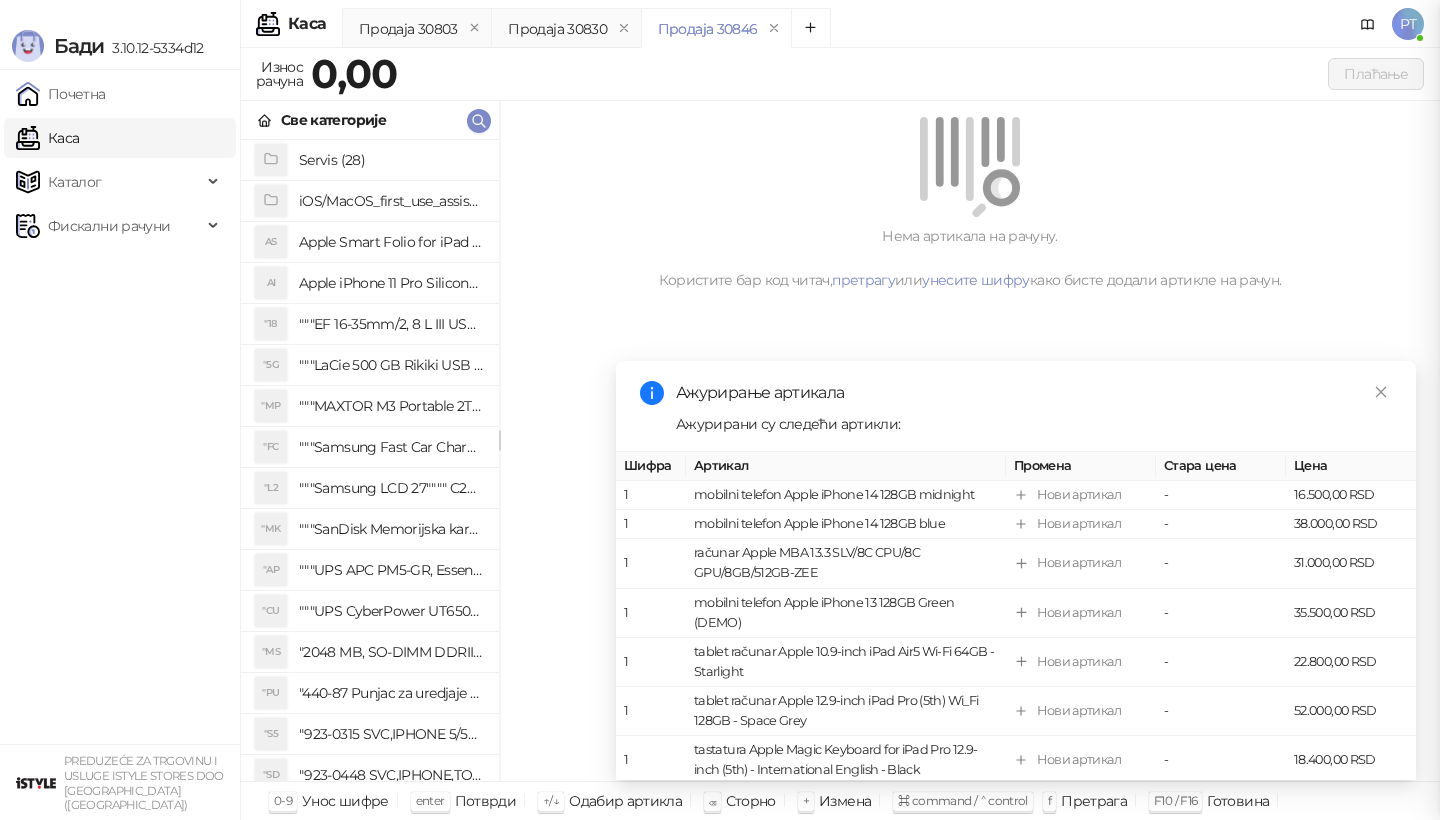 scroll, scrollTop: 0, scrollLeft: 0, axis: both 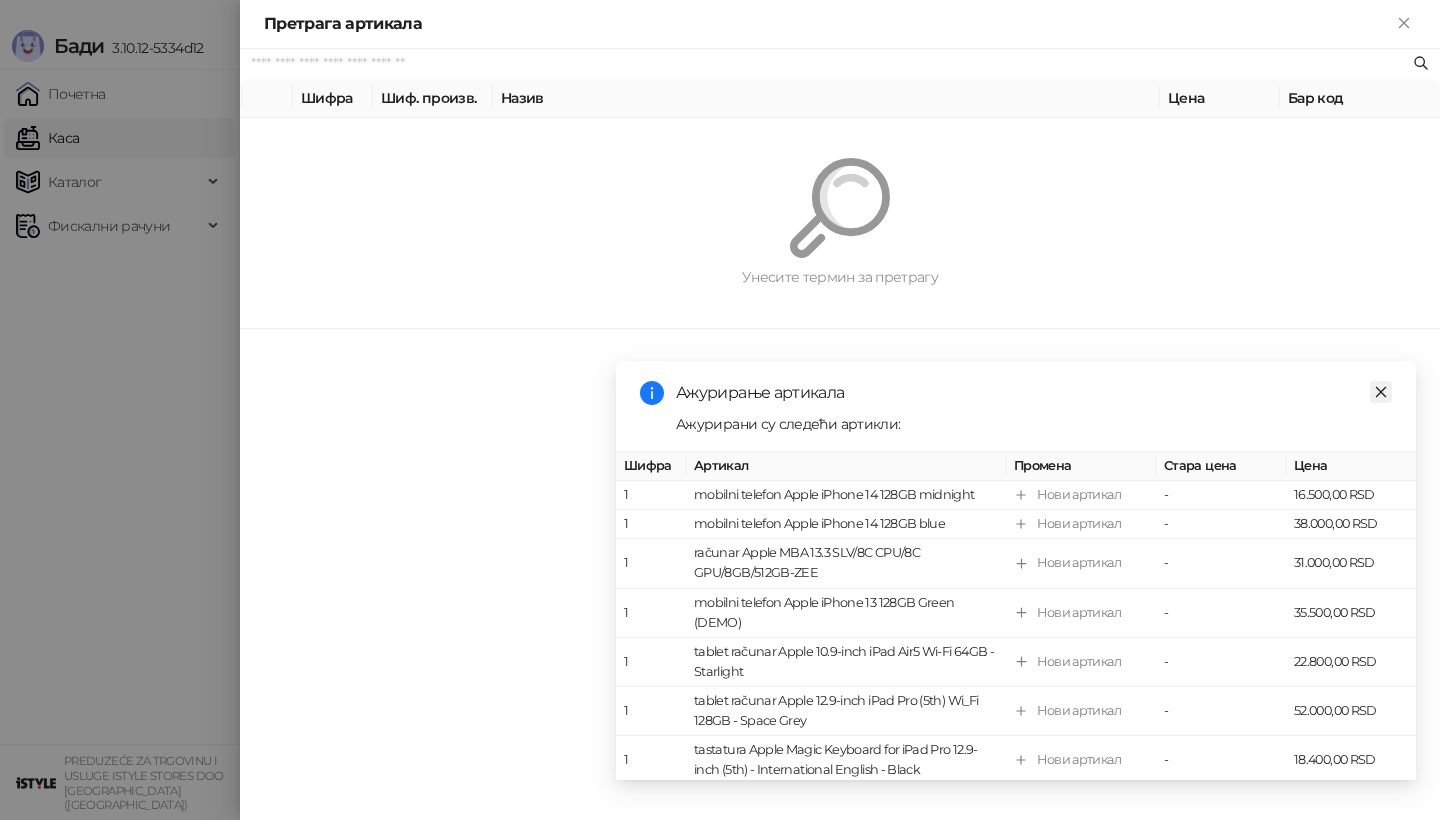click at bounding box center (1381, 392) 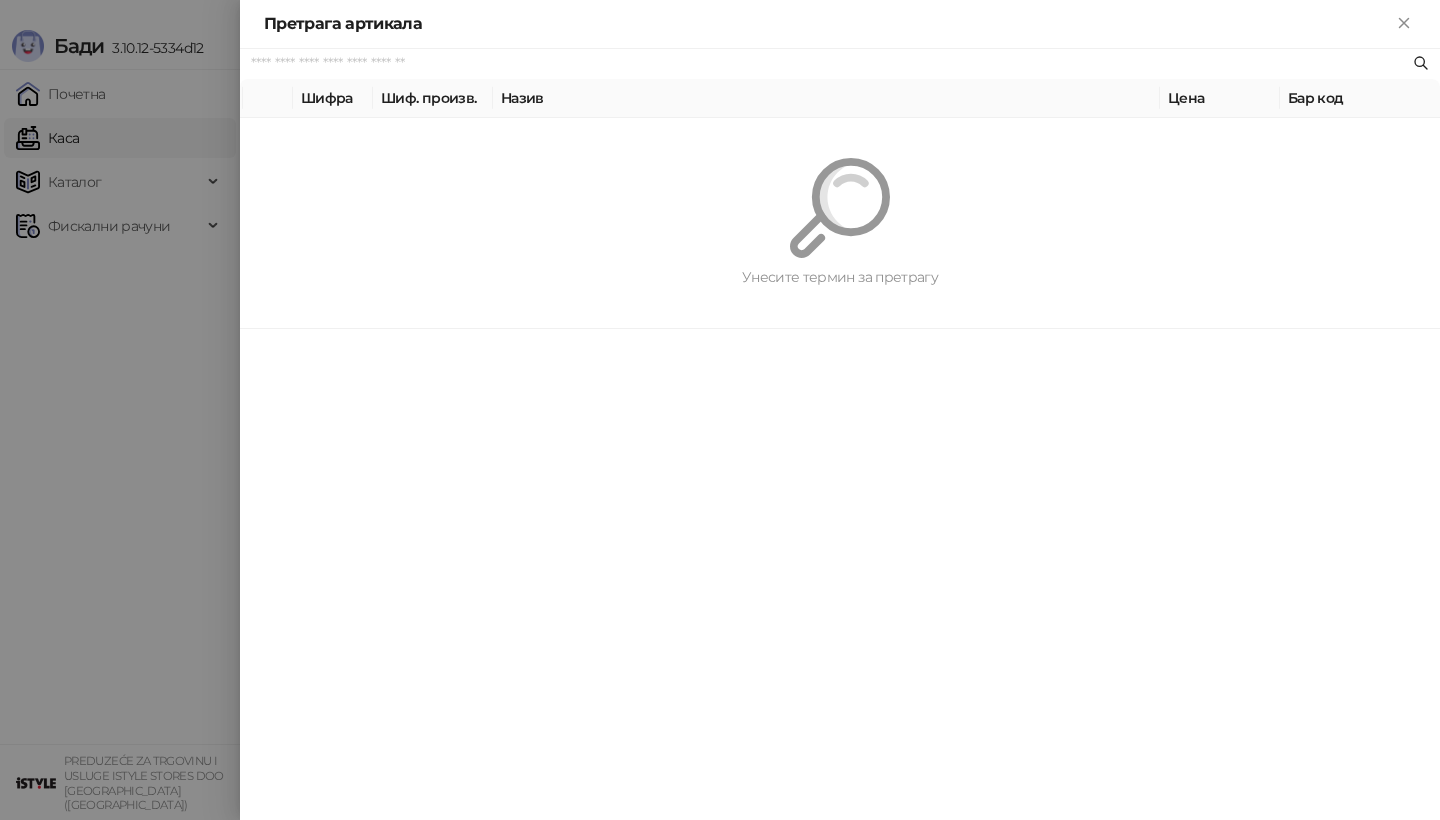 click at bounding box center (830, 64) 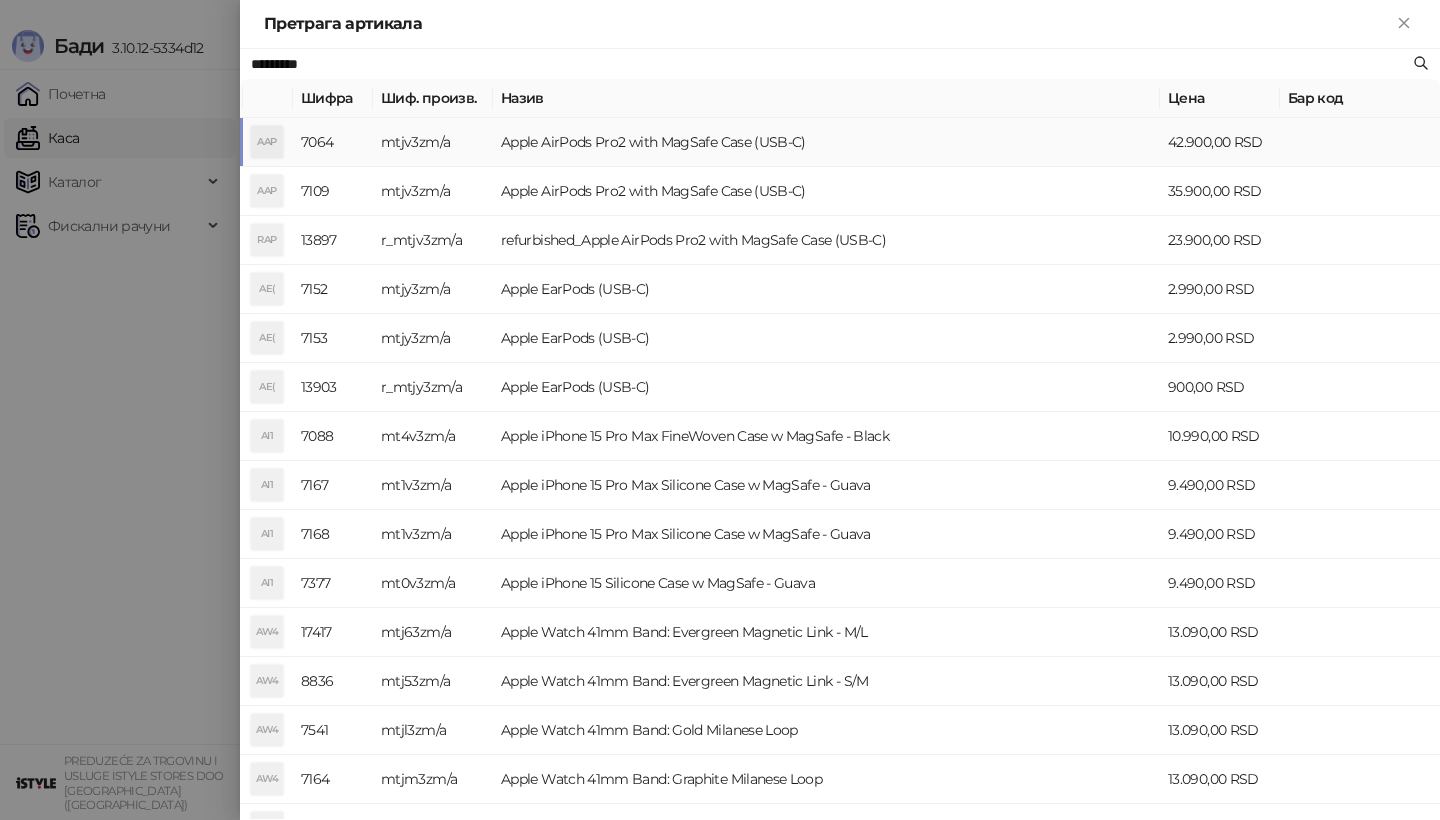 type on "*********" 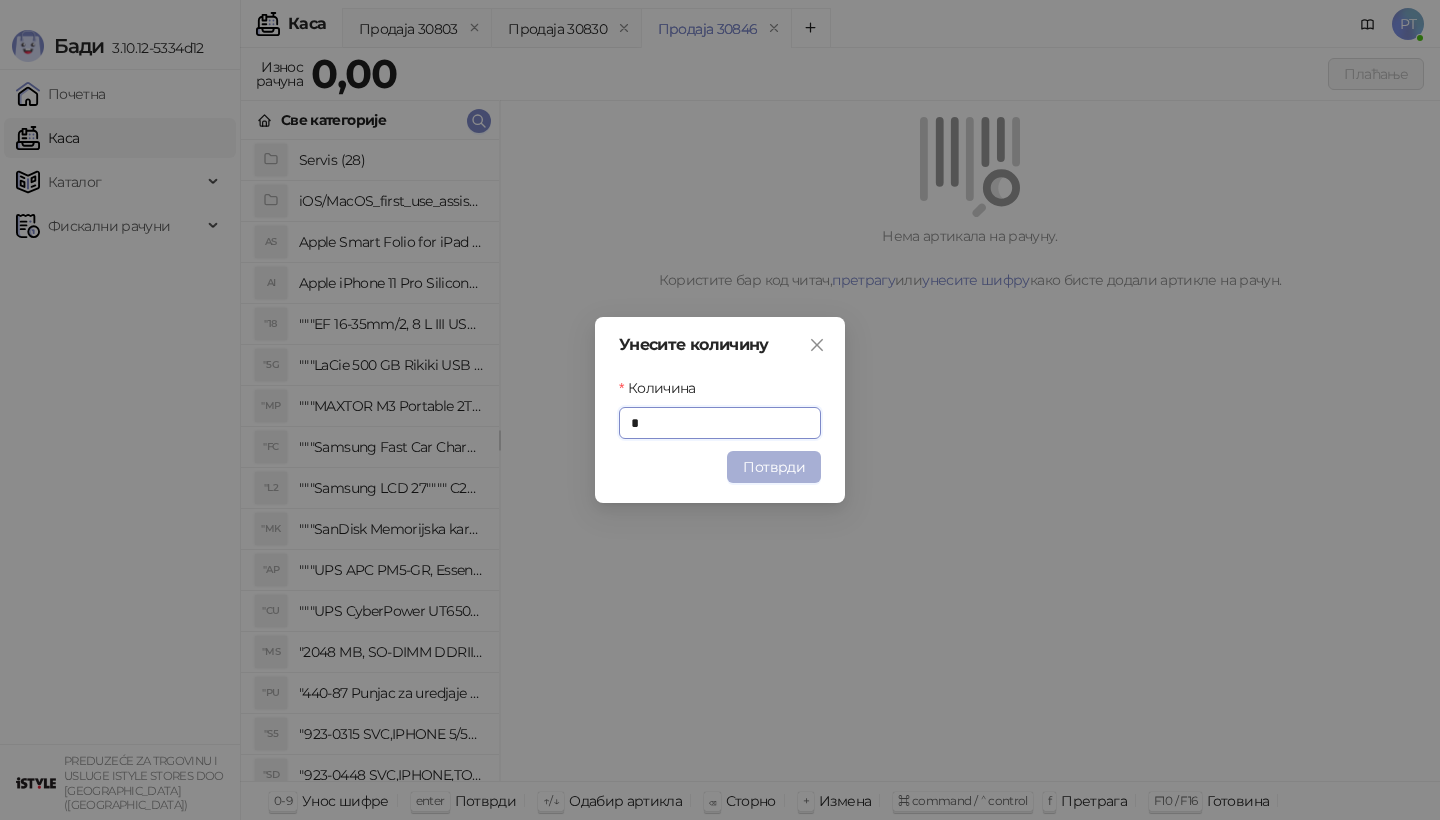 click on "Потврди" at bounding box center (774, 467) 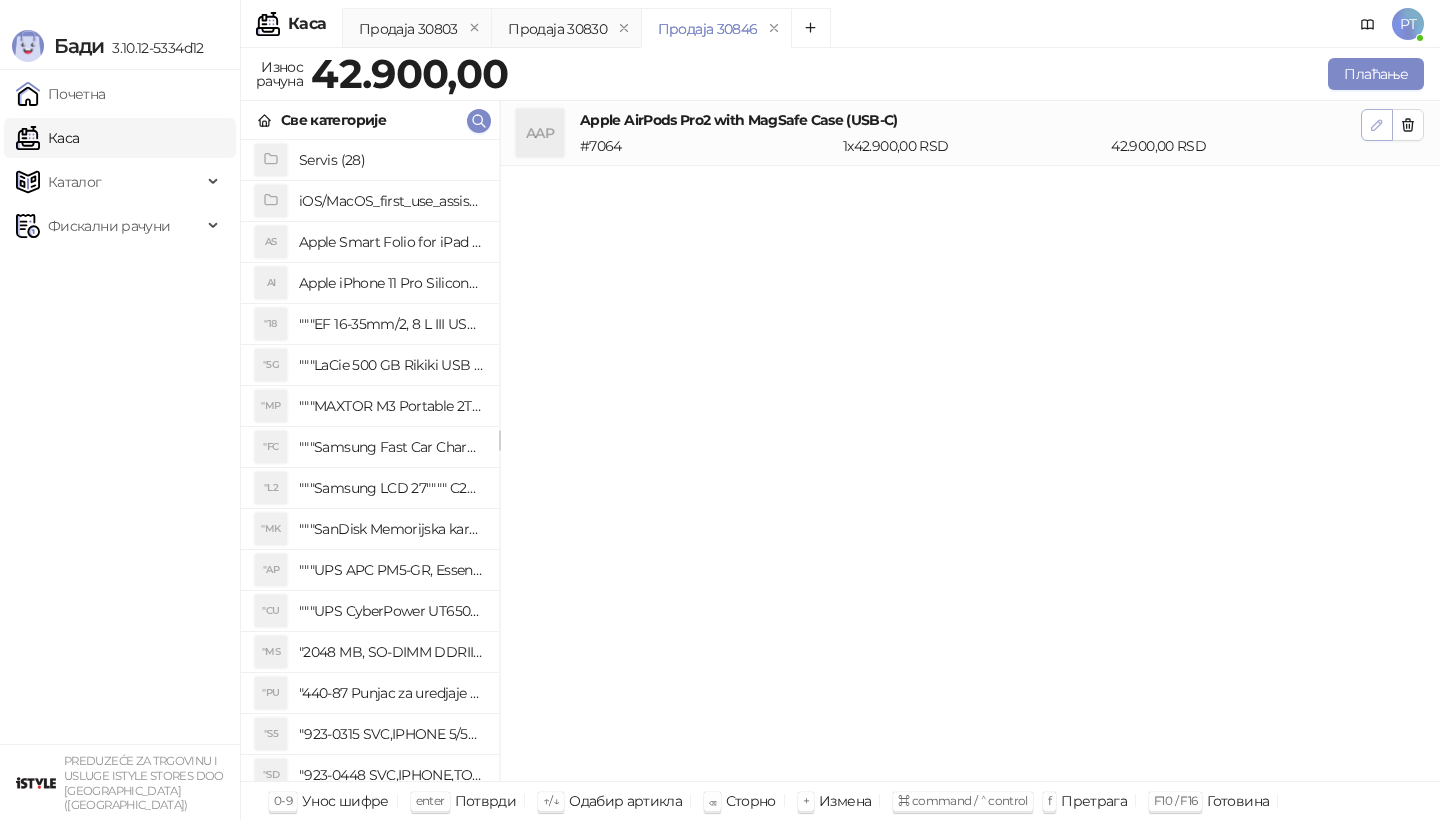 click 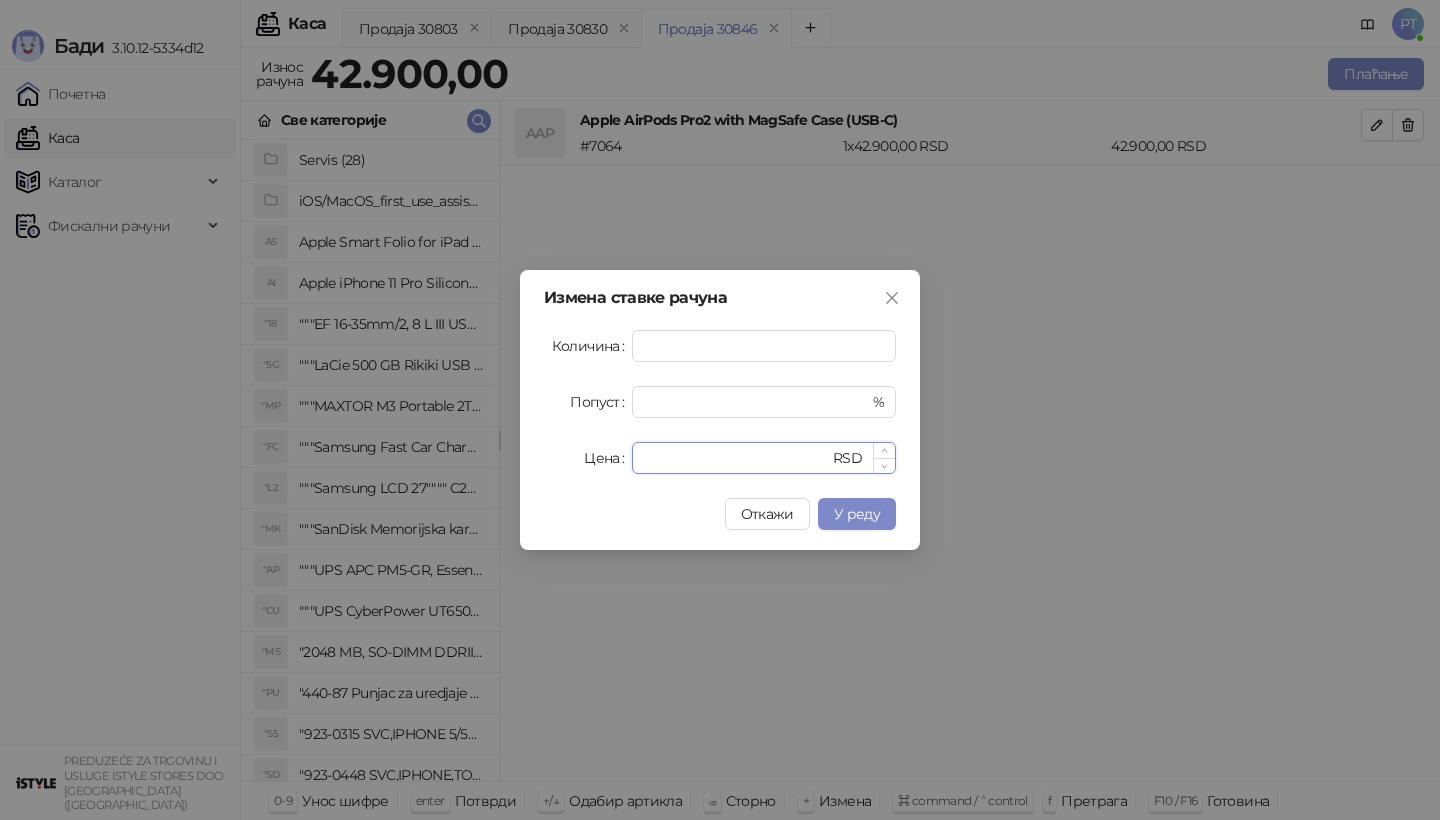 click on "*****" at bounding box center (736, 458) 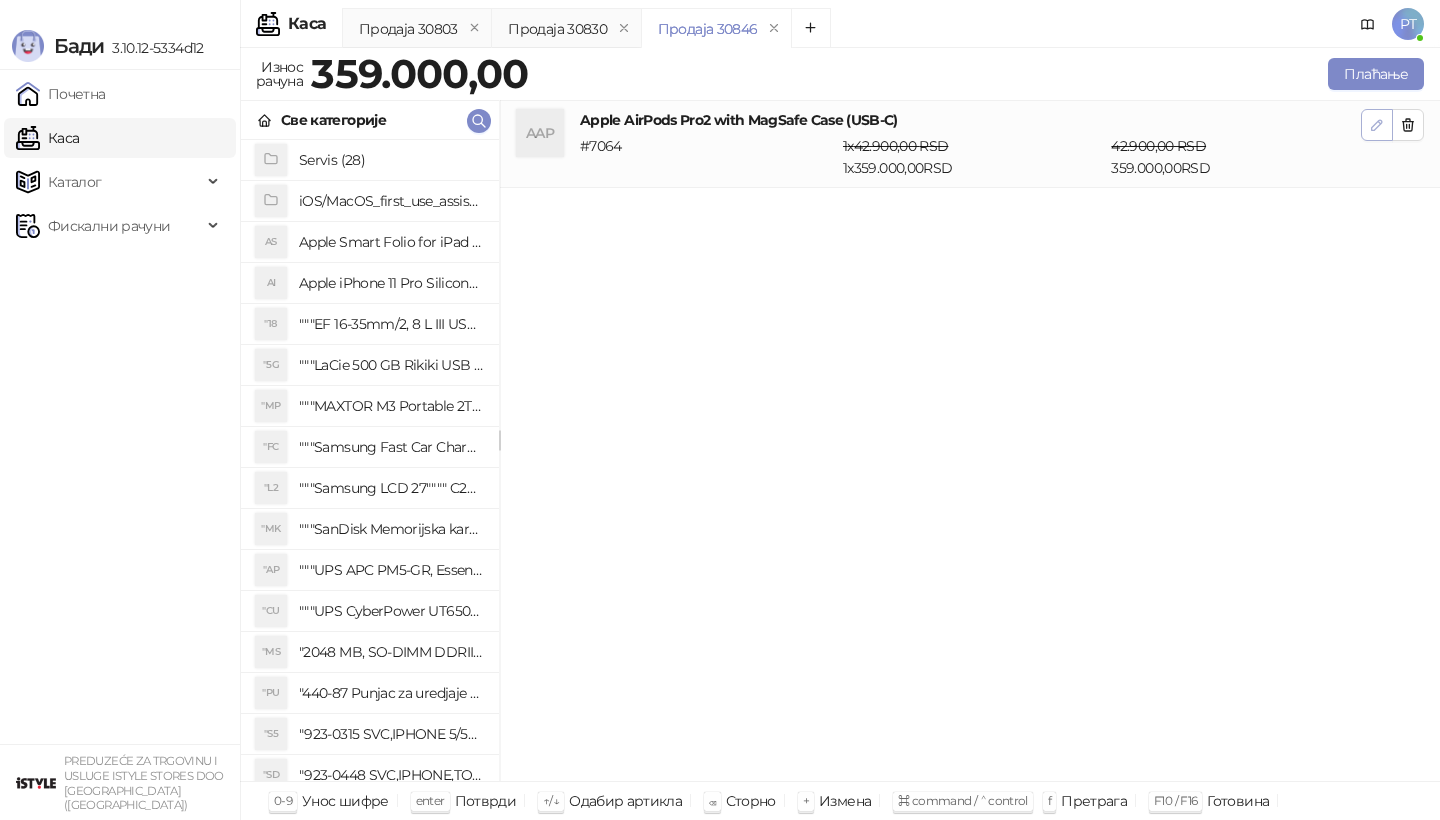 click 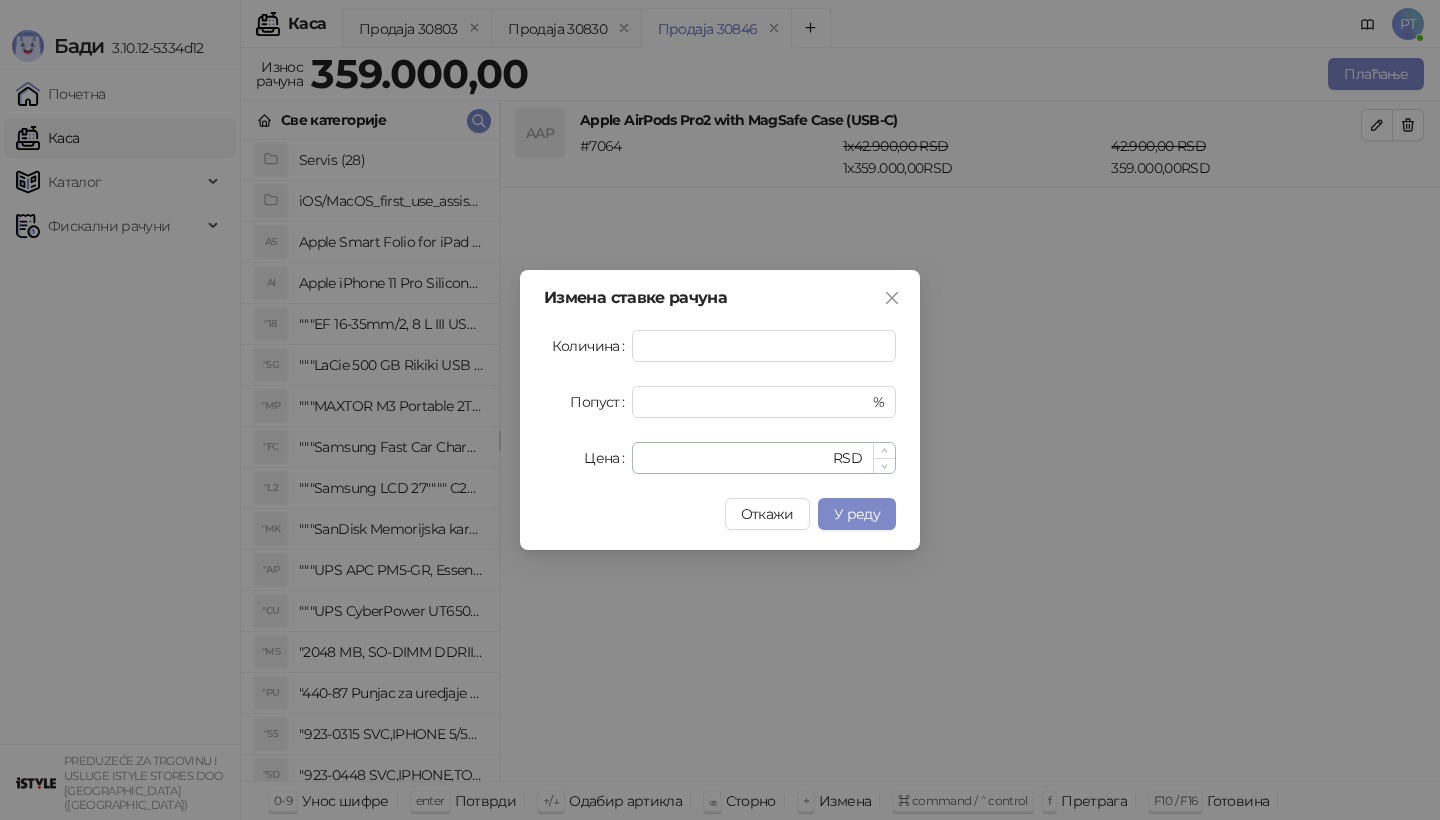 click on "****** RSD" at bounding box center [764, 458] 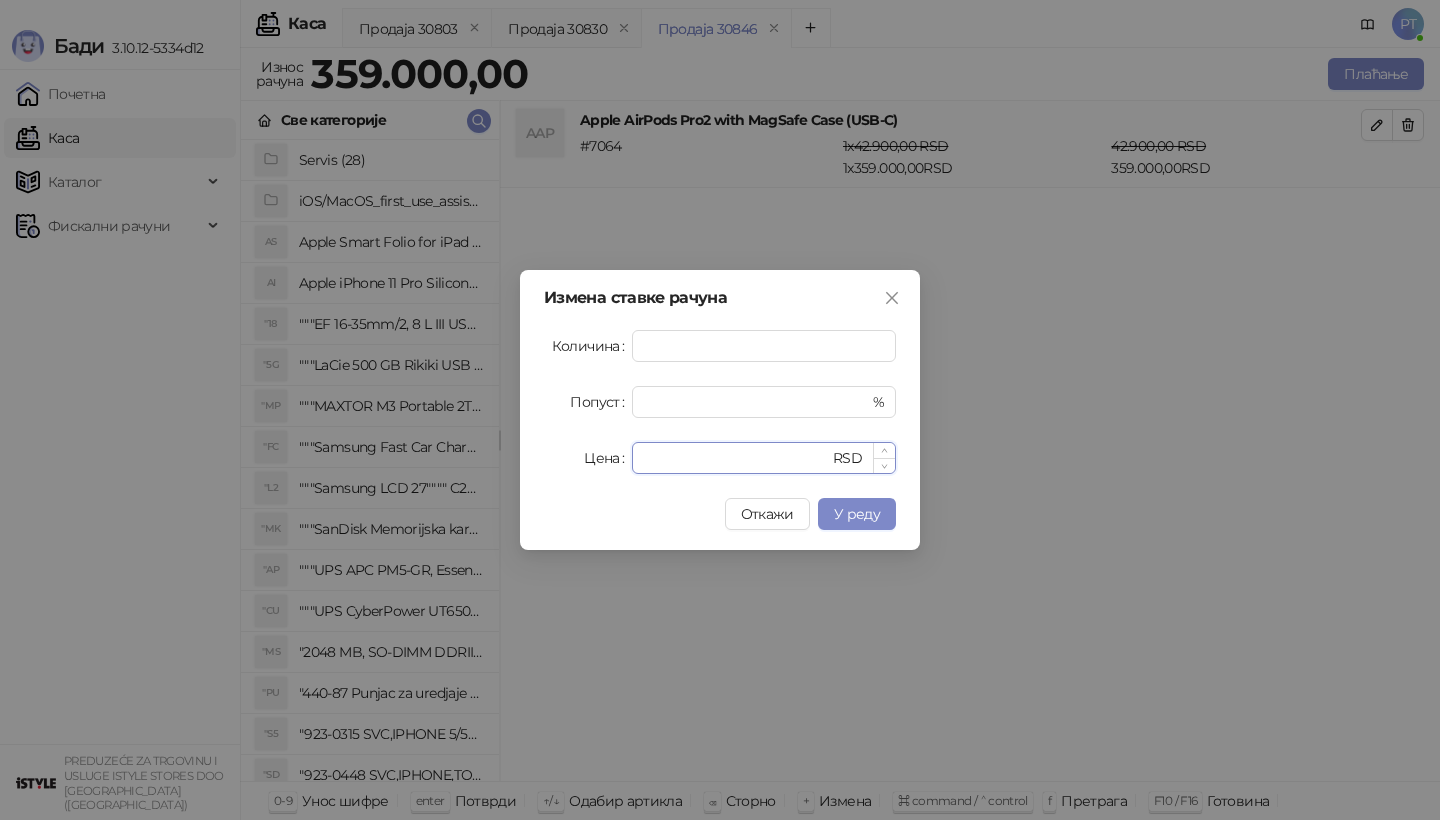 click on "******" at bounding box center (736, 458) 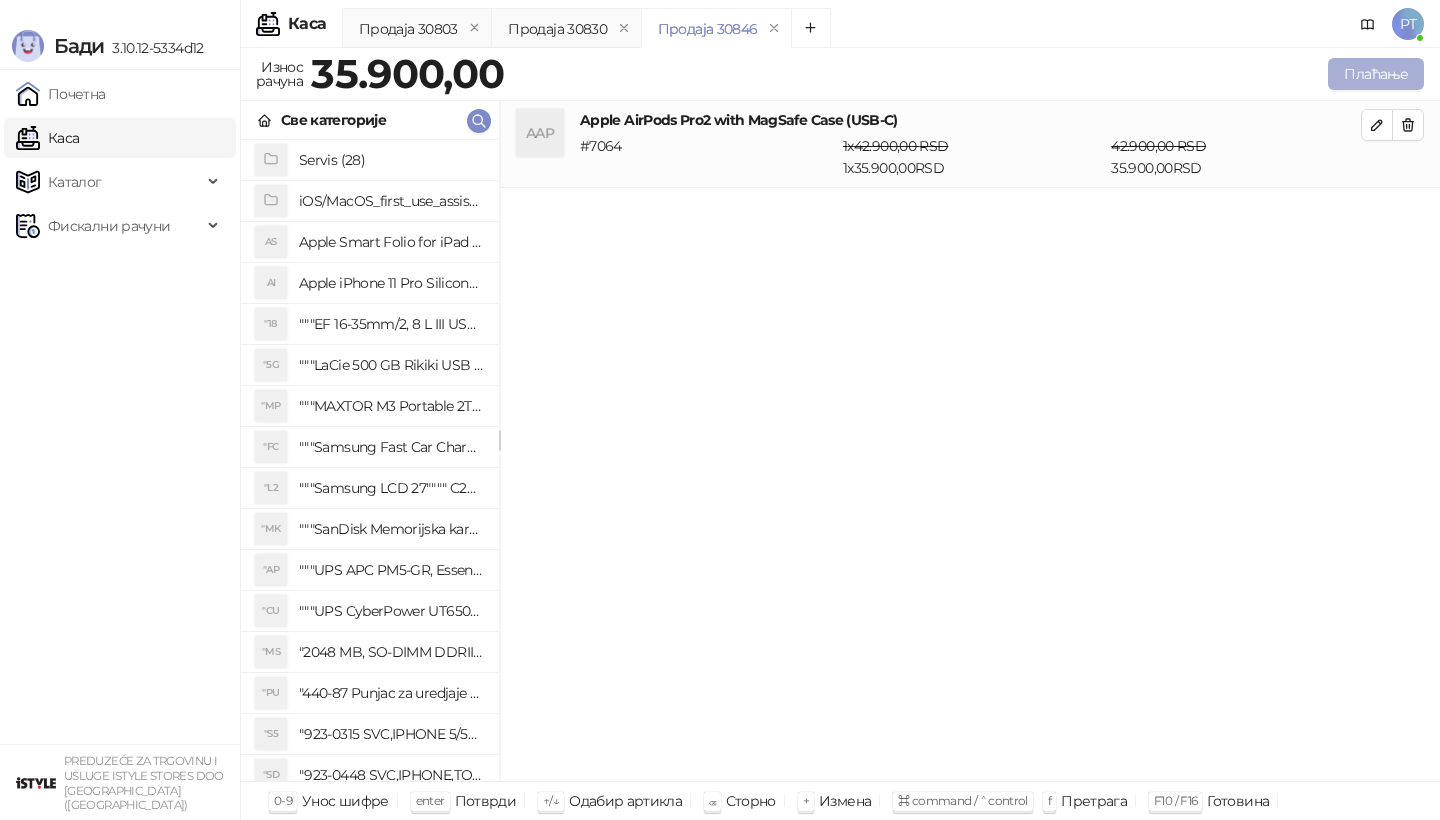 click on "Плаћање" at bounding box center (1376, 74) 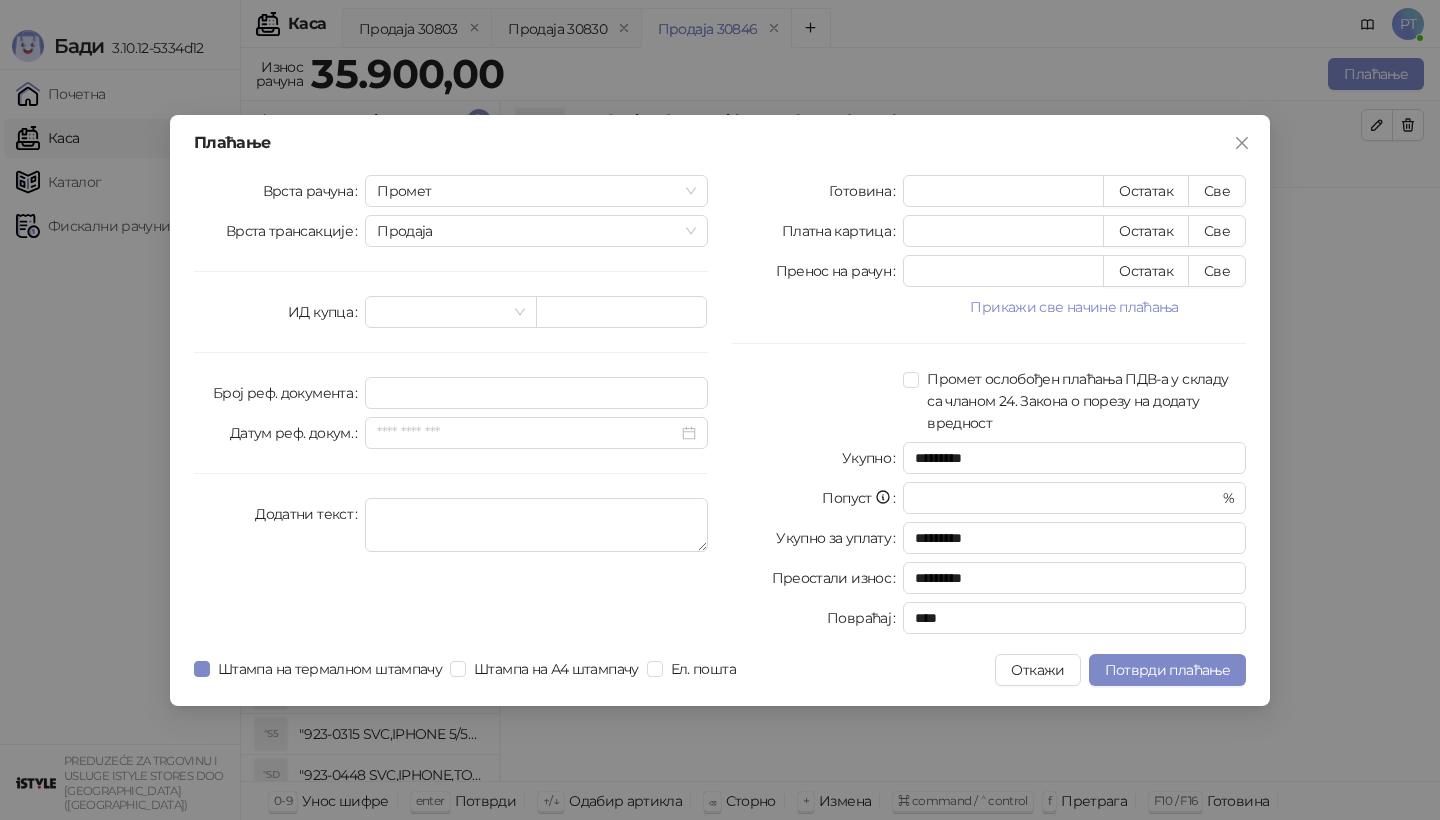 click on "Готовина * Остатак Све Платна картица * Остатак Све Пренос на рачун * Остатак Све Прикажи све начине плаћања Ваучер * Остатак Све Чек * Остатак Све Инстант плаћање * Остатак Све Друго безготовинско * Остатак Све   Промет ослобођен плаћања ПДВ-а у складу са чланом 24. Закона о порезу на додату вредност Укупно ********* Попуст   * % Укупно за уплату ********* Преостали износ ********* Повраћај ****" at bounding box center (989, 408) 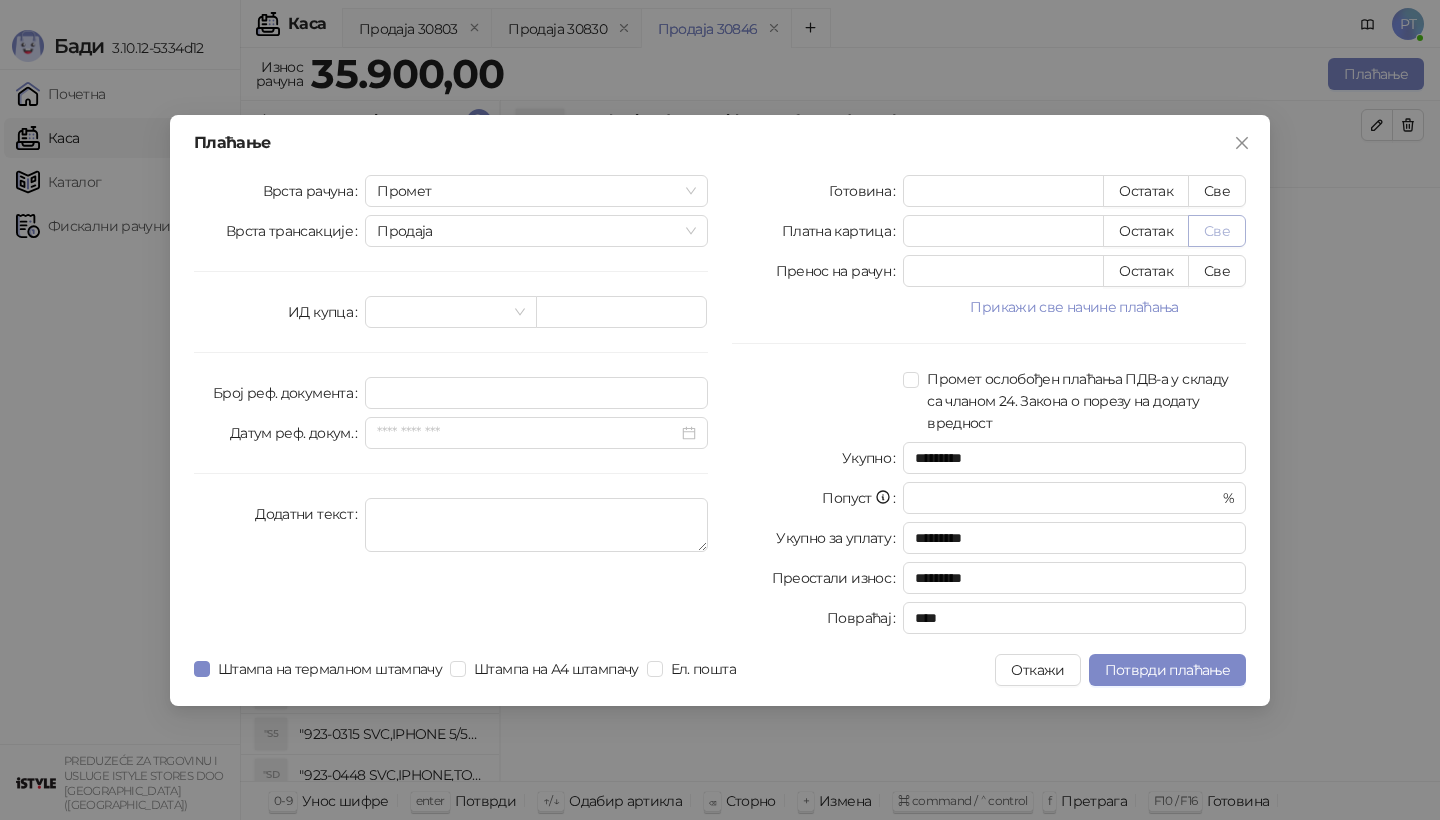 click on "Све" at bounding box center [1217, 231] 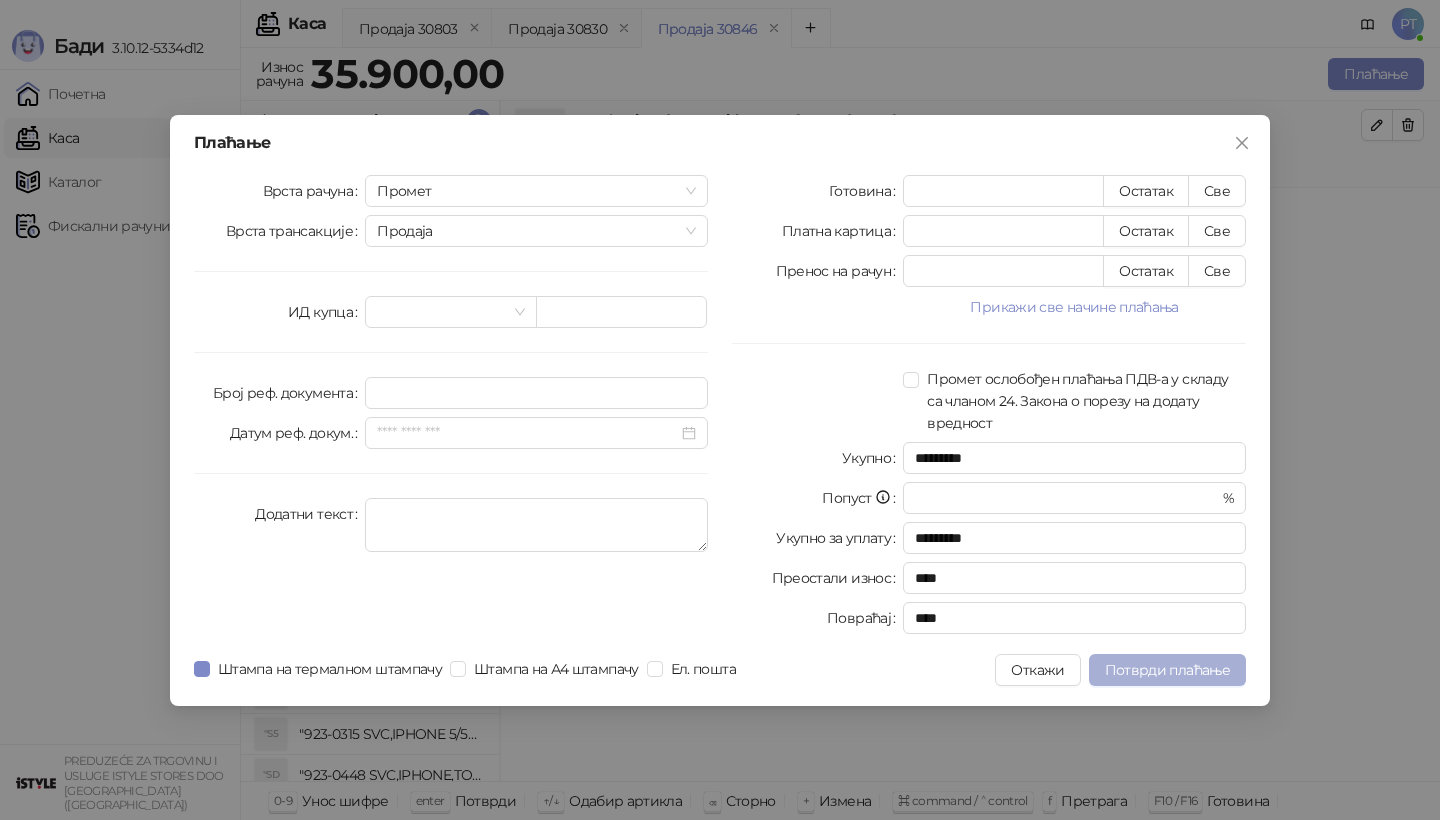 click on "Потврди плаћање" at bounding box center [1167, 670] 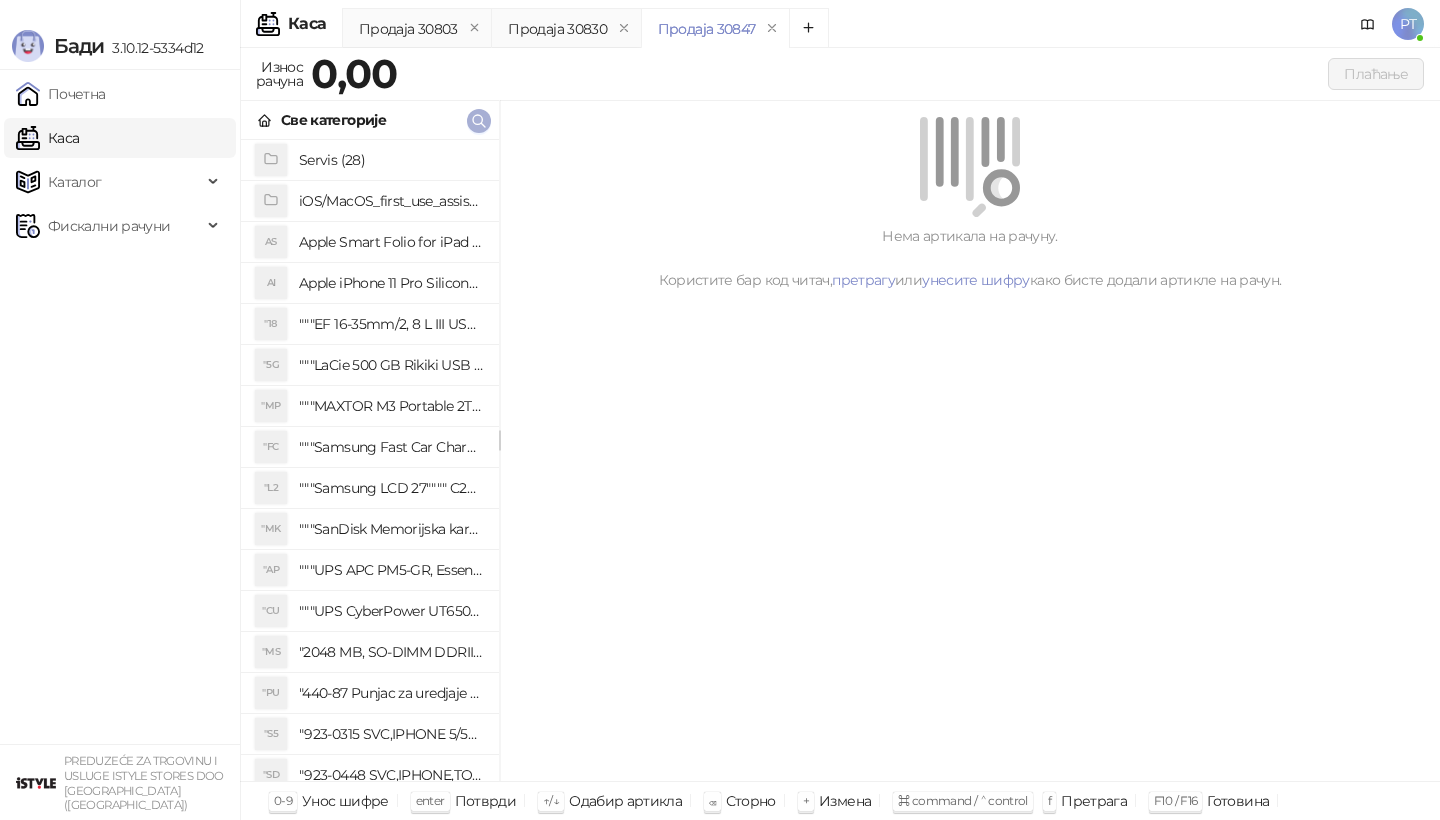 click 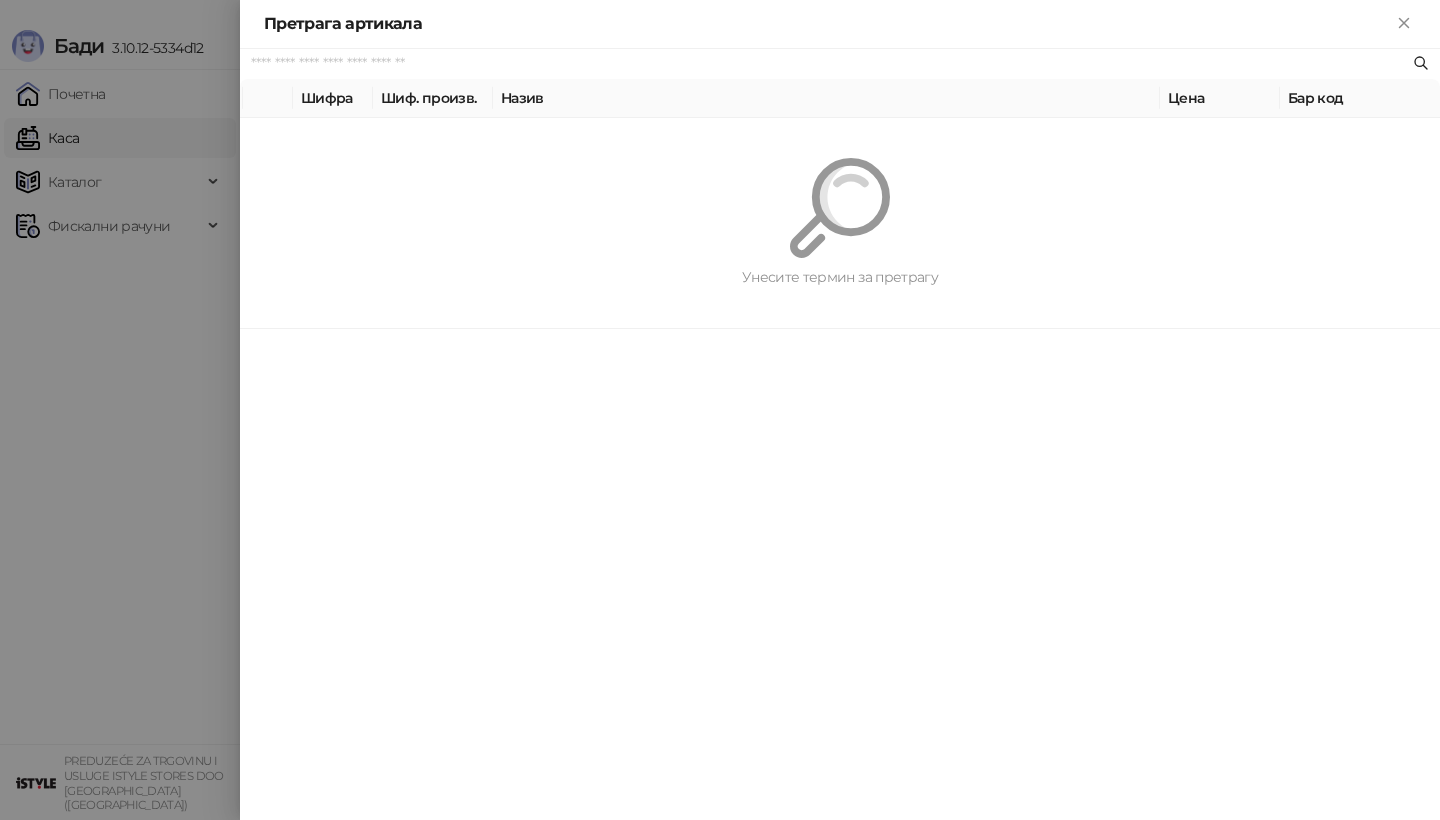 paste on "**********" 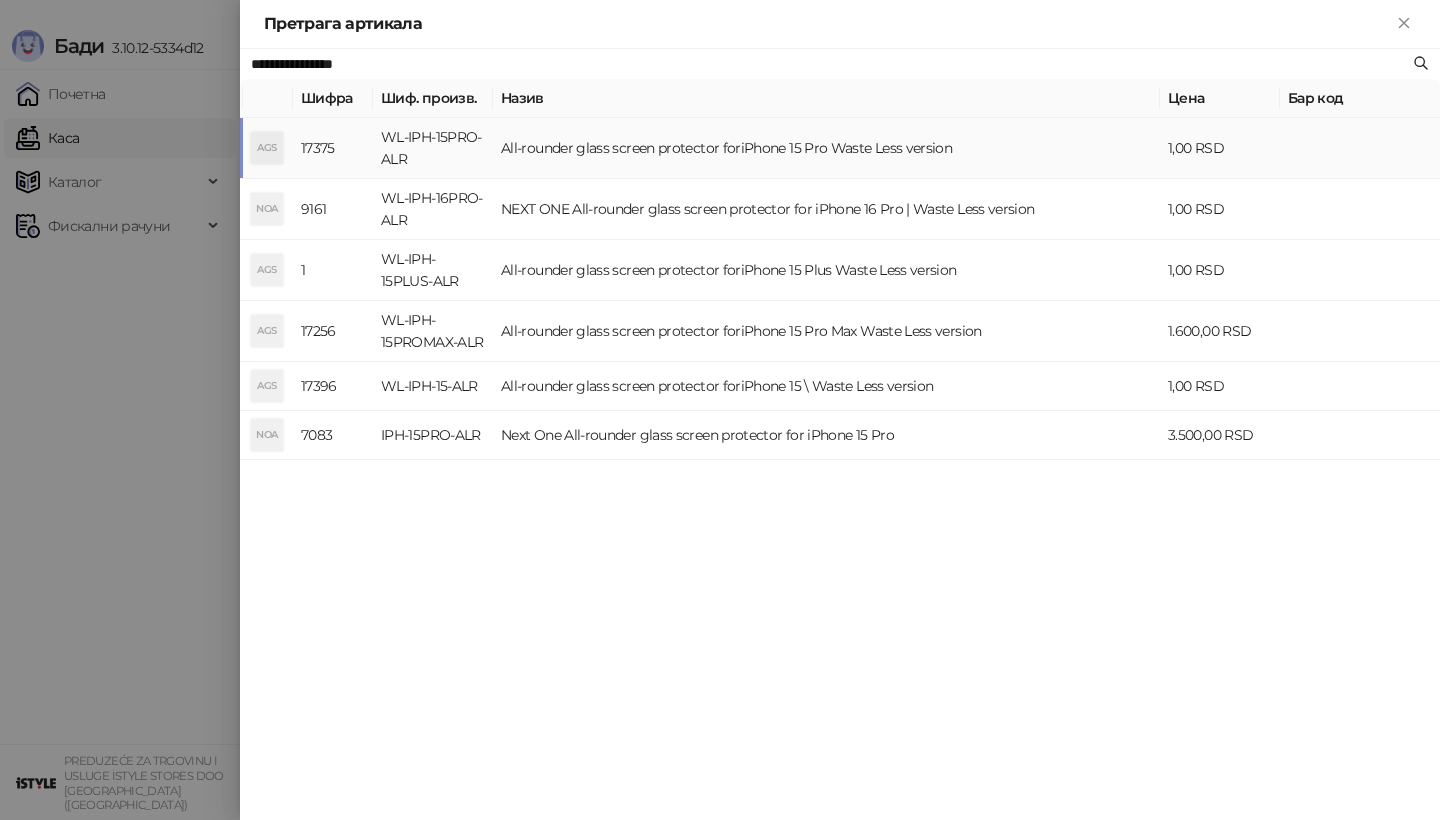 click on "WL-IPH-15PRO-ALR" at bounding box center (433, 148) 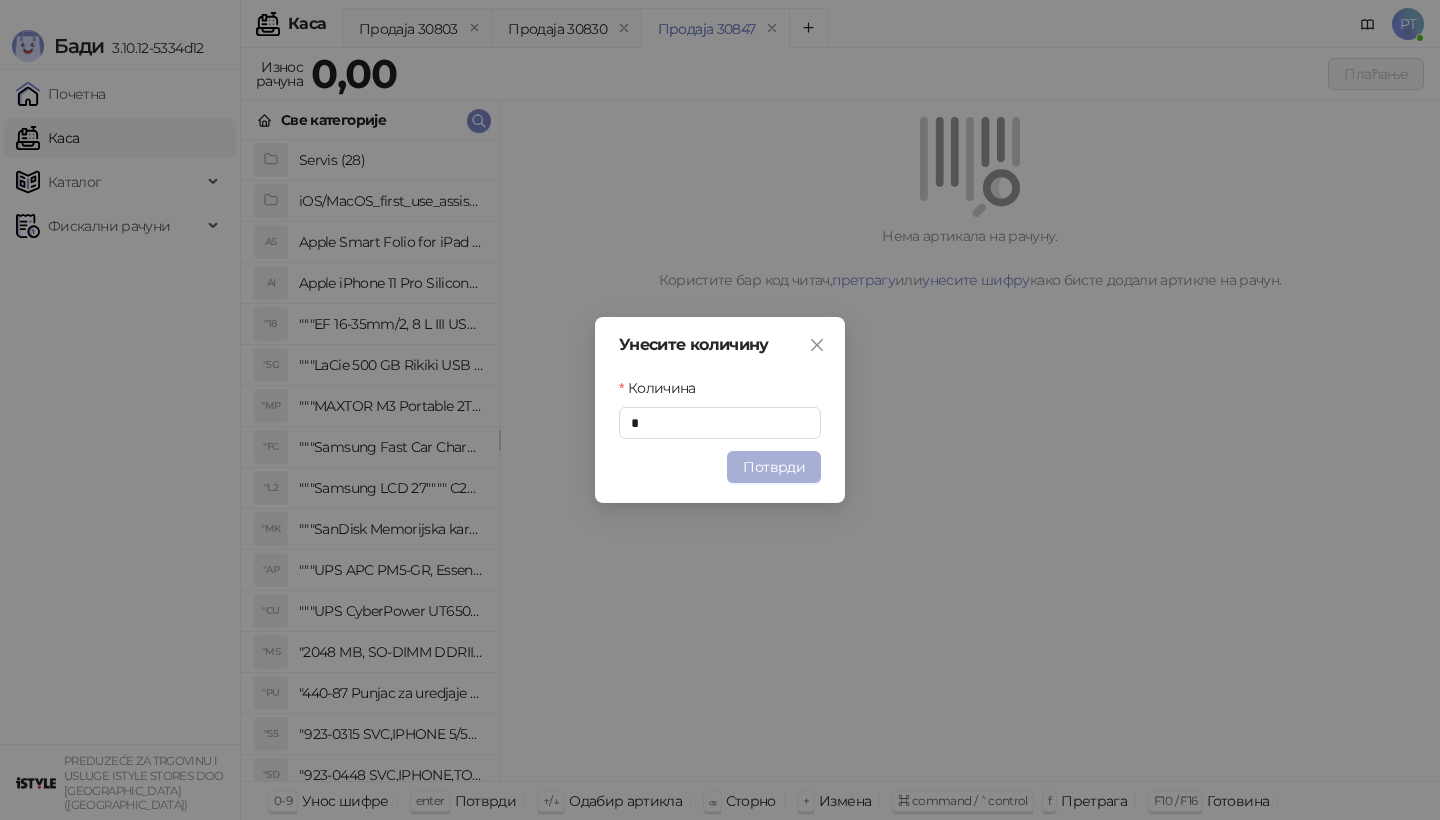 click on "Потврди" at bounding box center [774, 467] 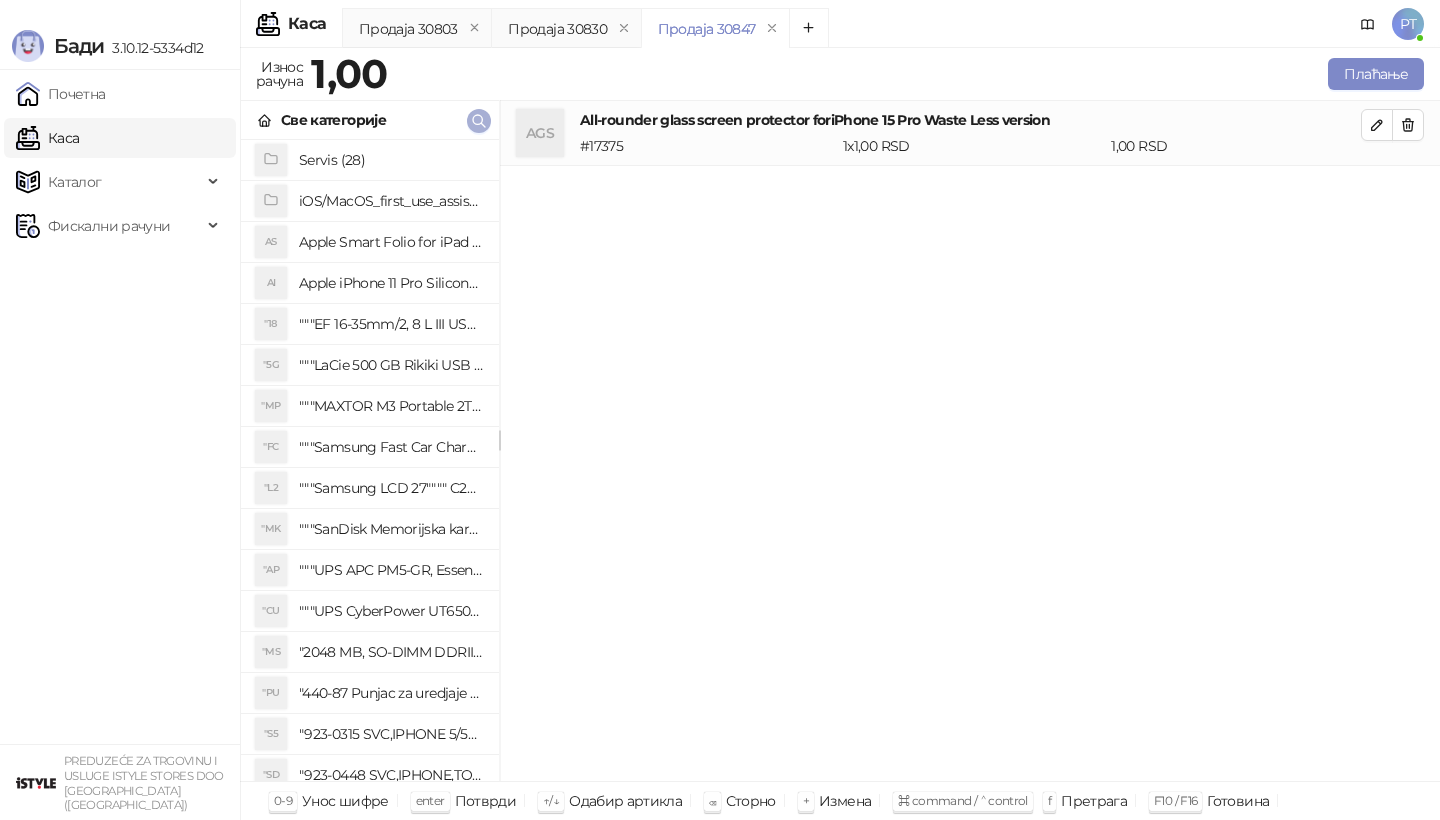 click 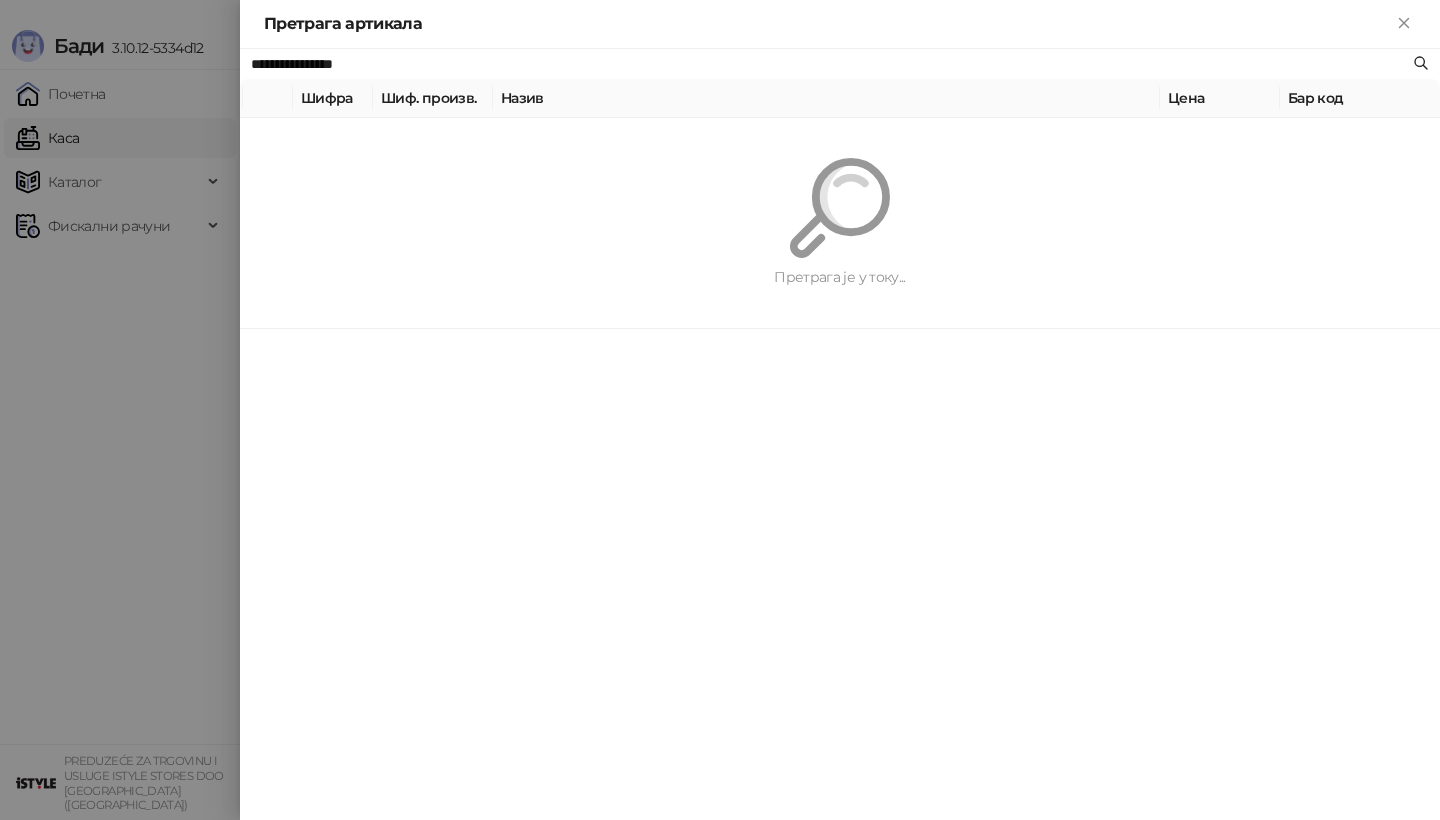 paste on "**********" 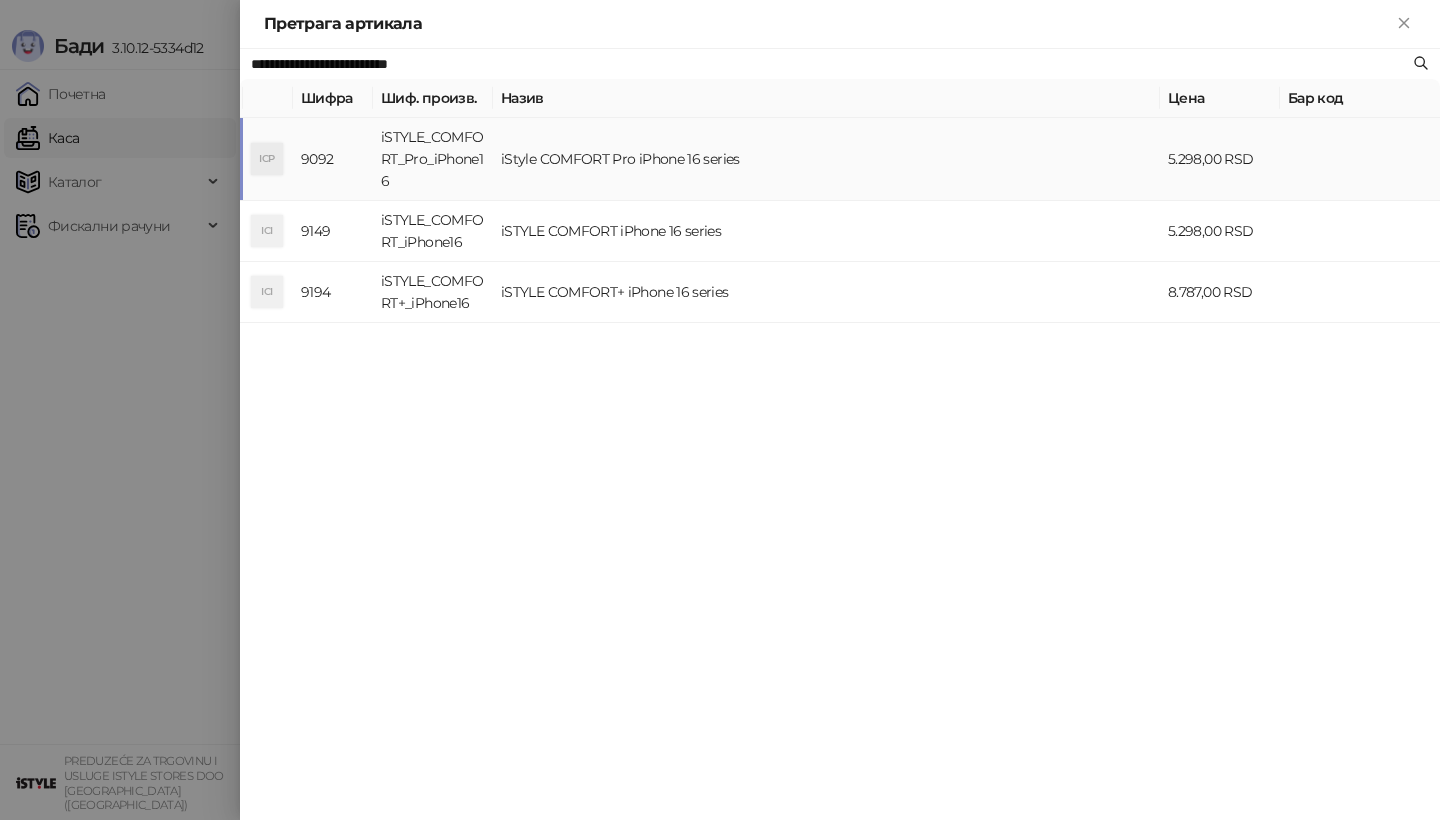 click on "iSTYLE_COMFORT_Pro_iPhone16" at bounding box center (433, 159) 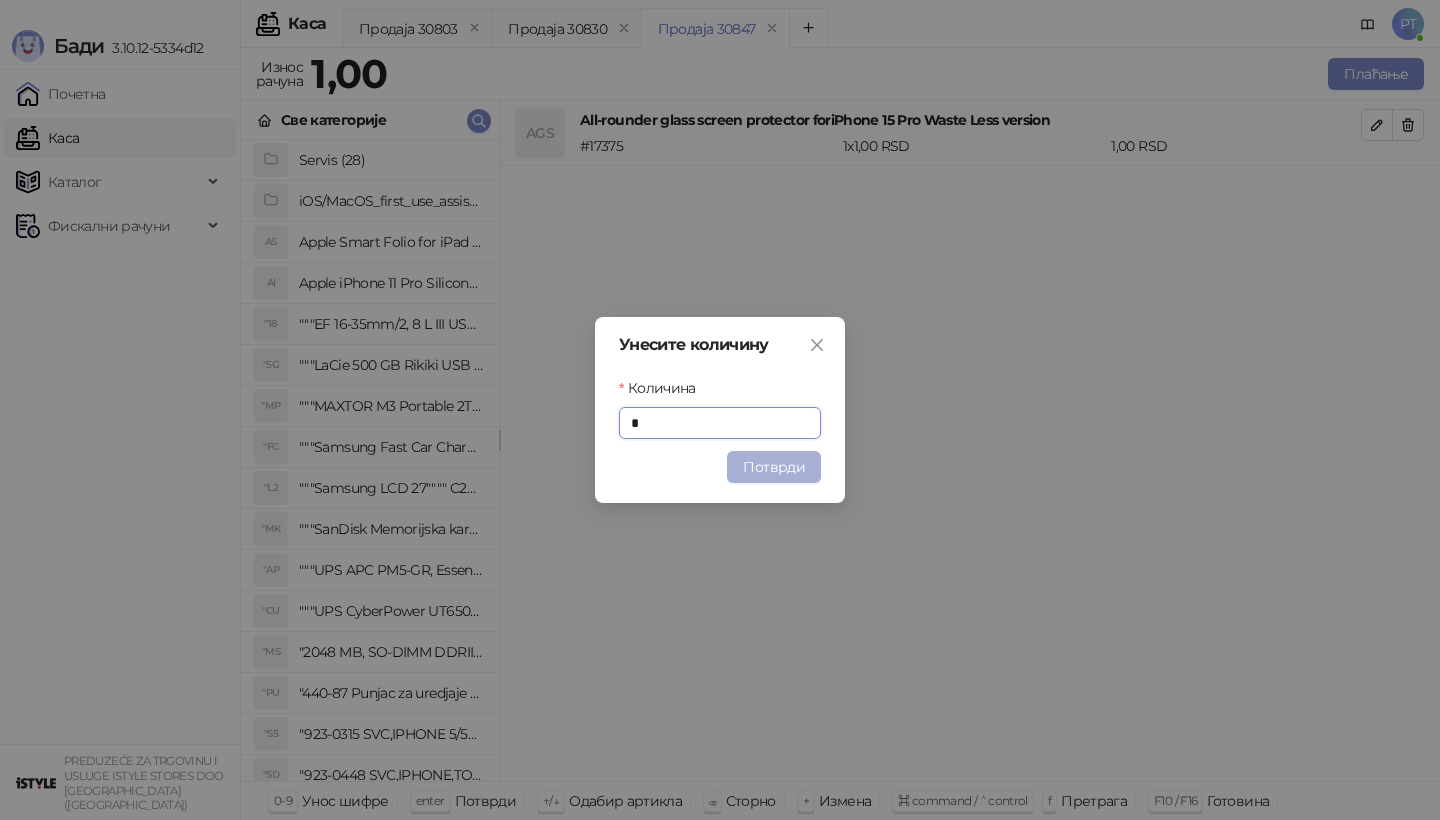 click on "Потврди" at bounding box center [774, 467] 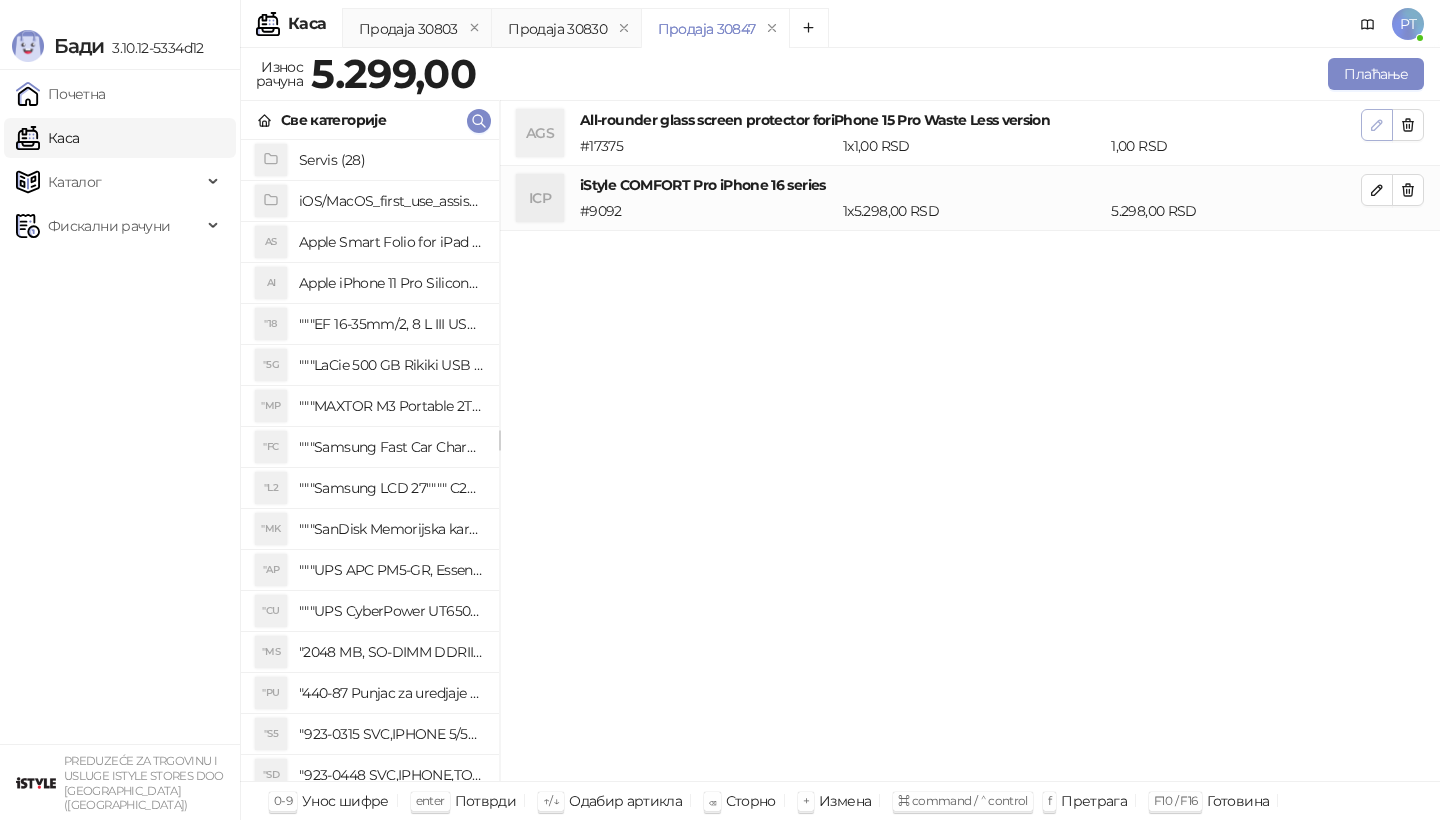 click 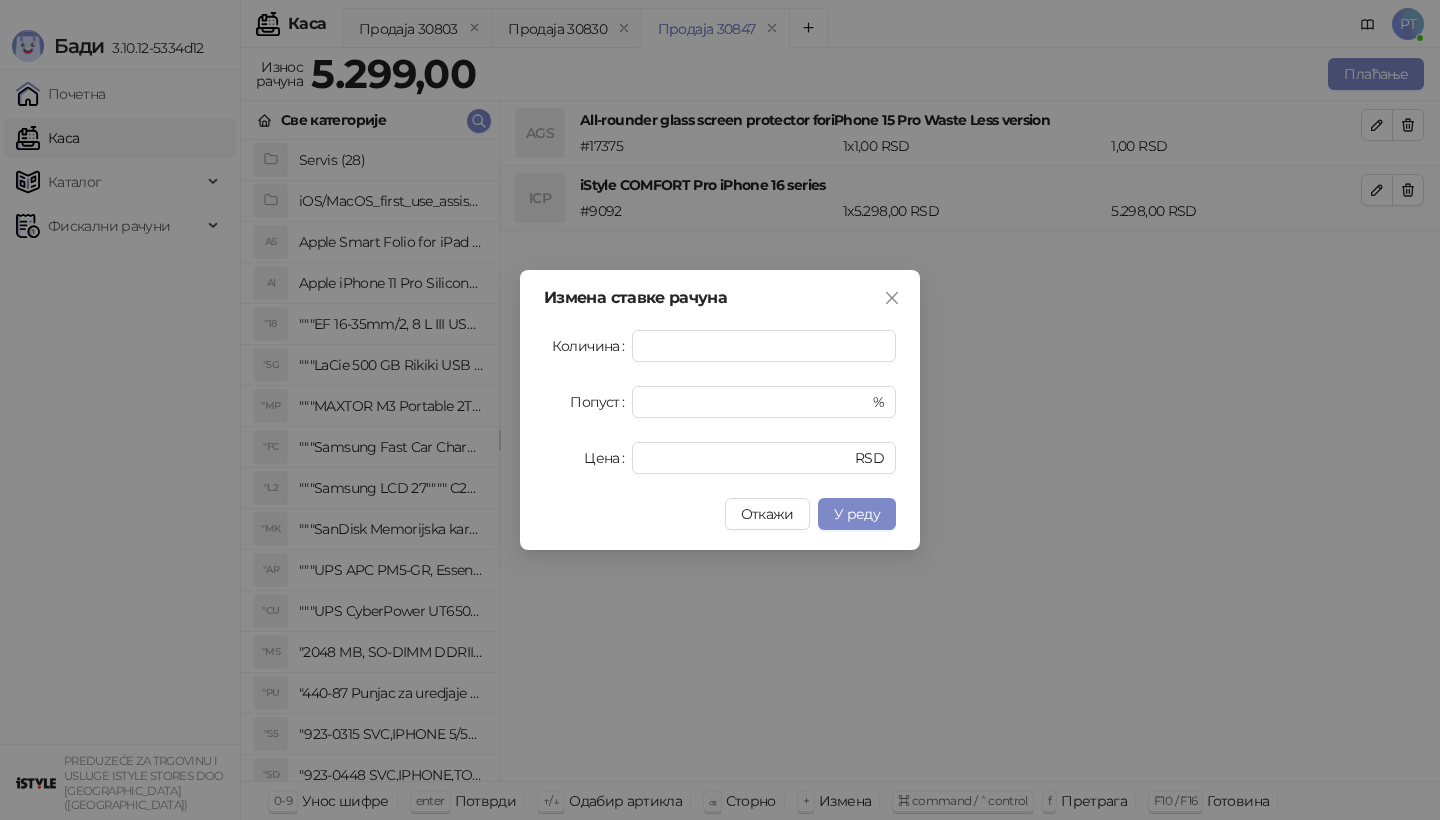 click on "Измена ставке рачуна Количина * Попуст * % Цена * RSD Откажи У реду" at bounding box center [720, 410] 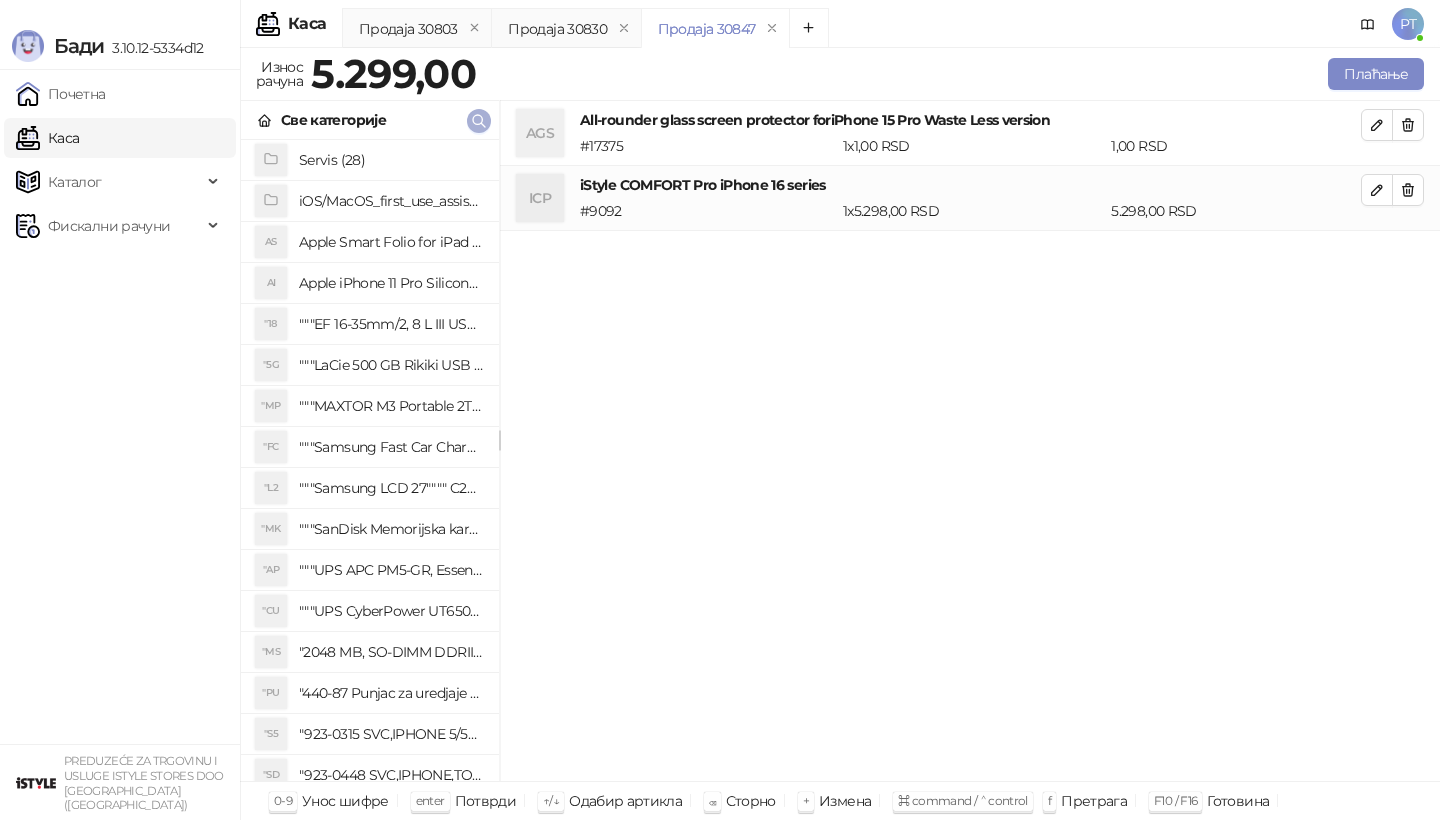 click 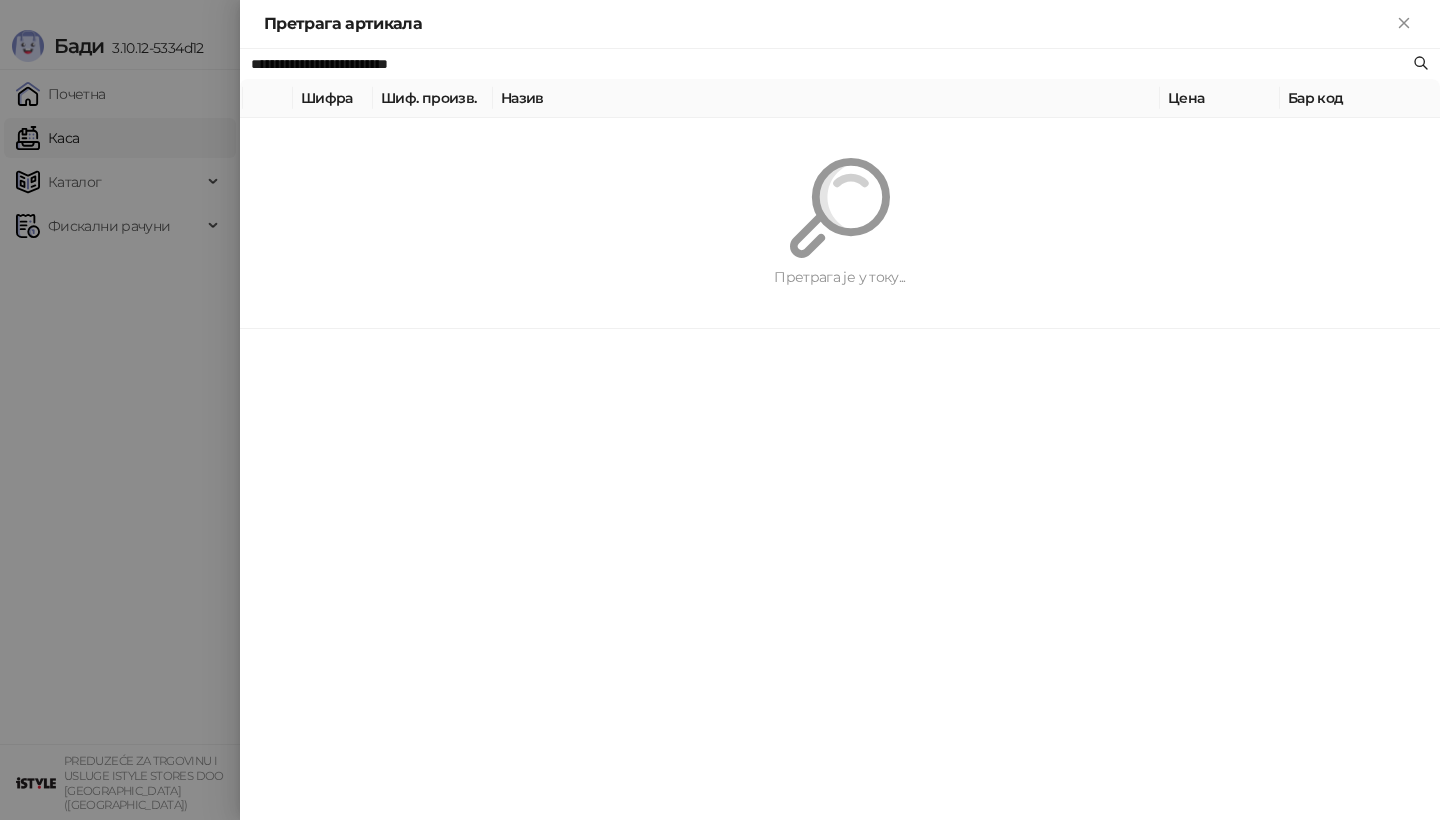paste 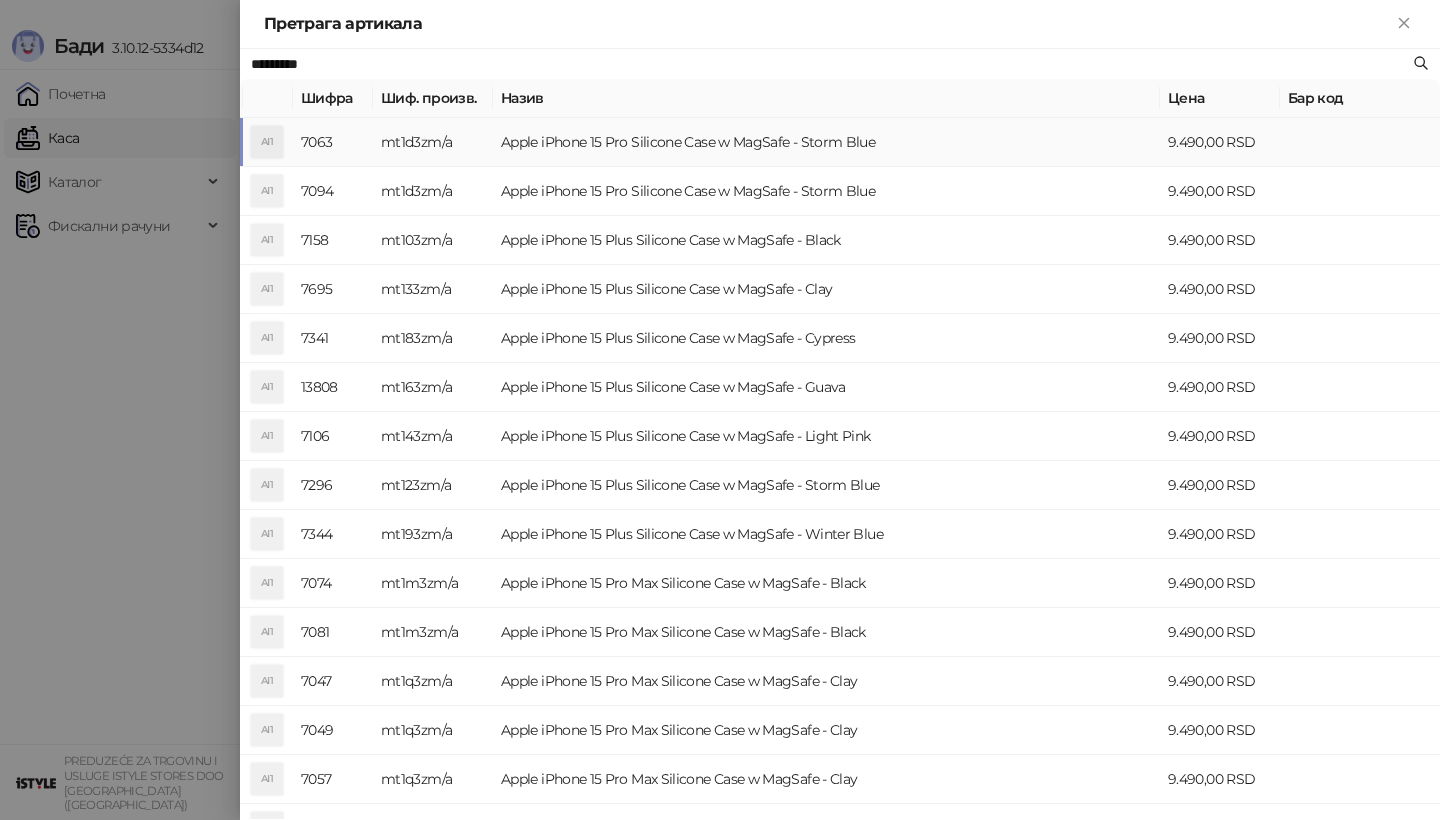 type on "*********" 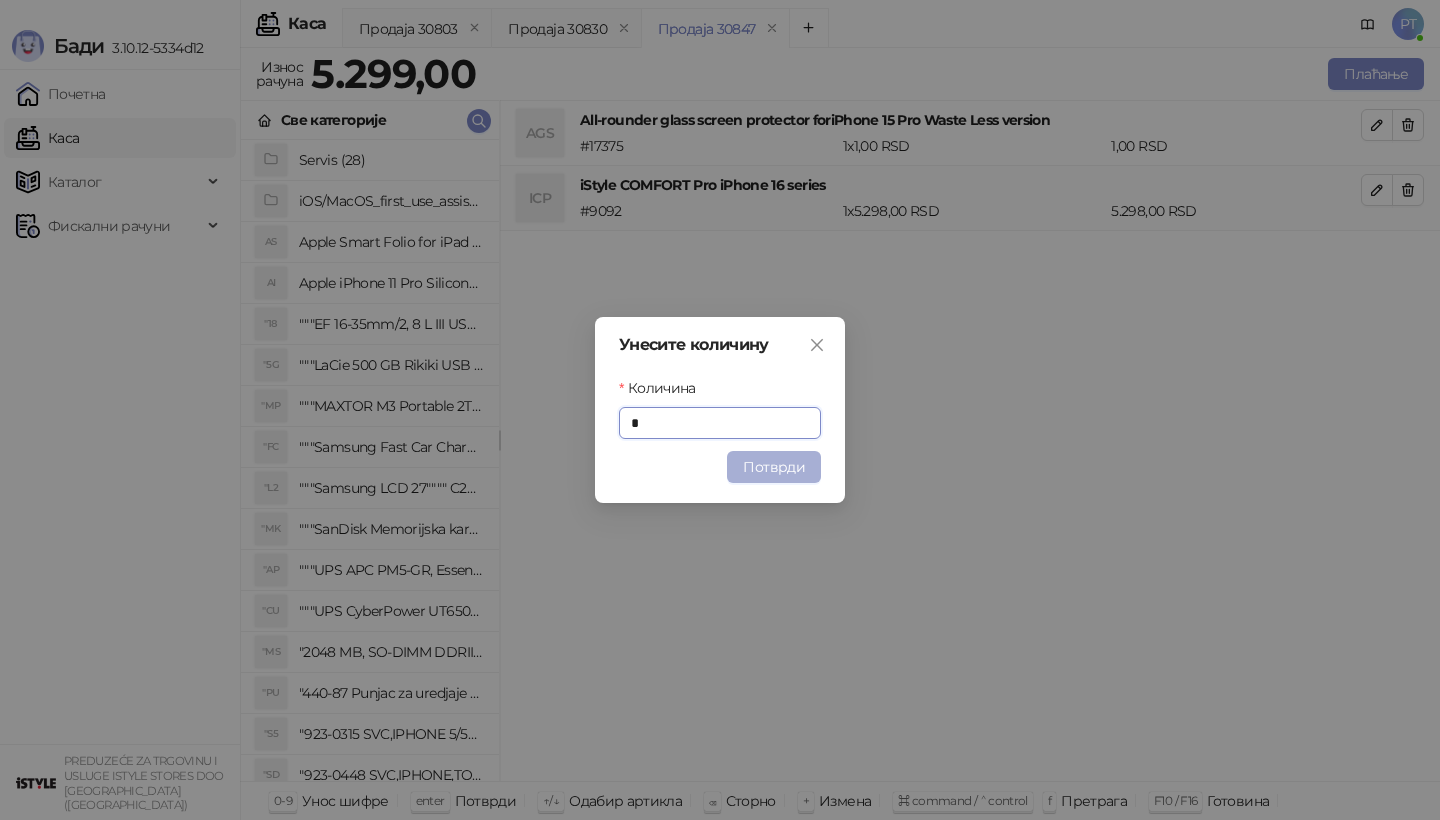 click on "Потврди" at bounding box center [774, 467] 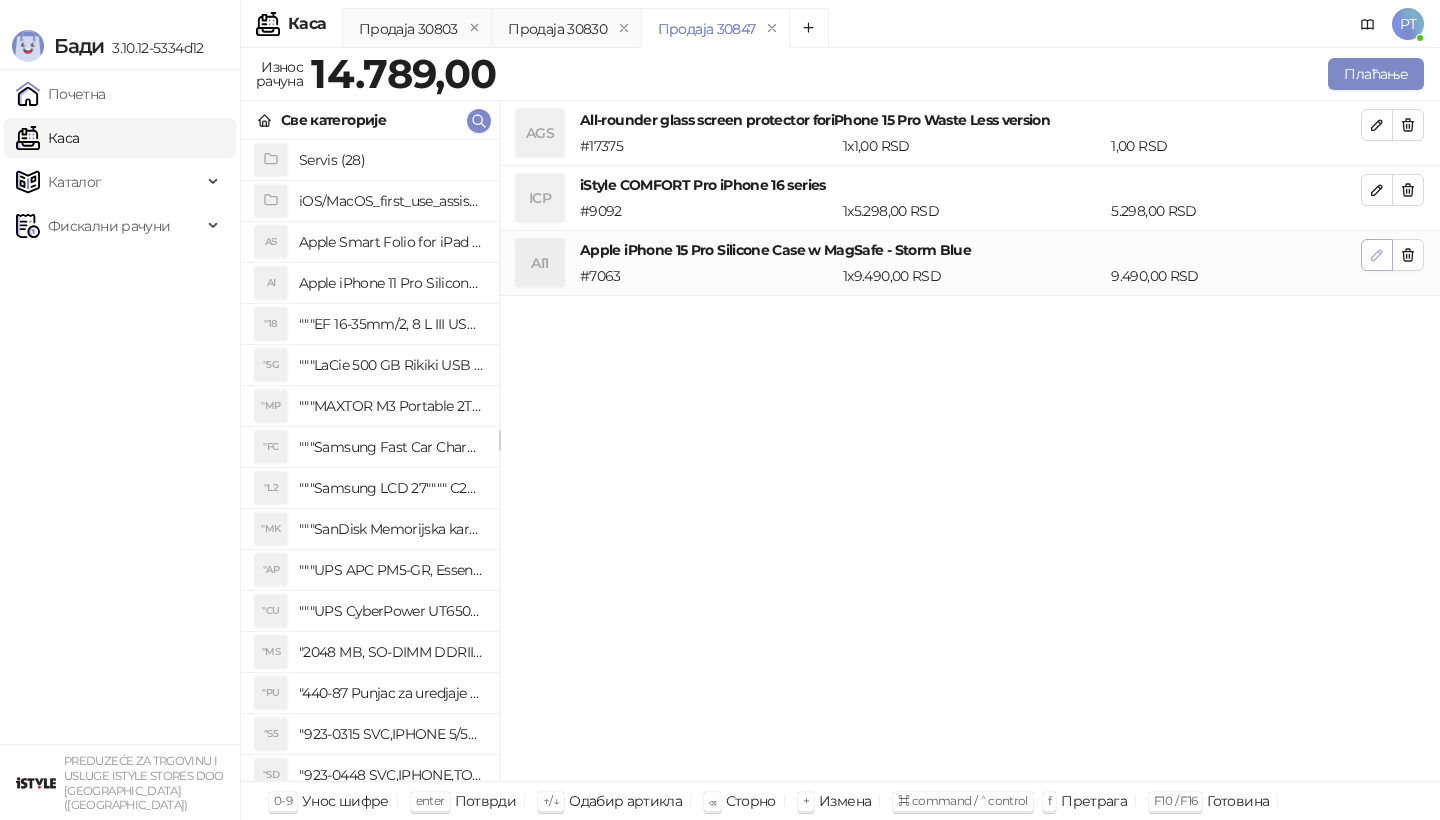 click 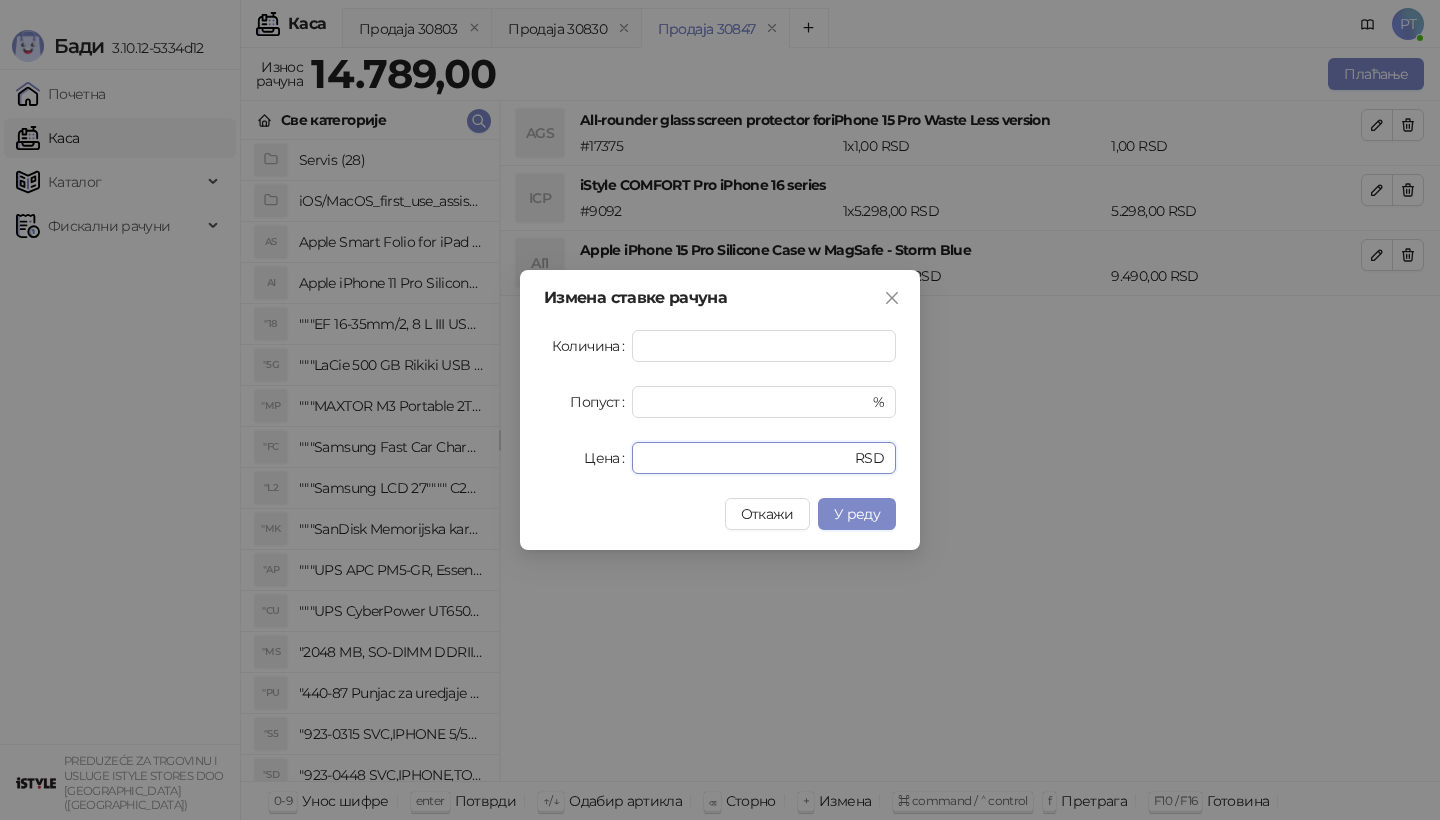drag, startPoint x: 697, startPoint y: 460, endPoint x: 613, endPoint y: 460, distance: 84 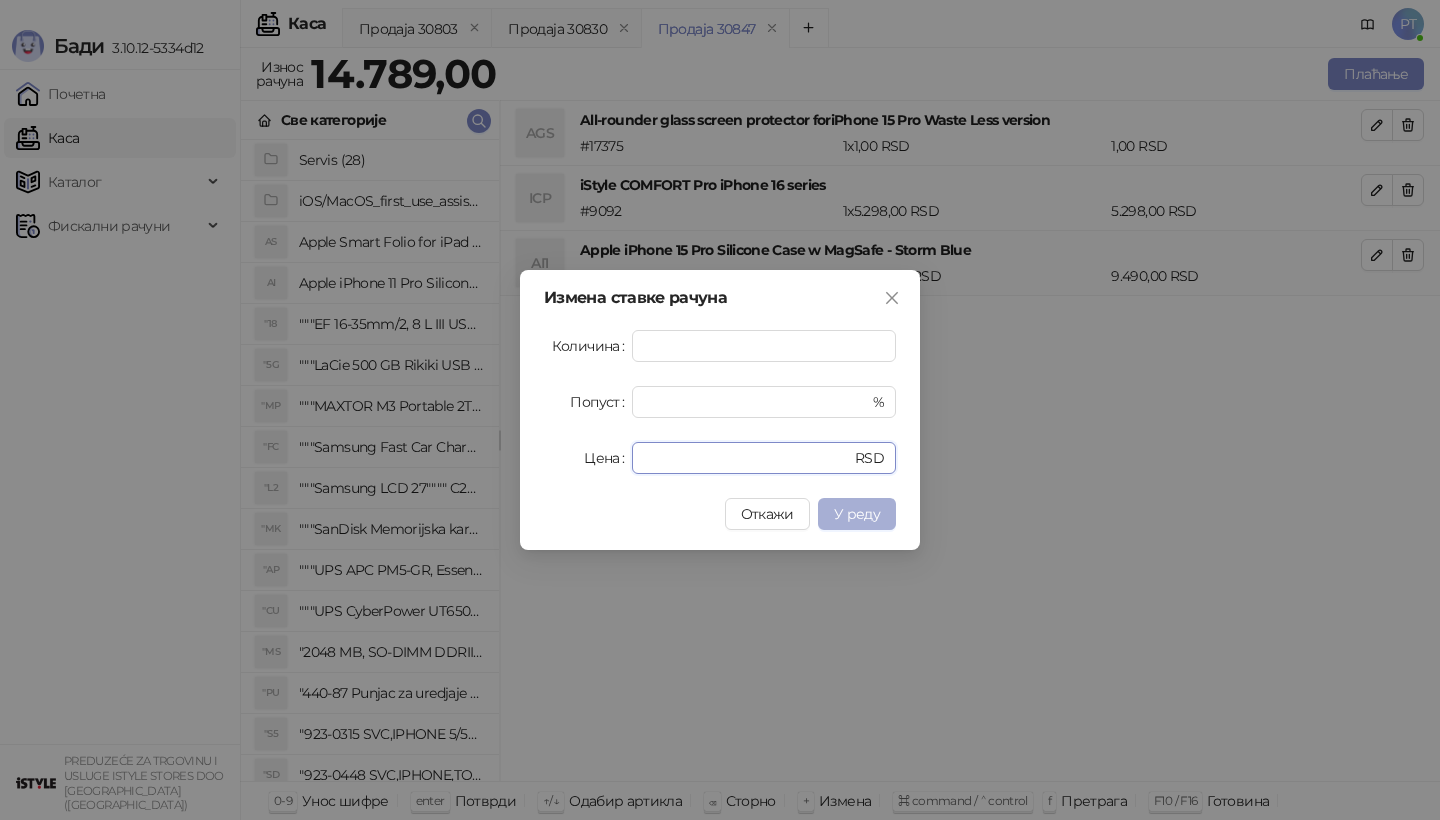 type on "****" 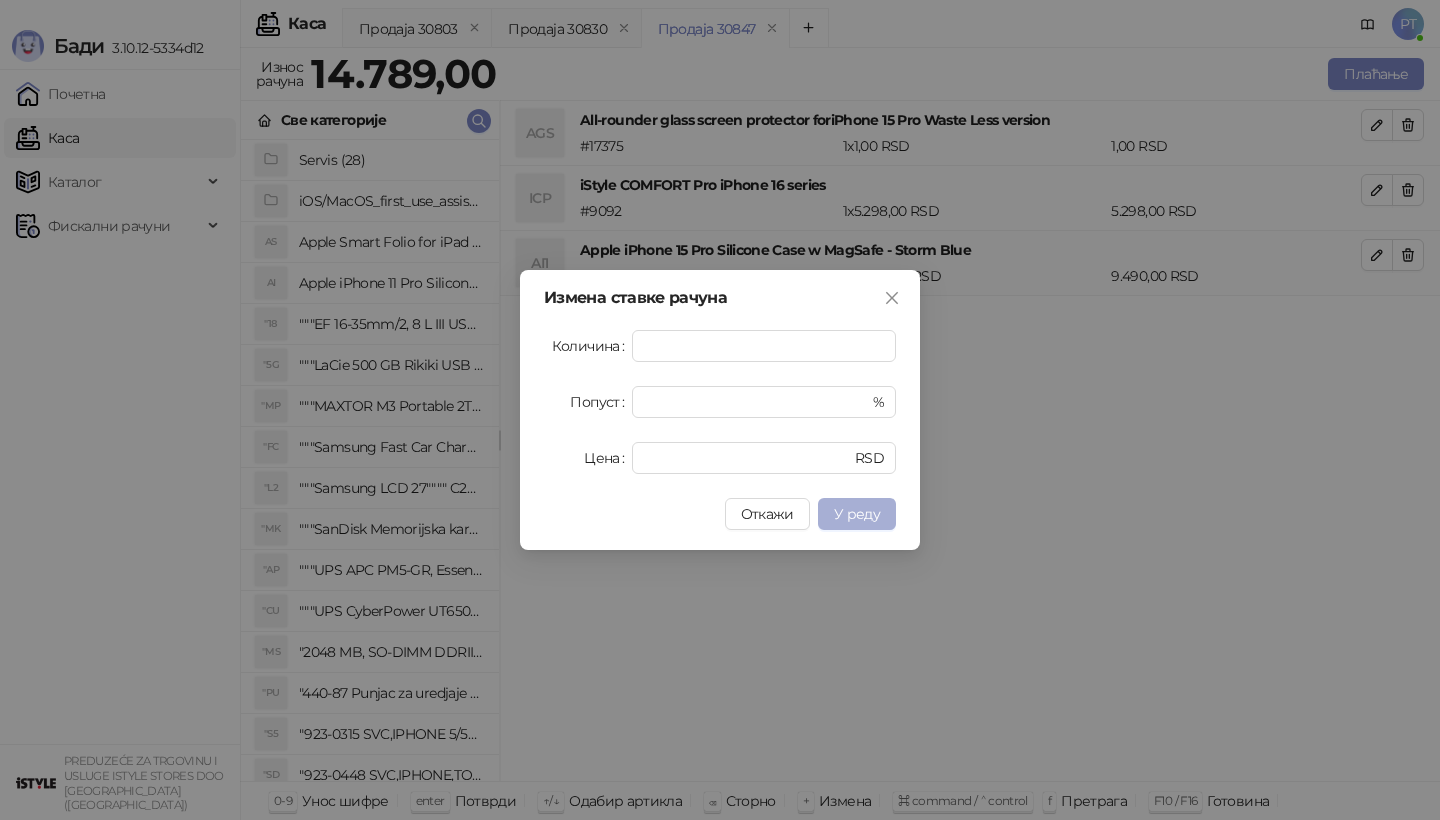 click on "У реду" at bounding box center [857, 514] 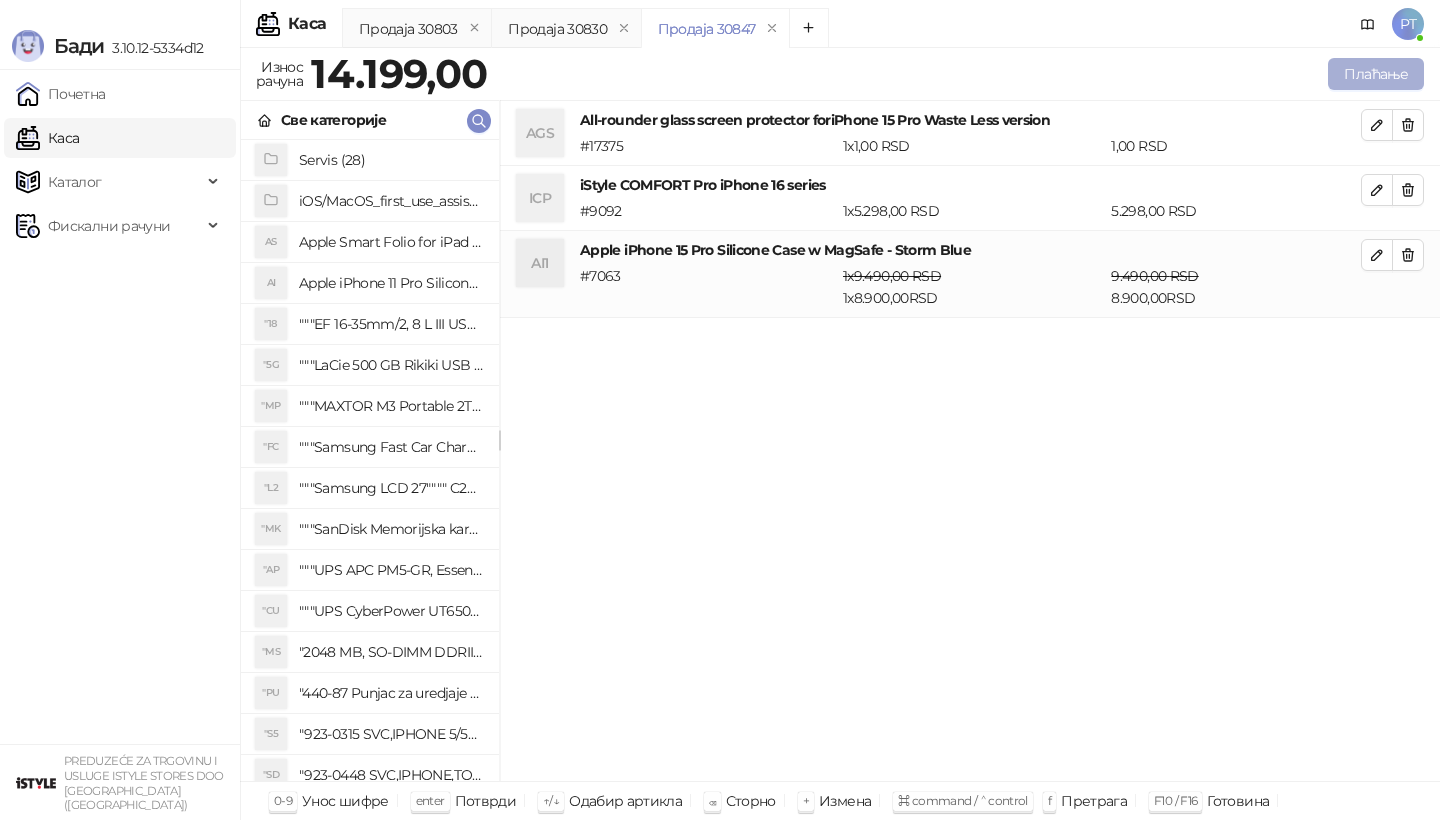 click on "Плаћање" at bounding box center (1376, 74) 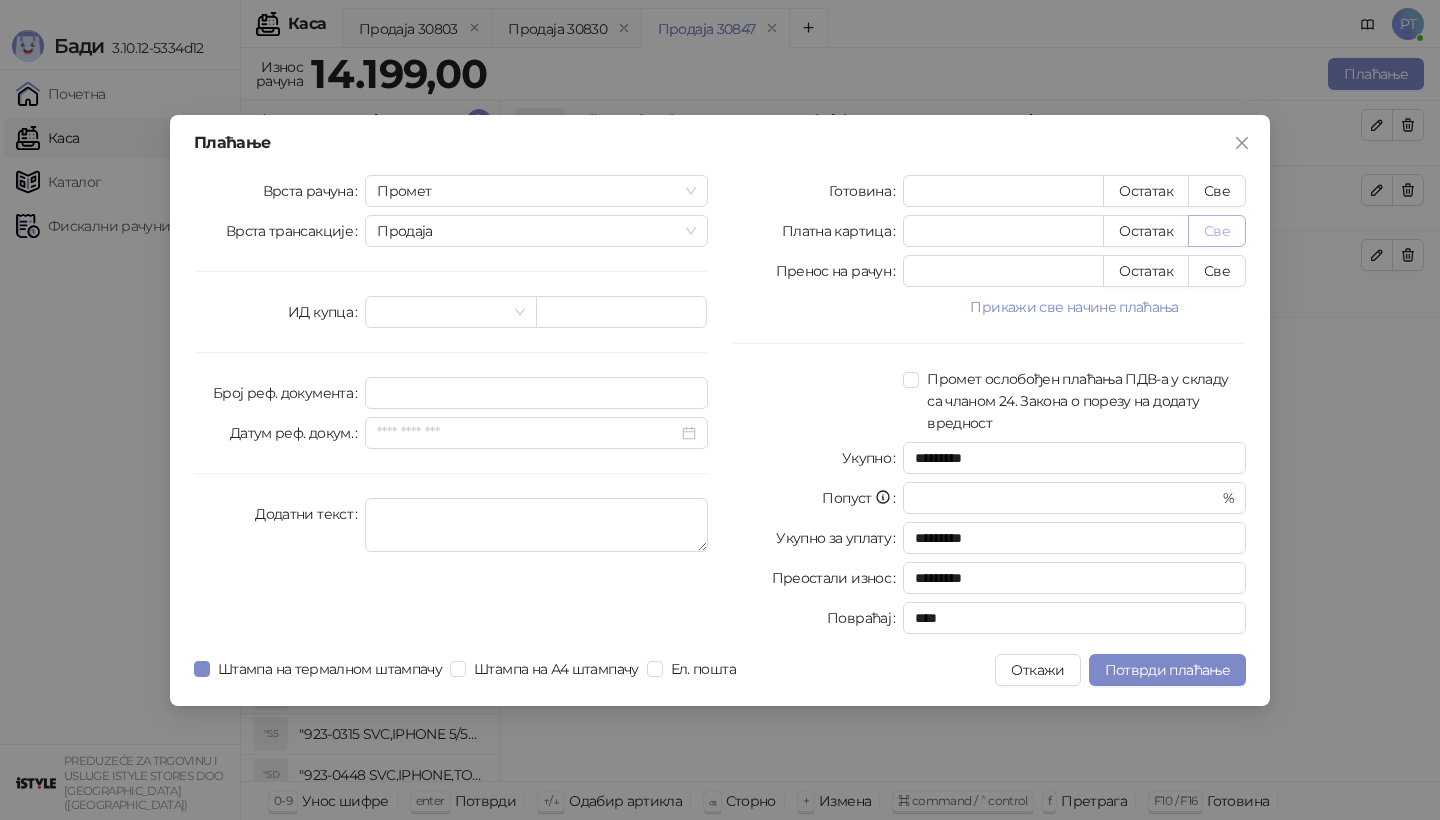 click on "Све" at bounding box center (1217, 231) 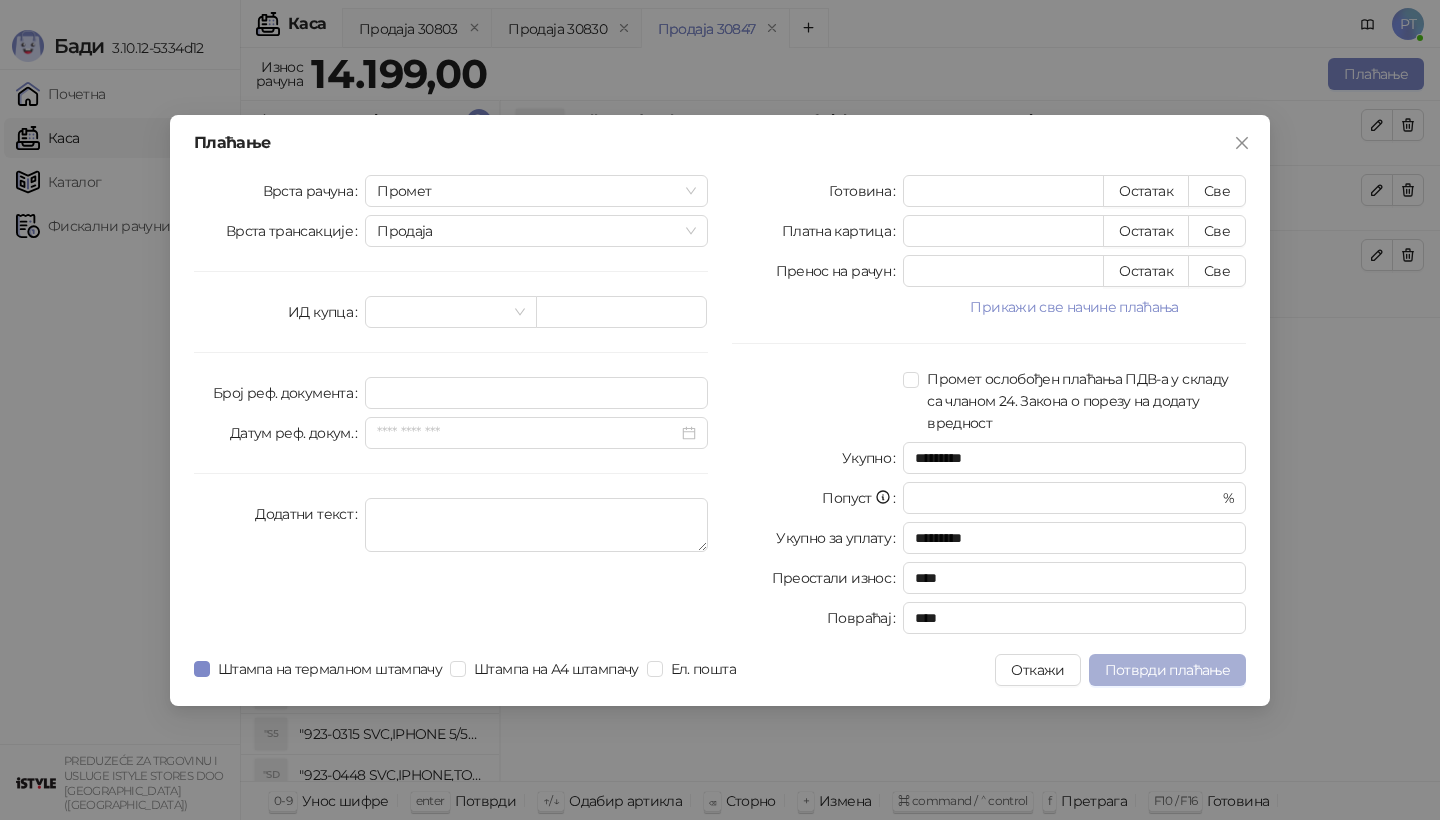 click on "Потврди плаћање" at bounding box center (1167, 670) 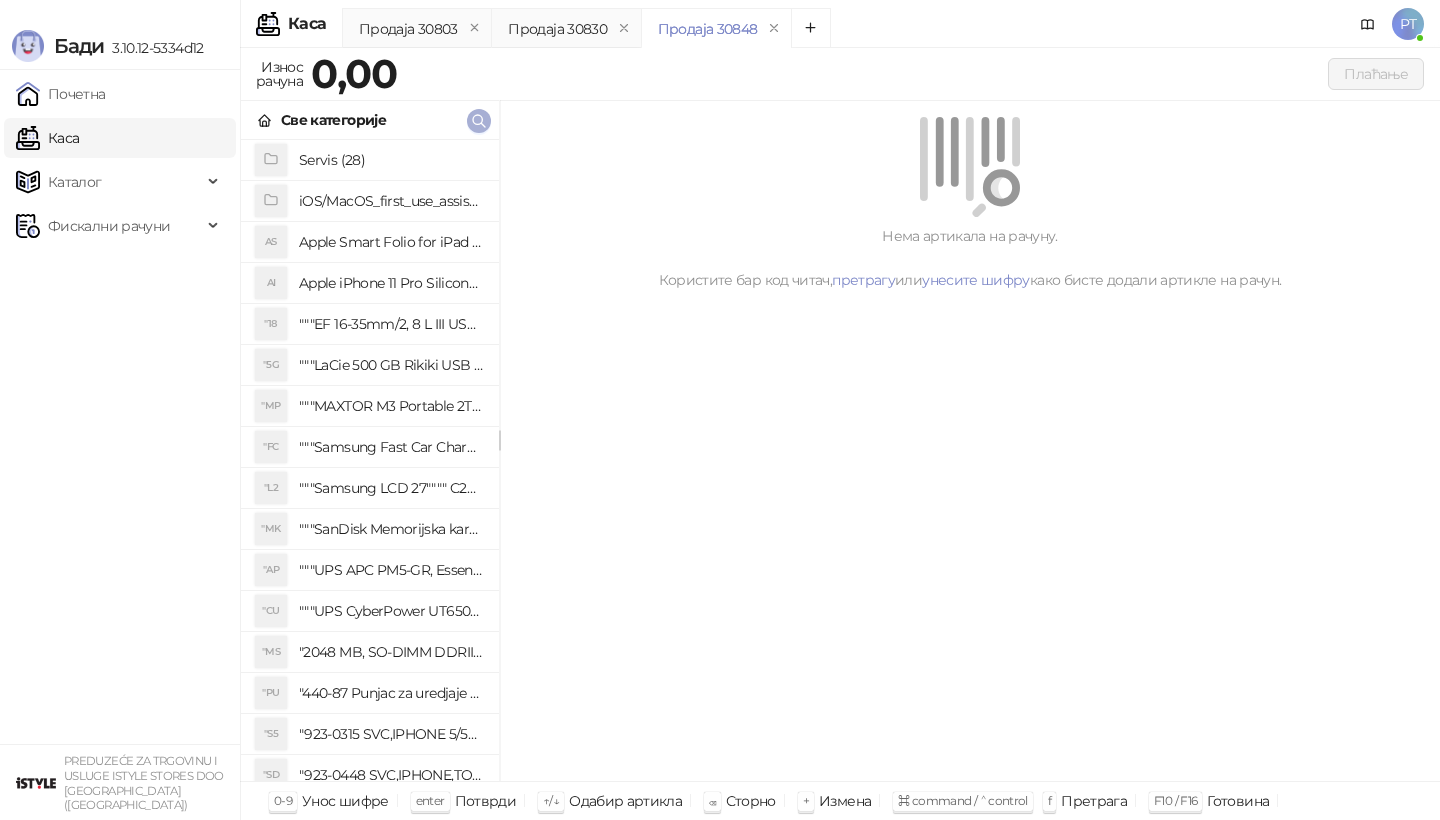 type 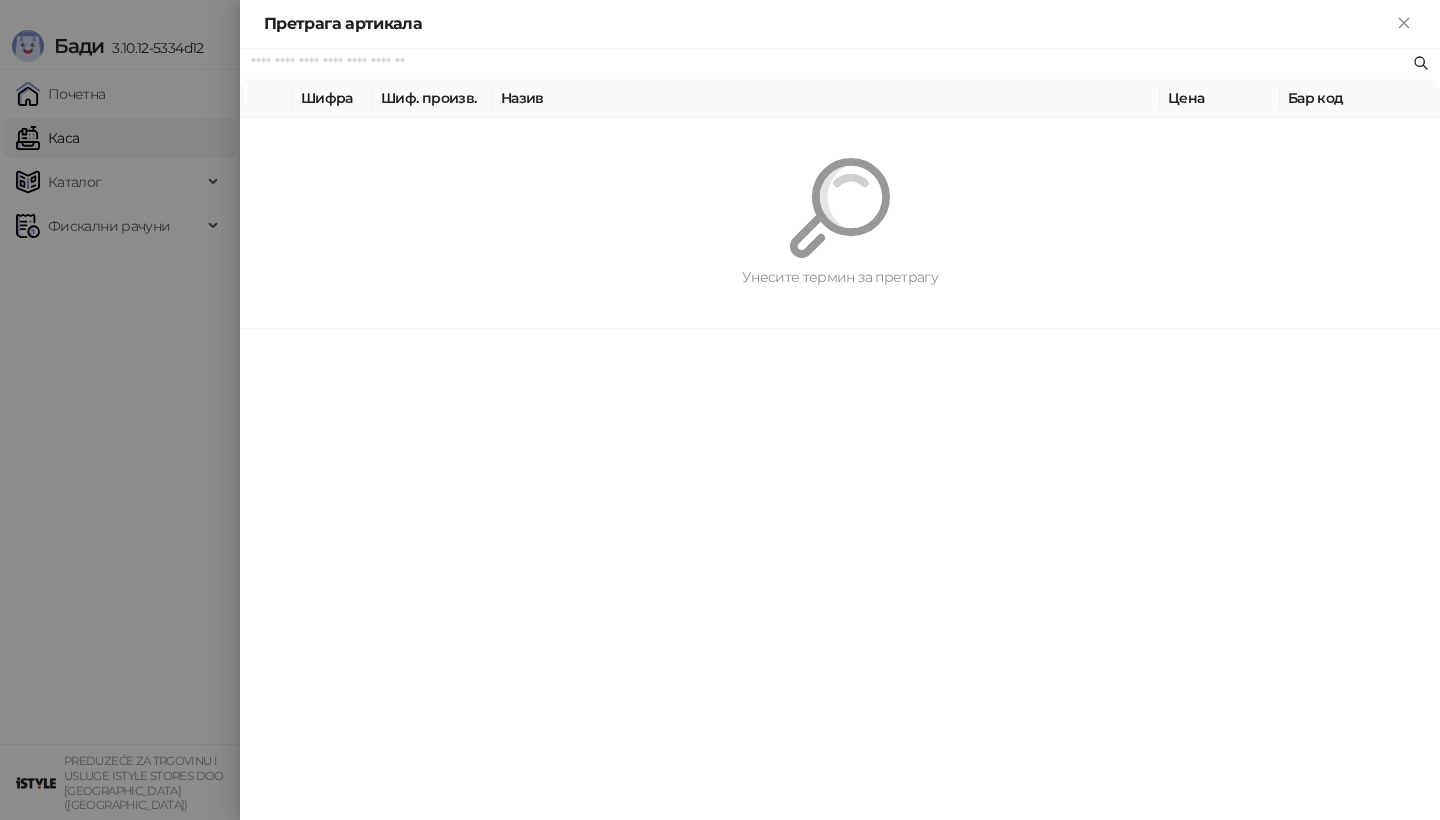 paste on "*********" 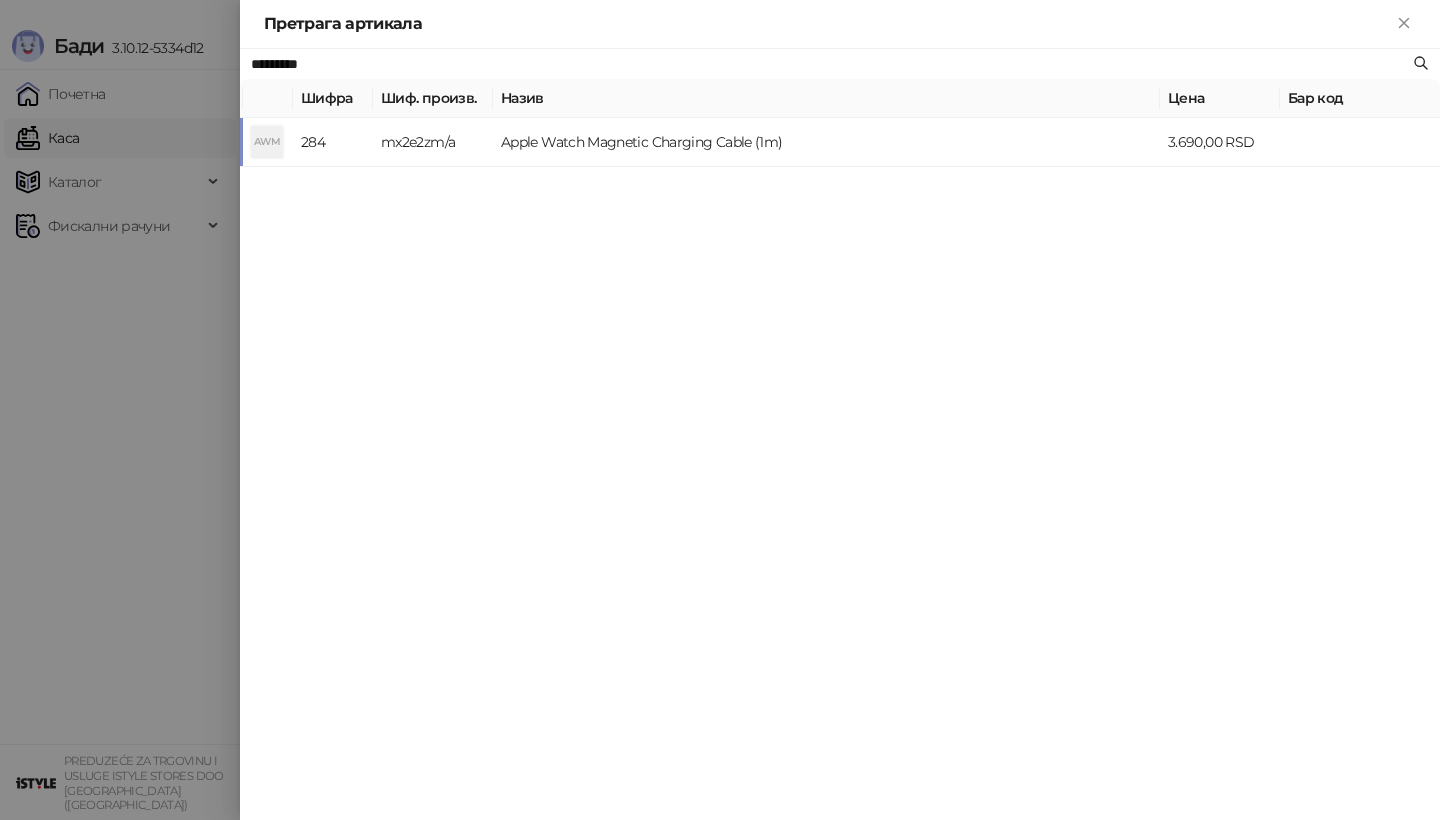 type on "*********" 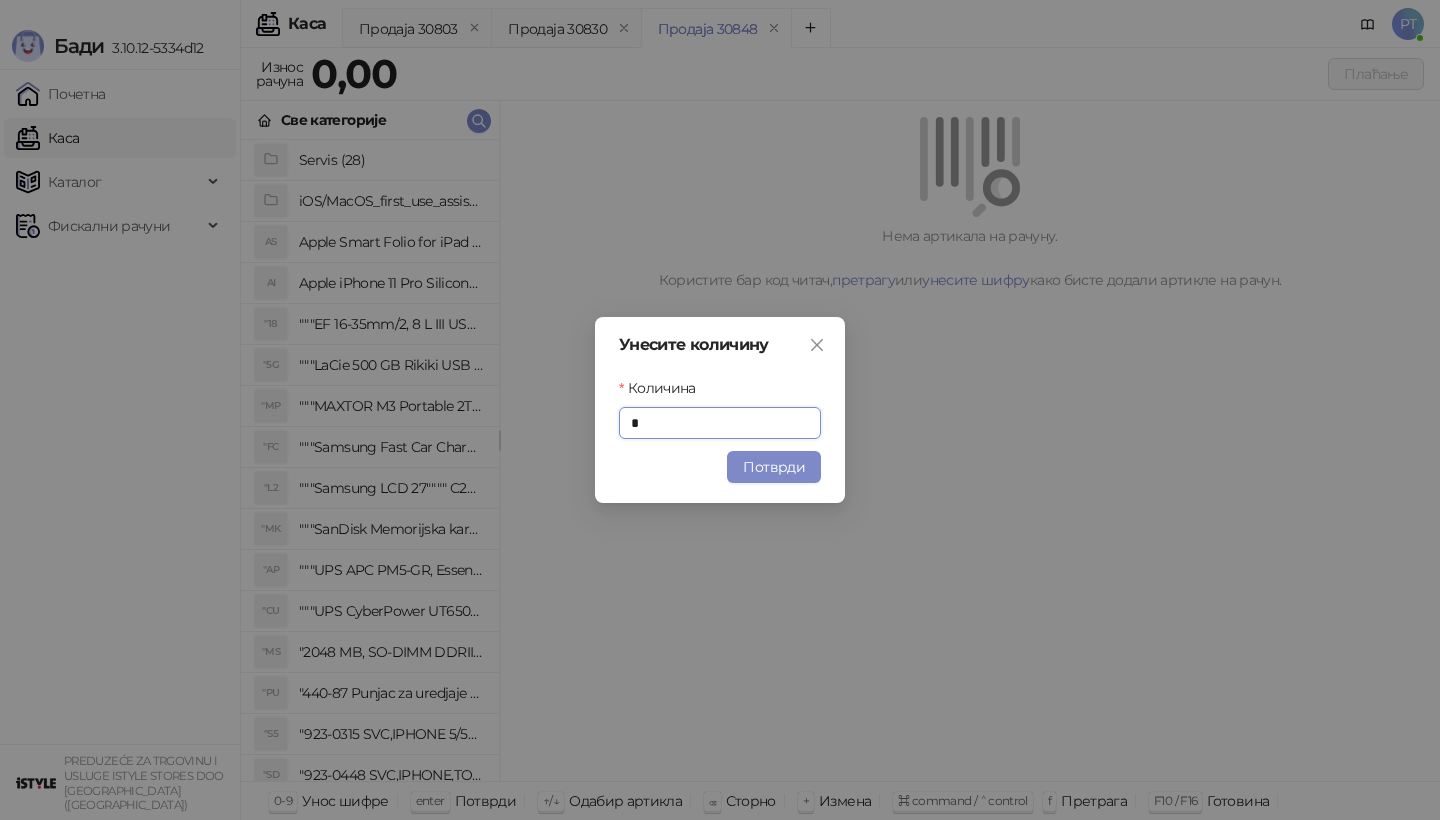 click on "Унесите количину Количина * Потврди" at bounding box center (720, 410) 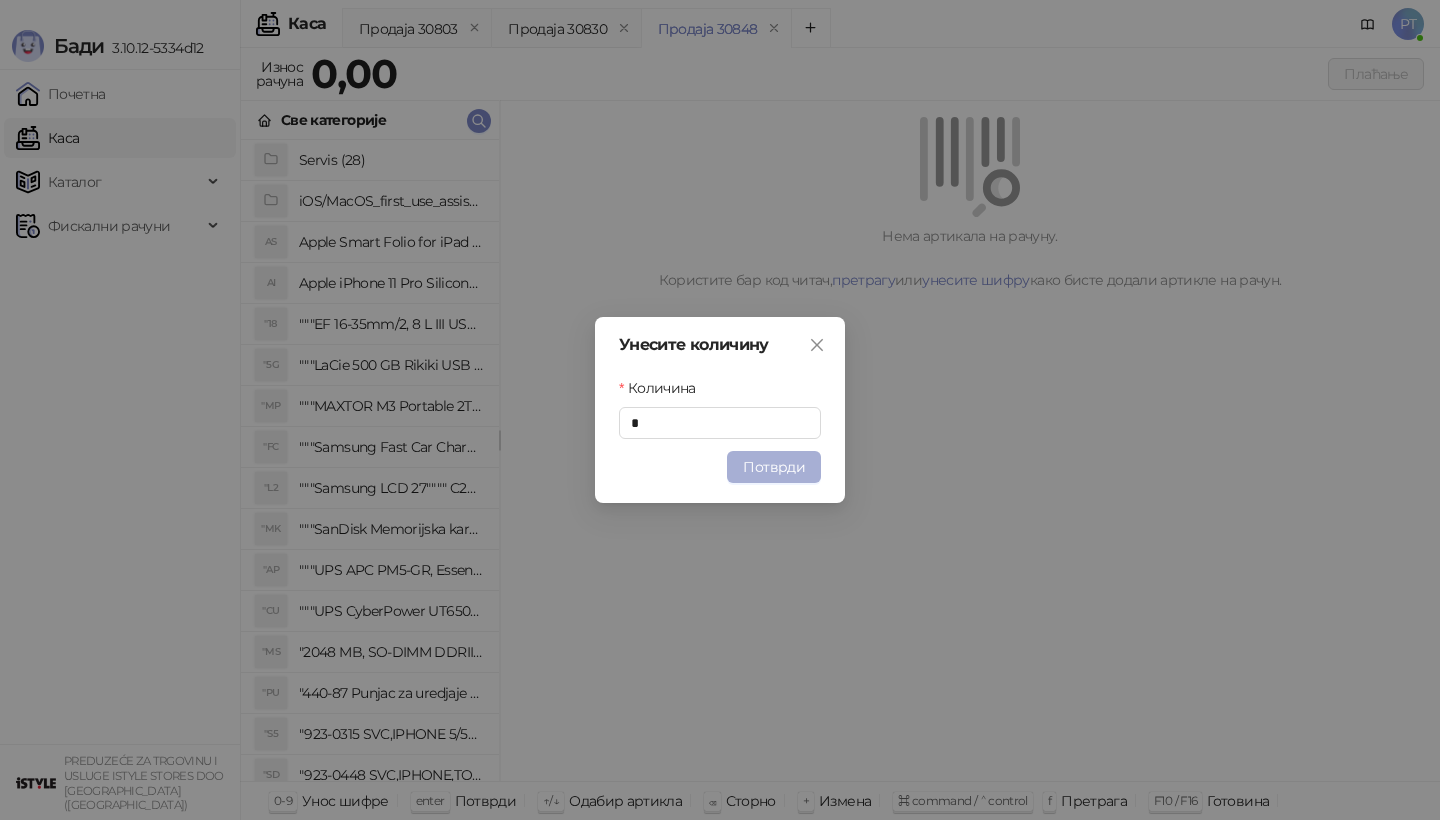 click on "Потврди" at bounding box center [774, 467] 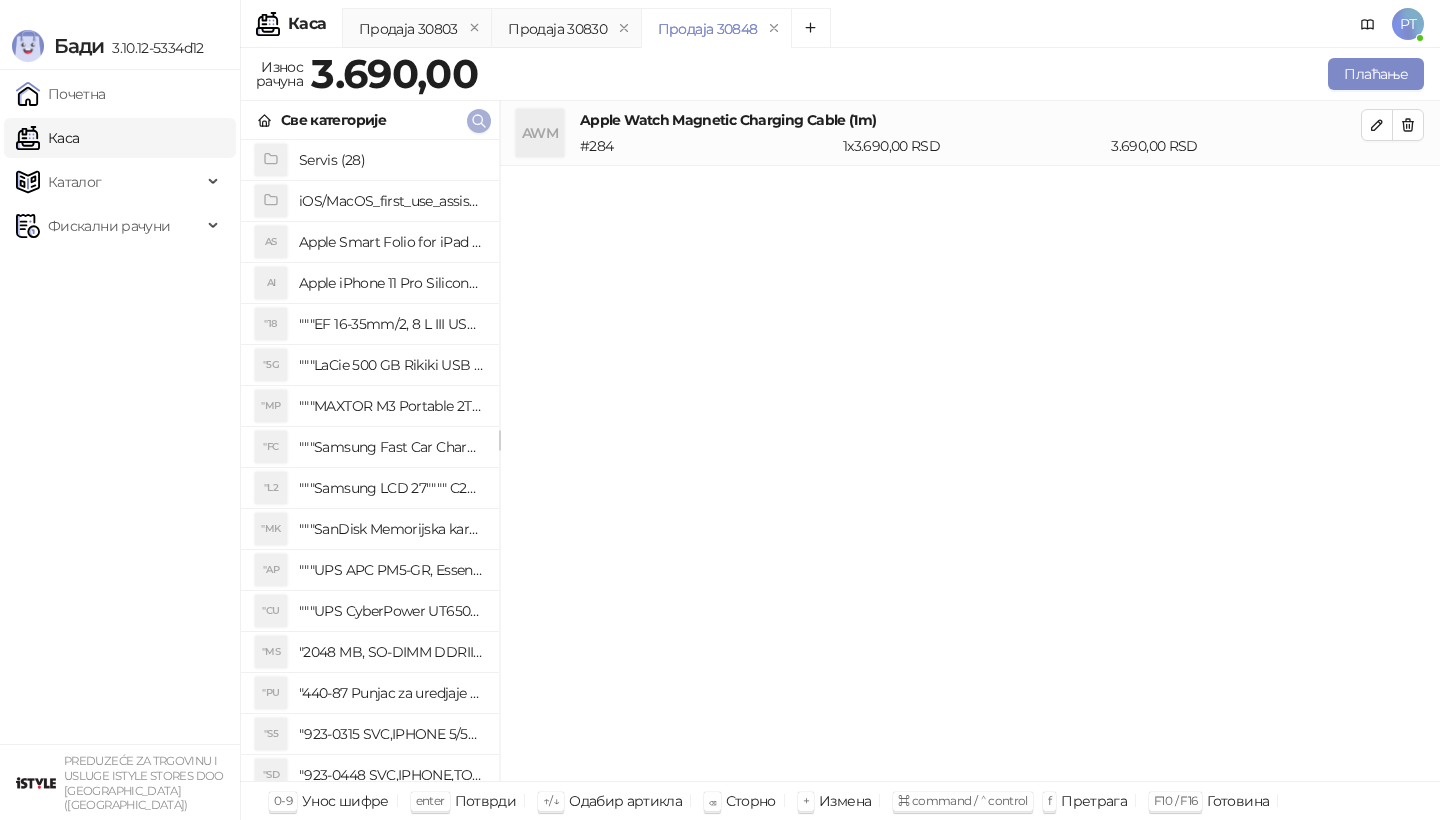 click 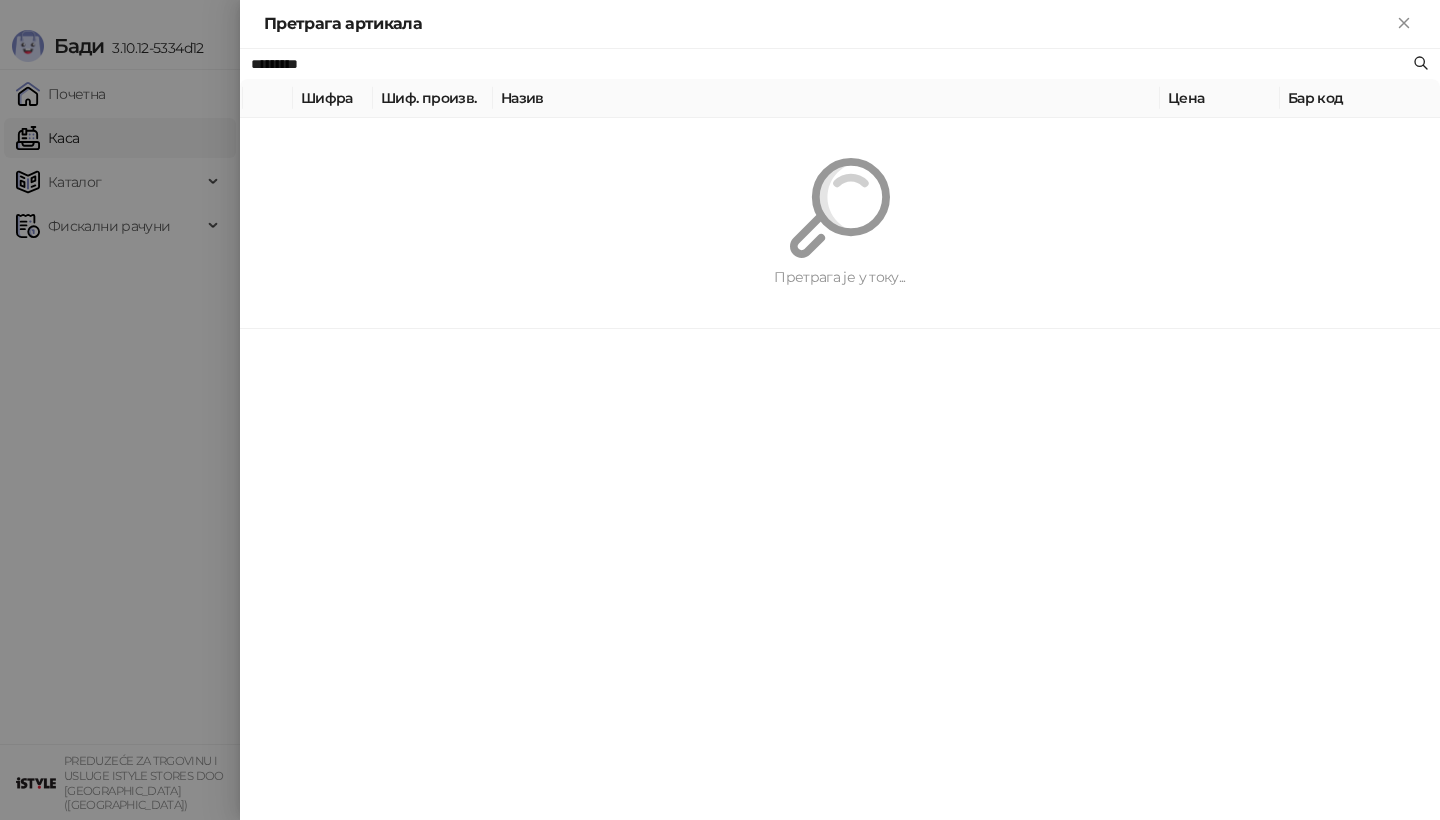 paste on "*******" 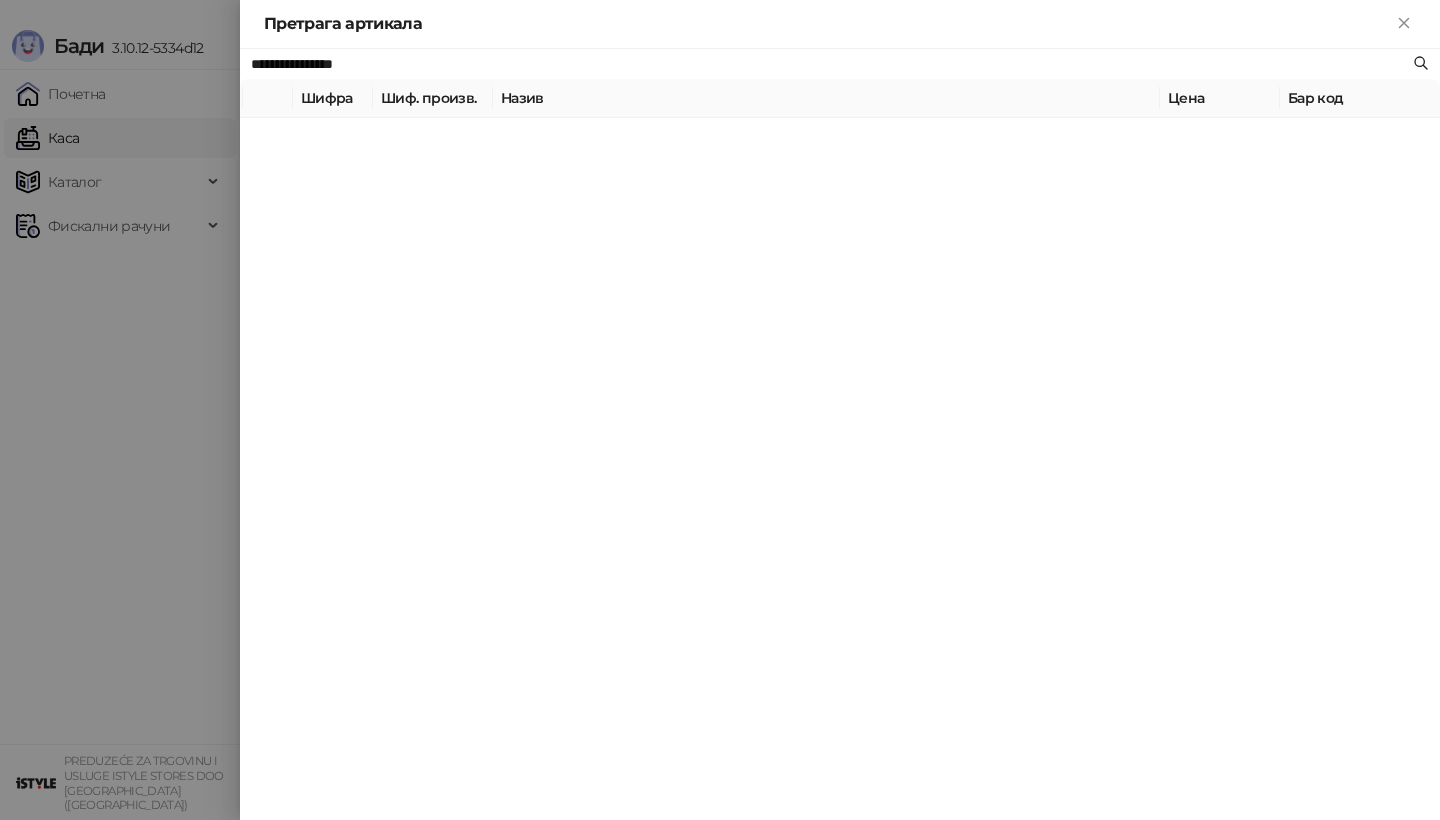 type on "**********" 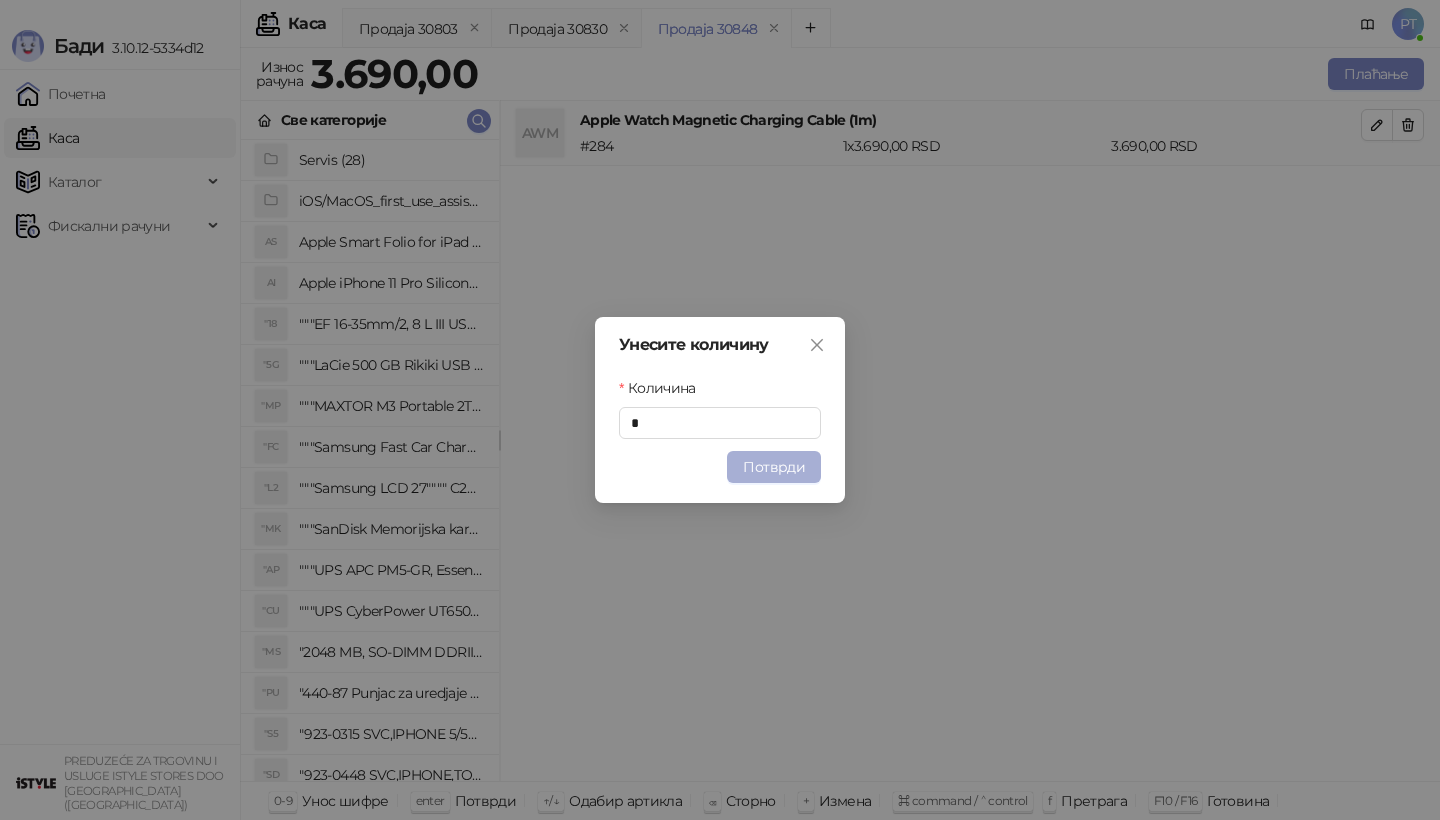 click on "Потврди" at bounding box center (774, 467) 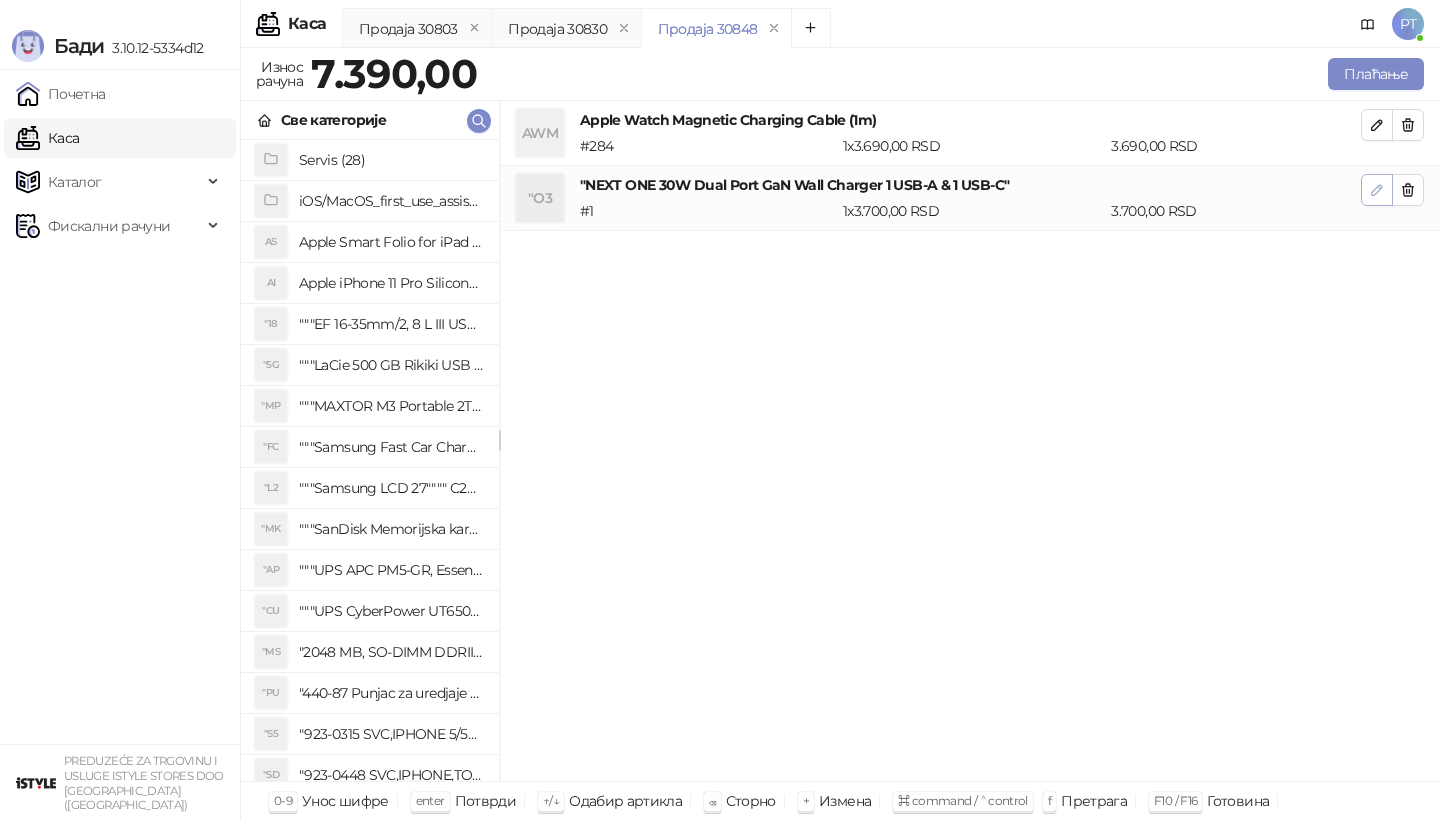 click 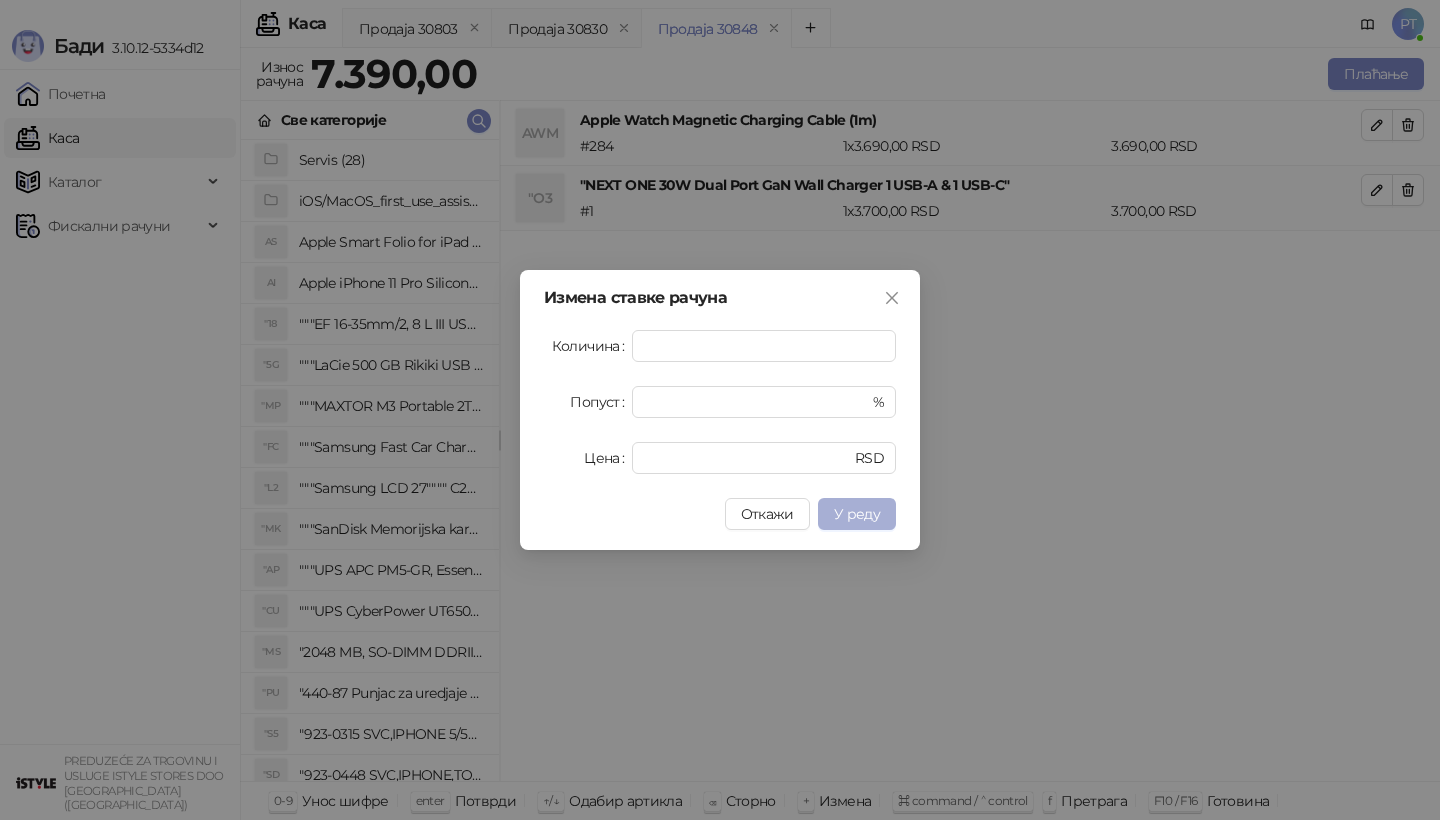 click on "У реду" at bounding box center (857, 514) 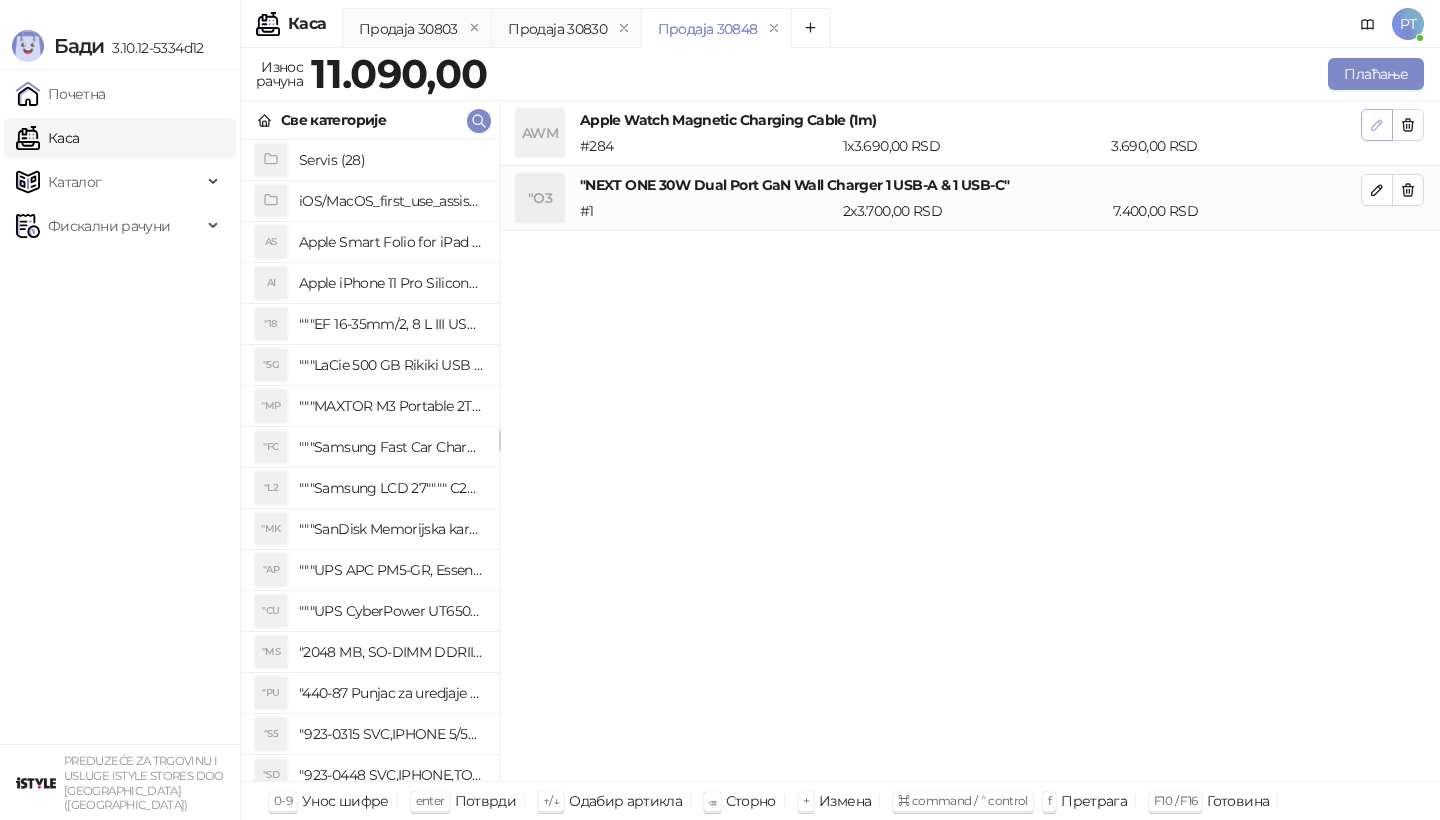 click 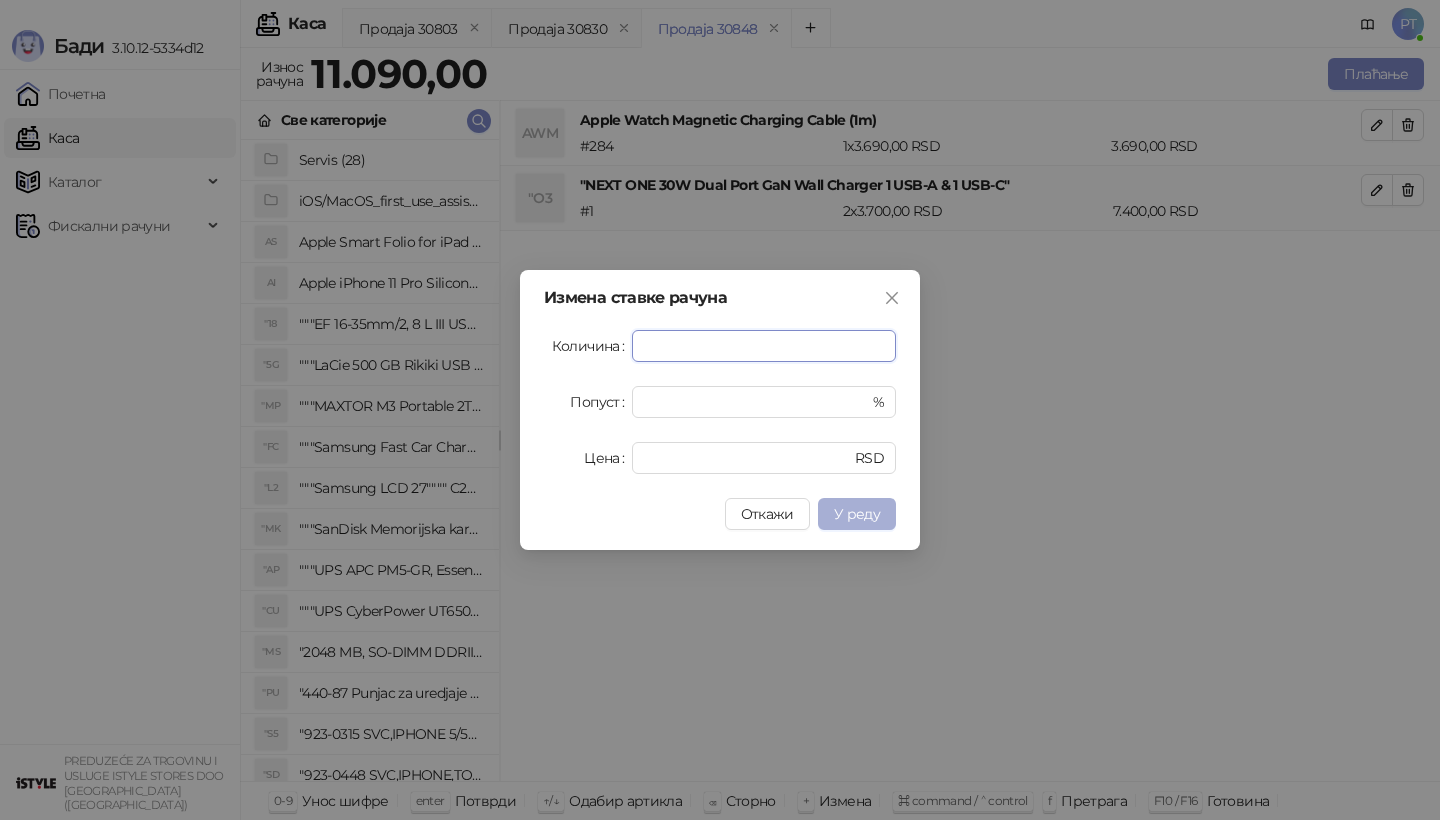 type on "*" 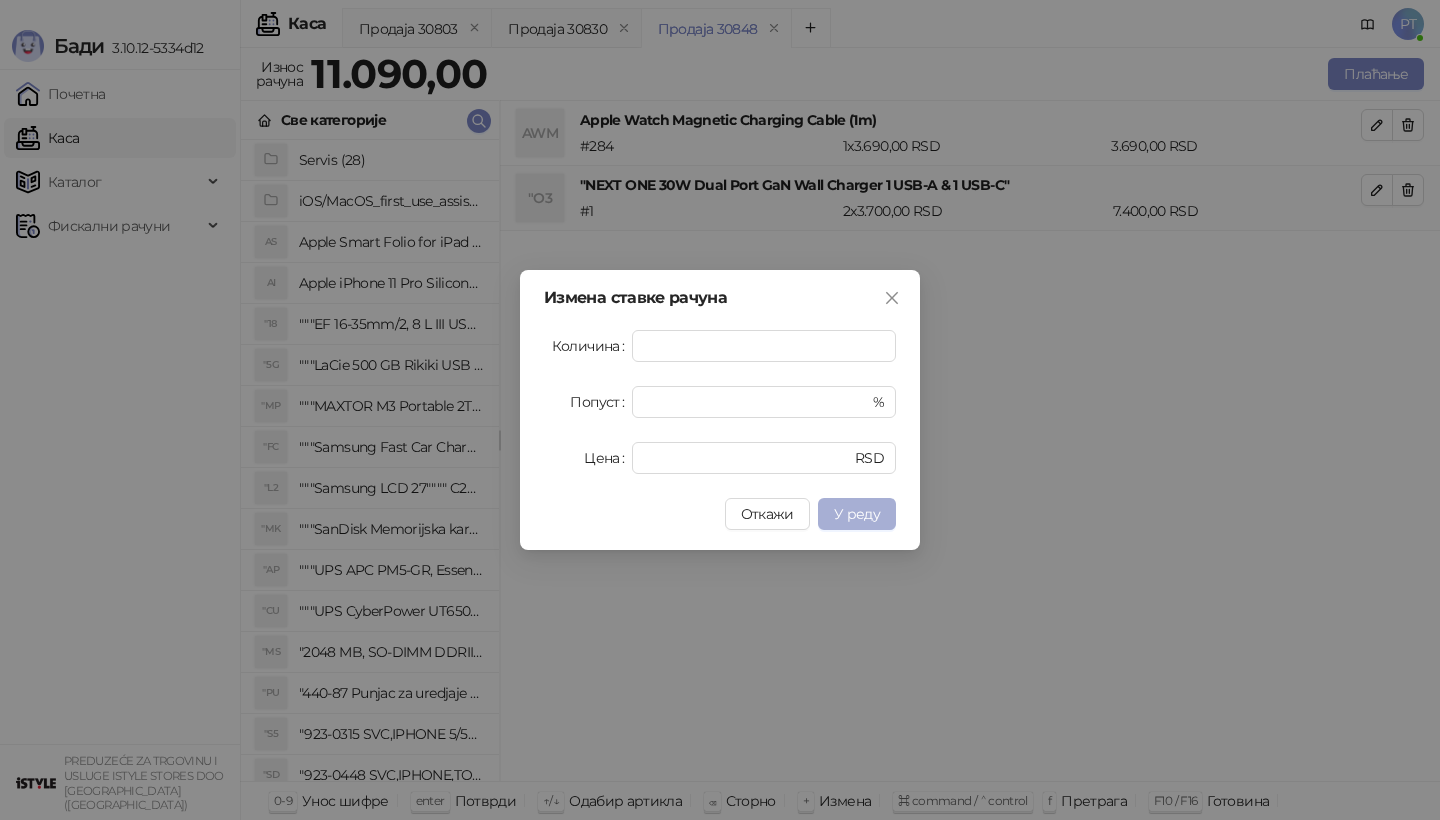 click on "У реду" at bounding box center (857, 514) 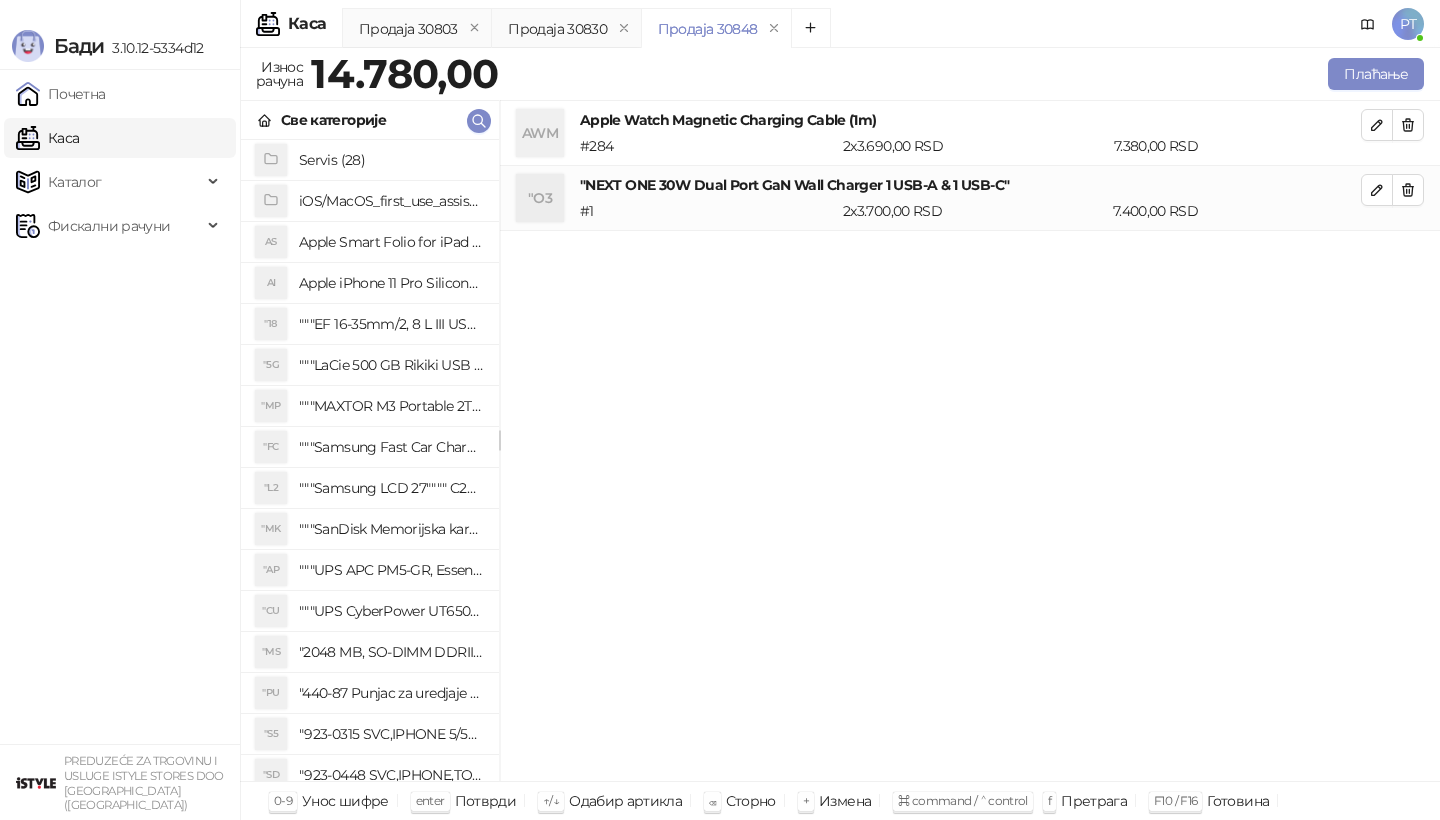 type 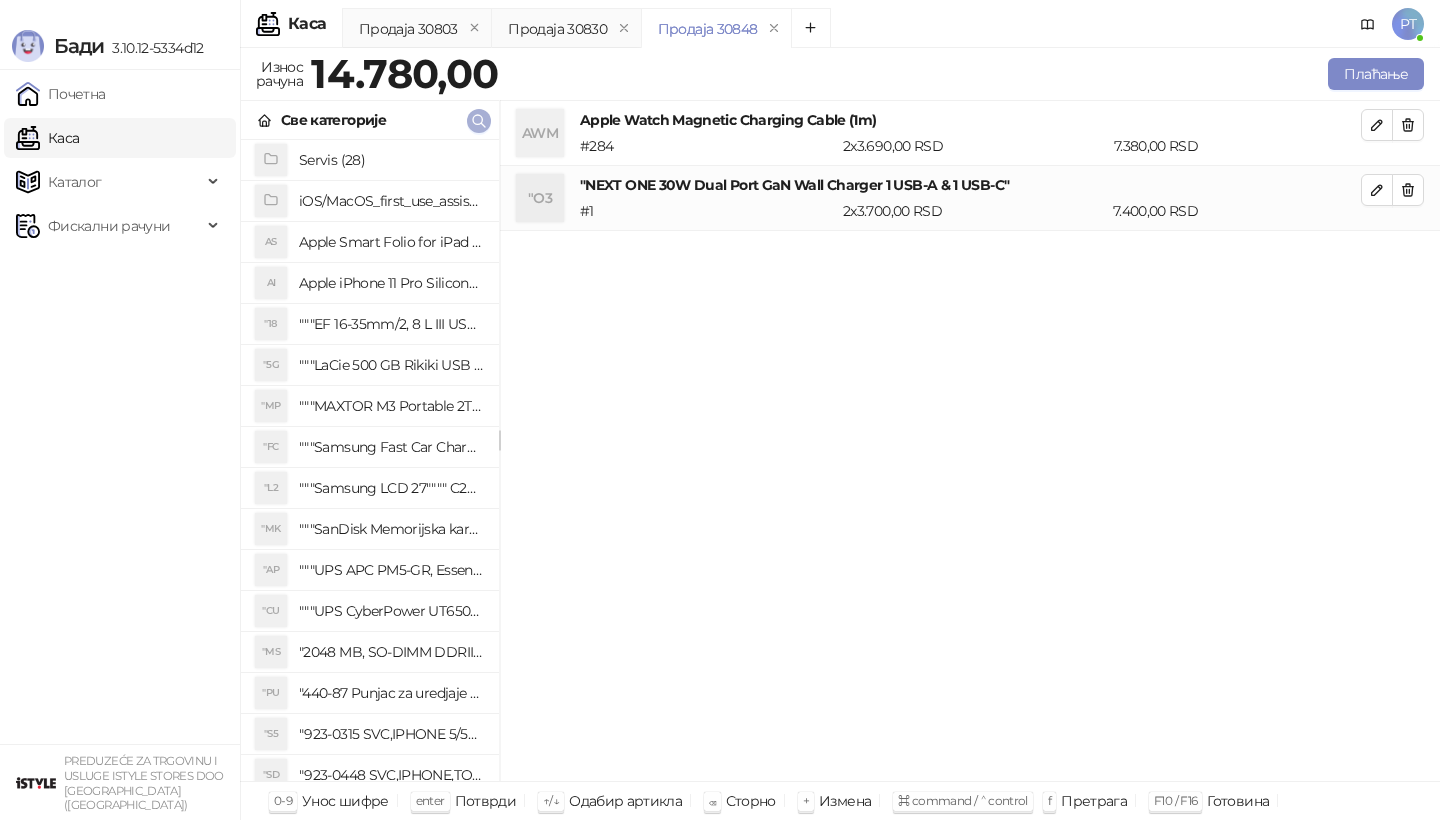 click 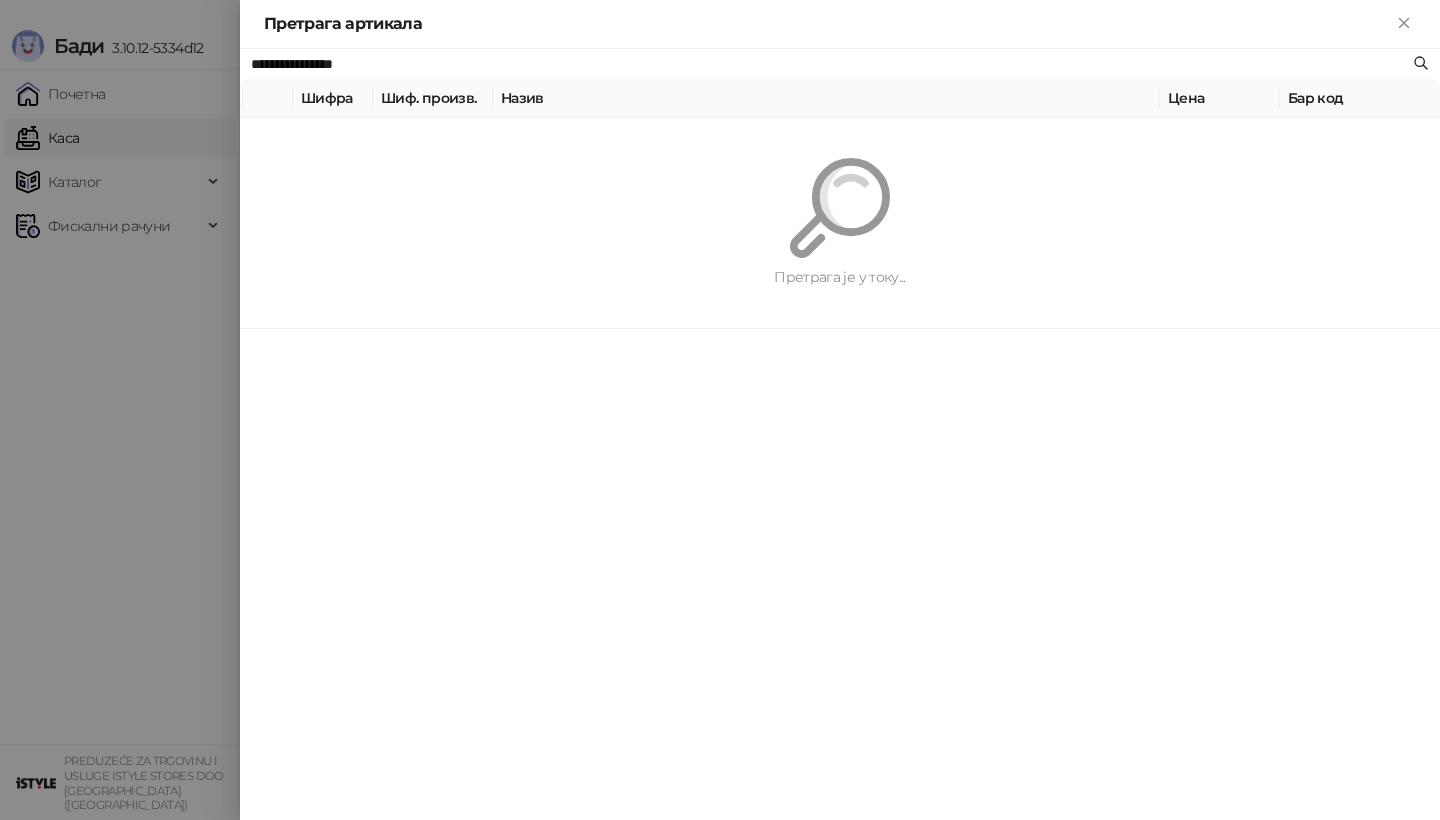 paste on "***" 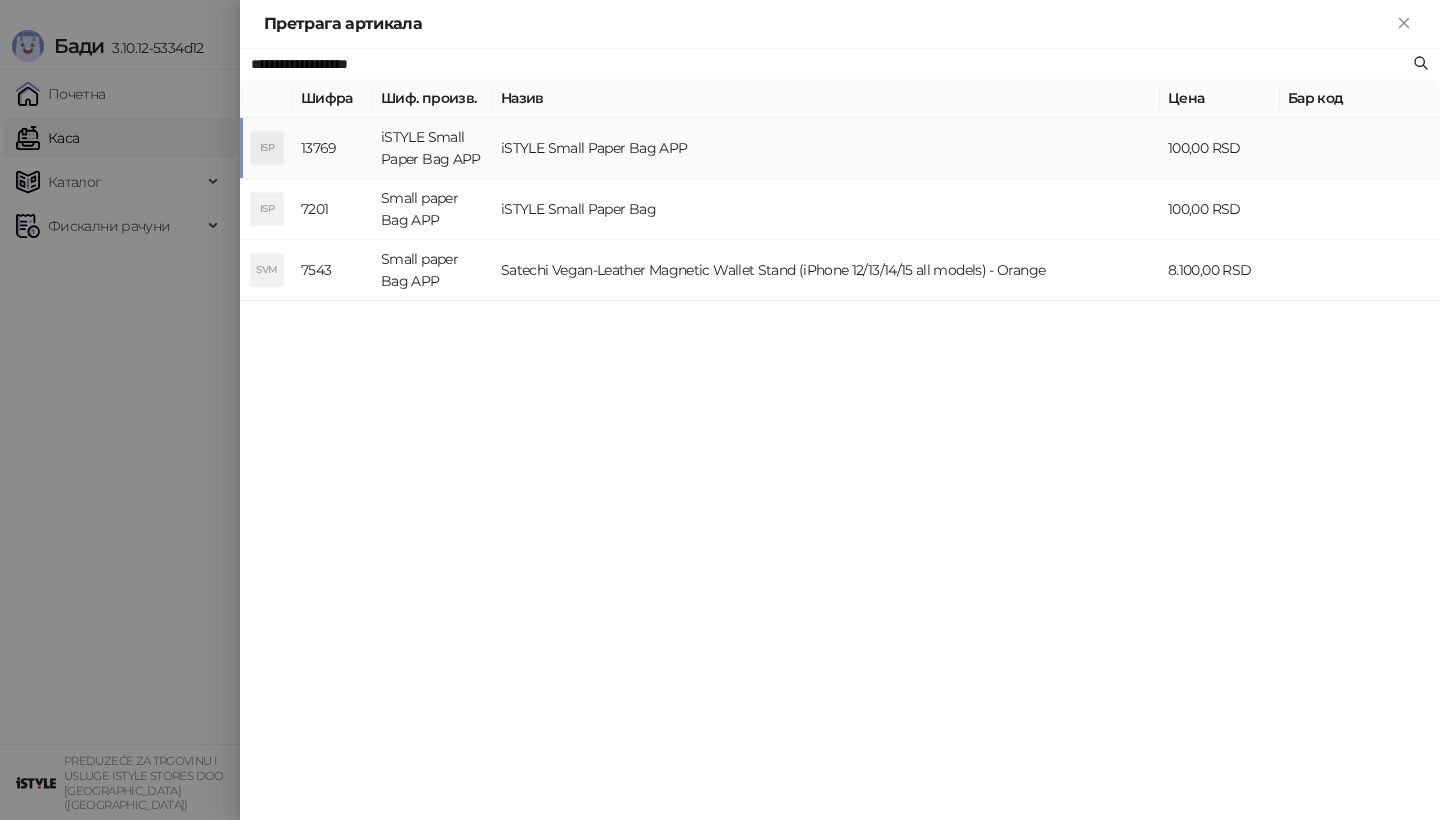 type on "**********" 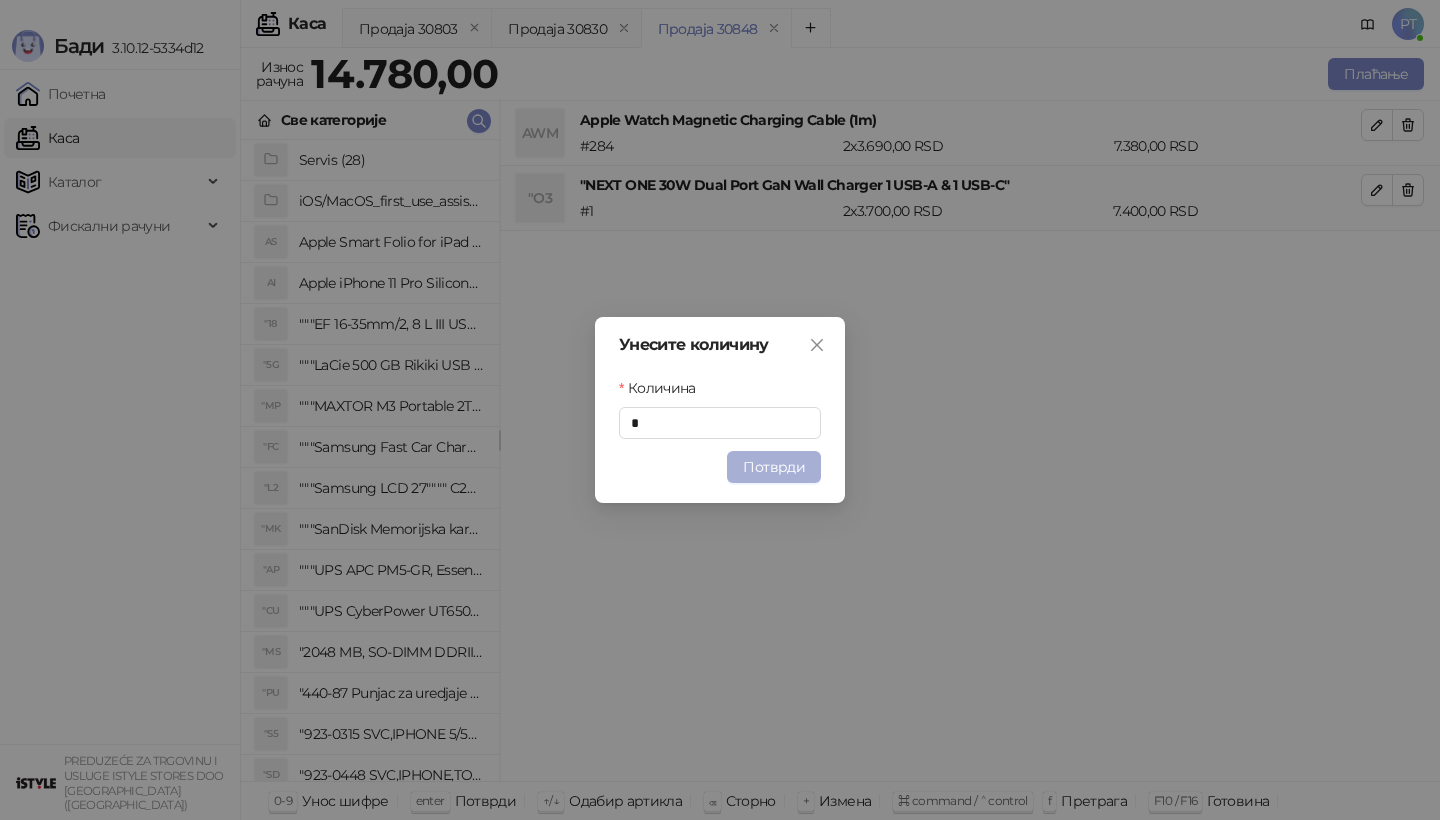 click on "Потврди" at bounding box center [774, 467] 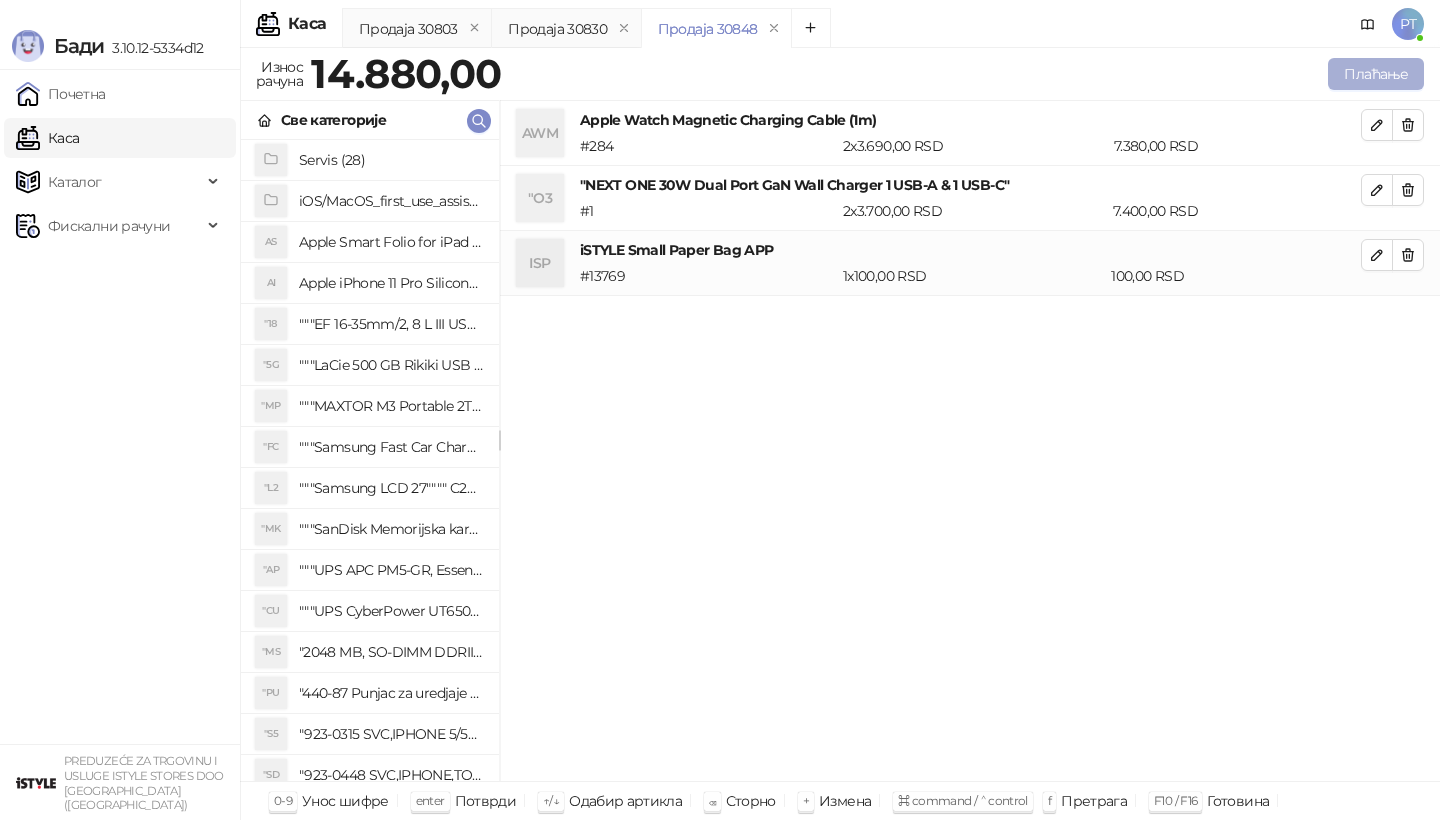 click on "Плаћање" at bounding box center (1376, 74) 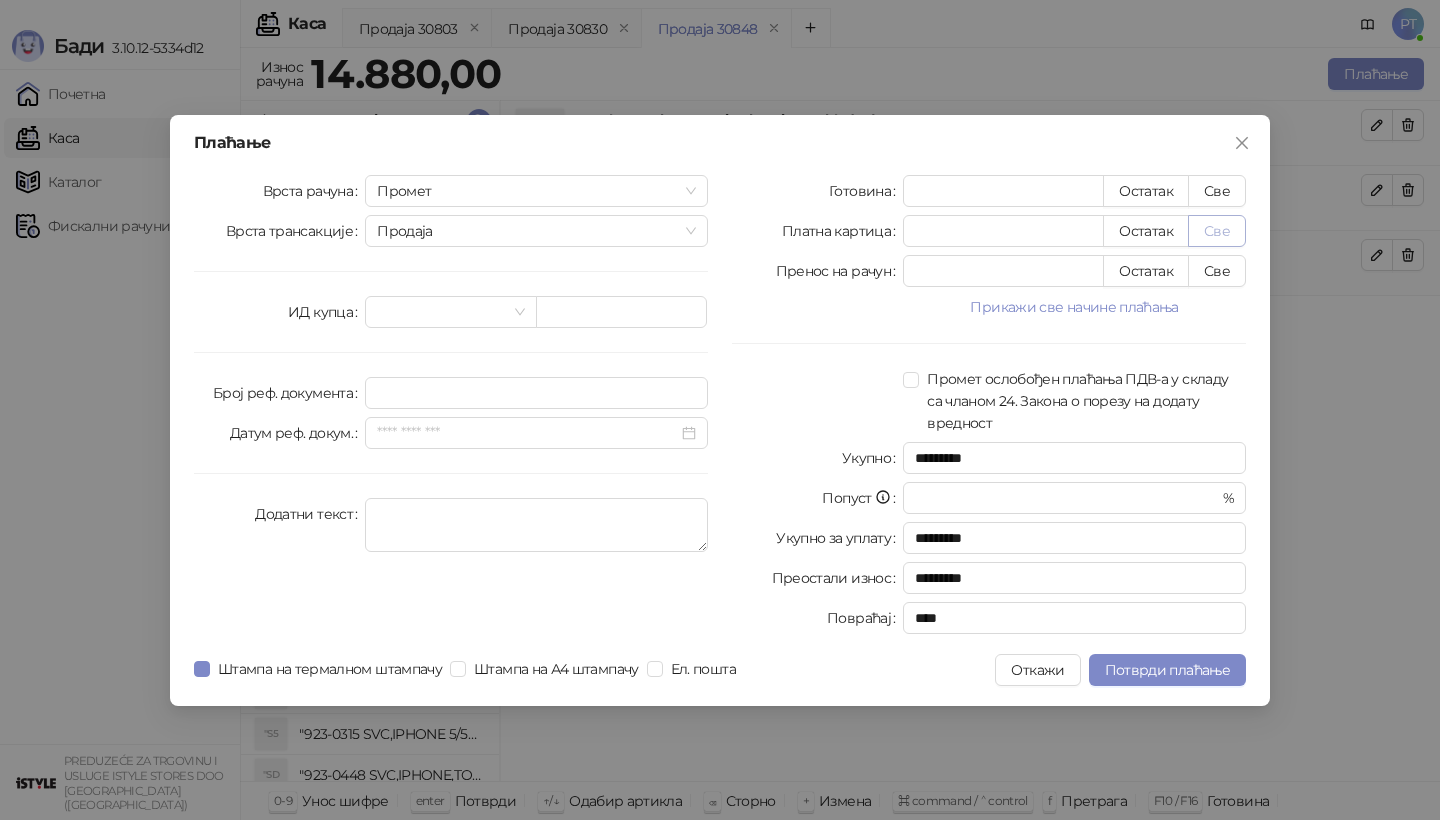 click on "Све" at bounding box center (1217, 231) 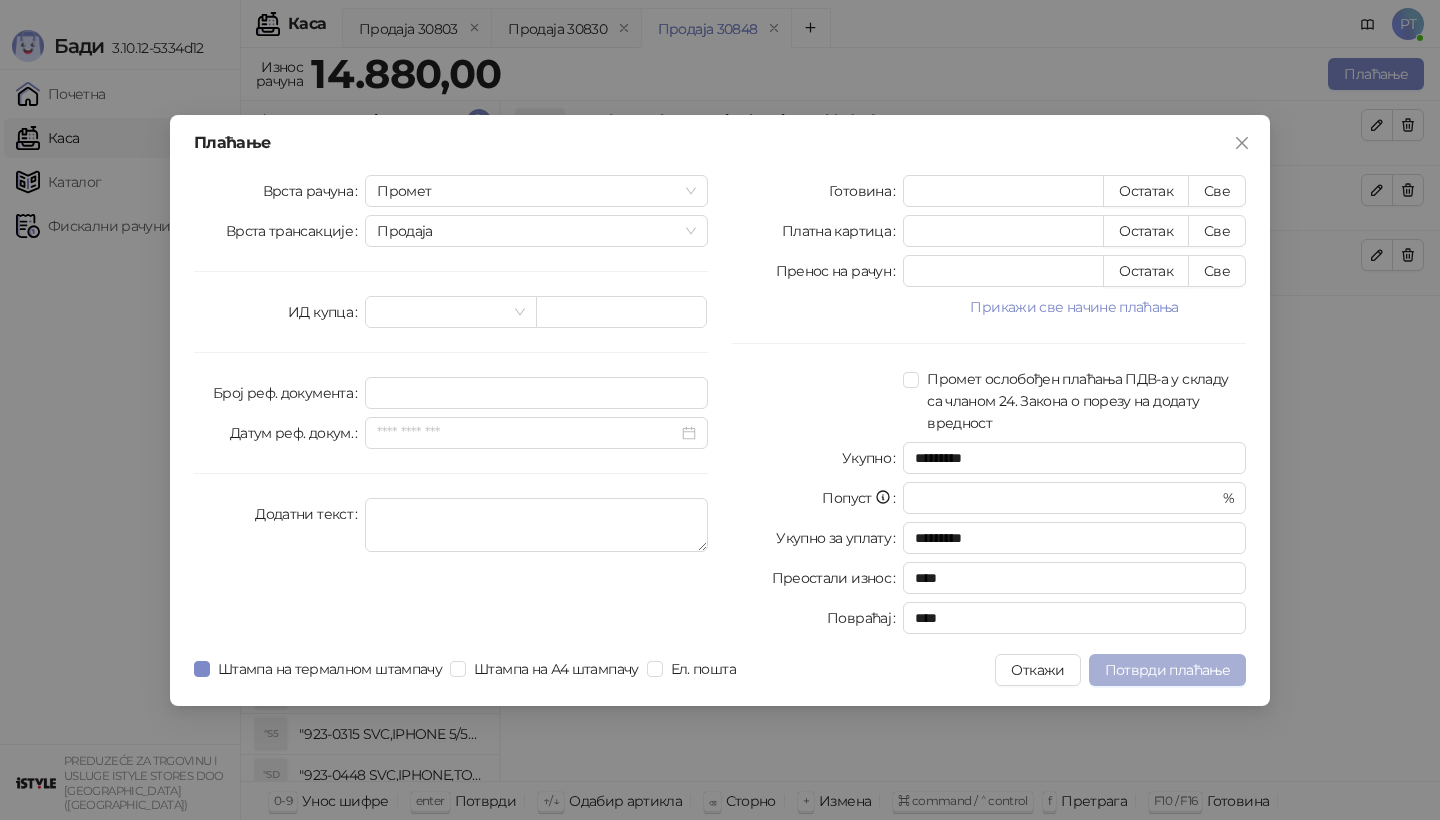 click on "Потврди плаћање" at bounding box center (1167, 670) 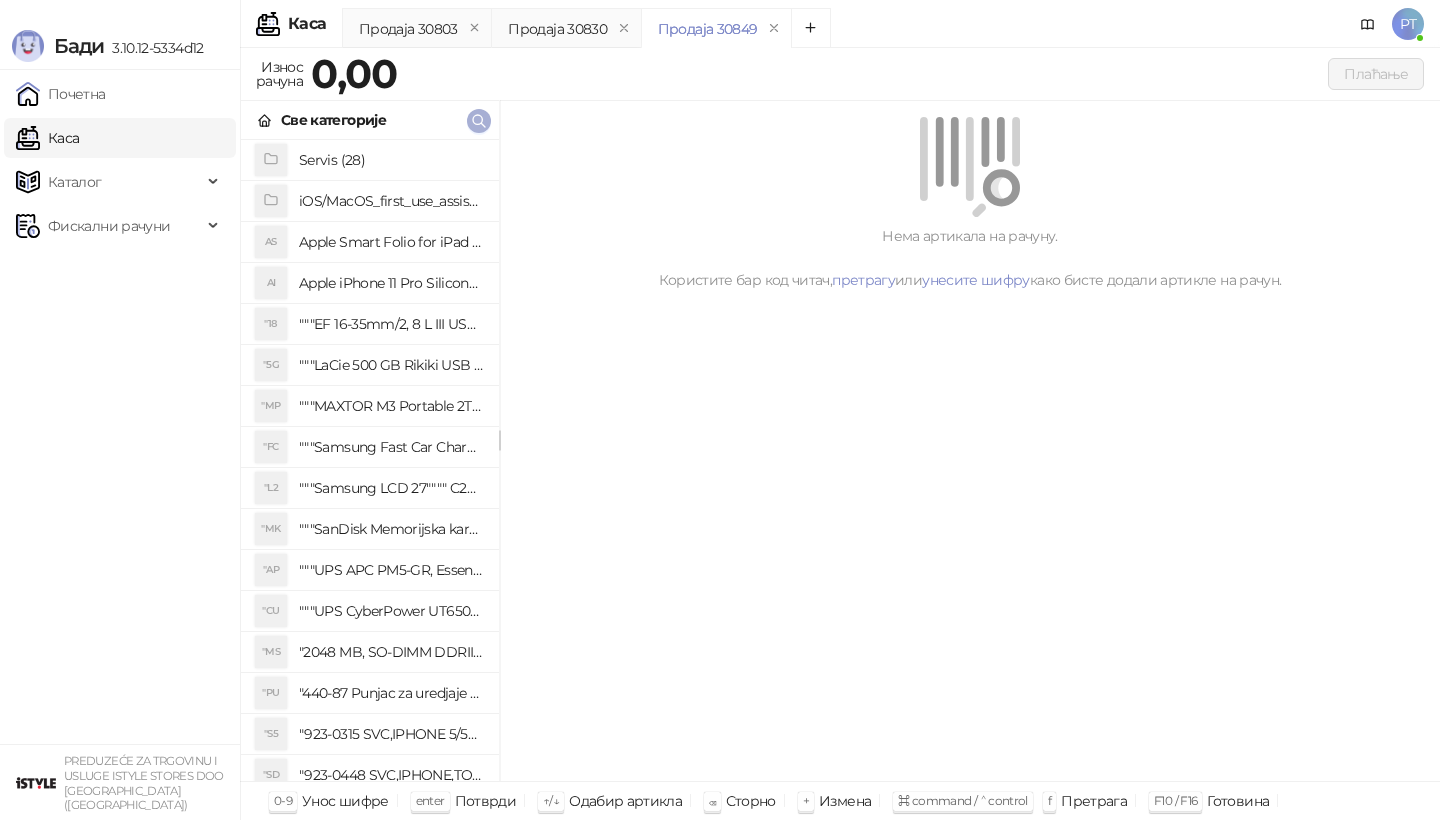 type 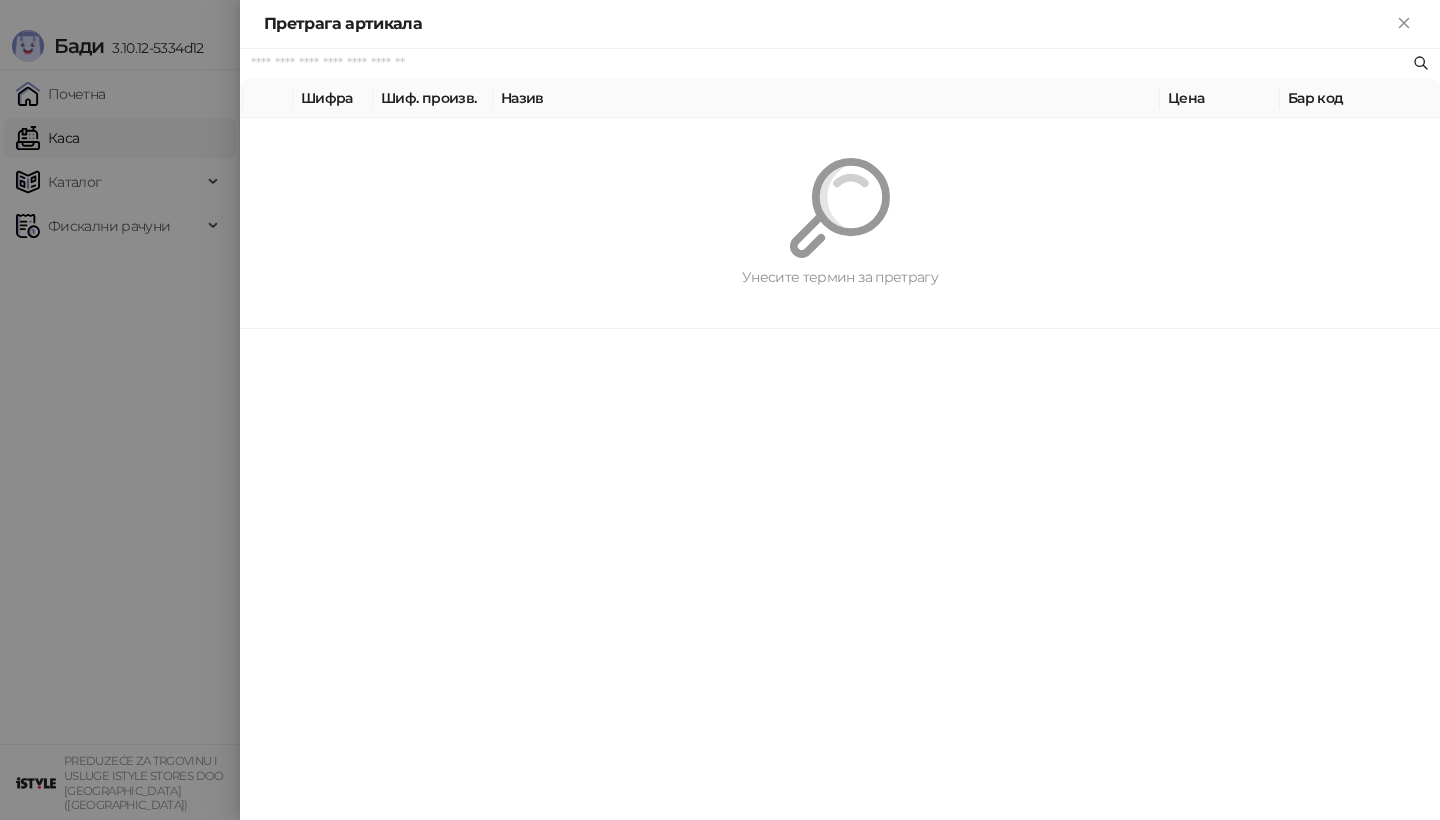 paste on "*********" 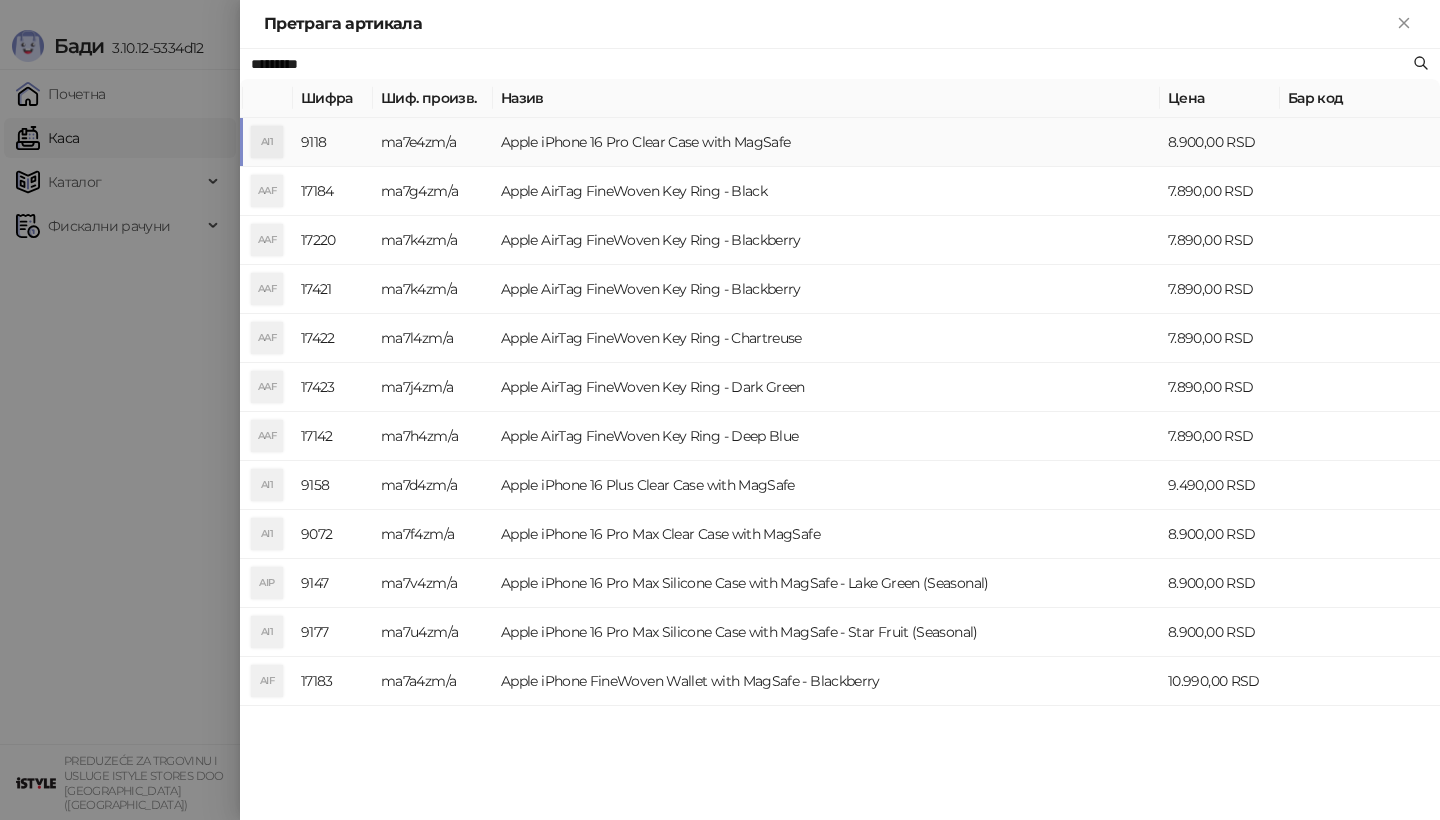 type on "*********" 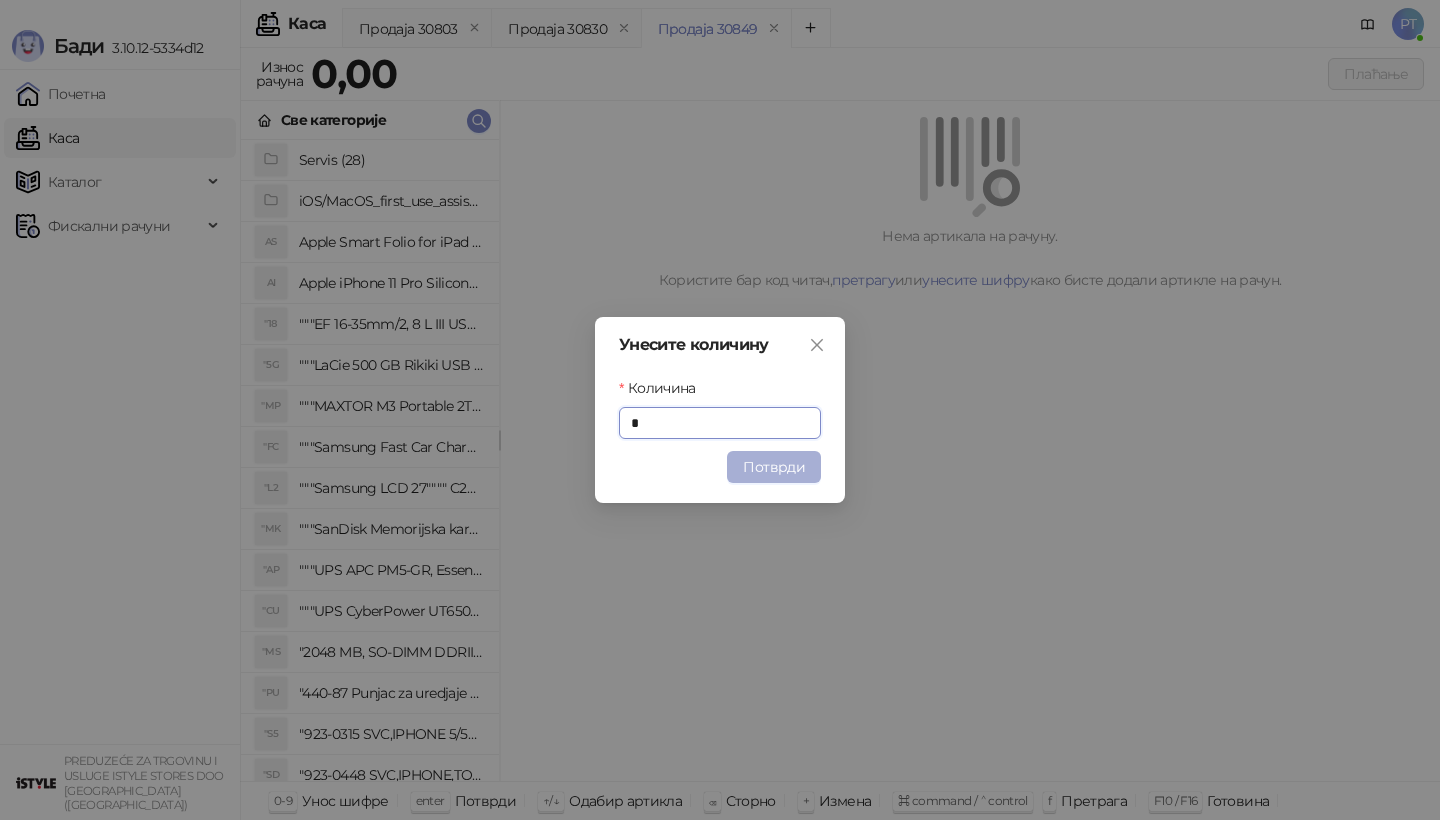 click on "Потврди" at bounding box center (774, 467) 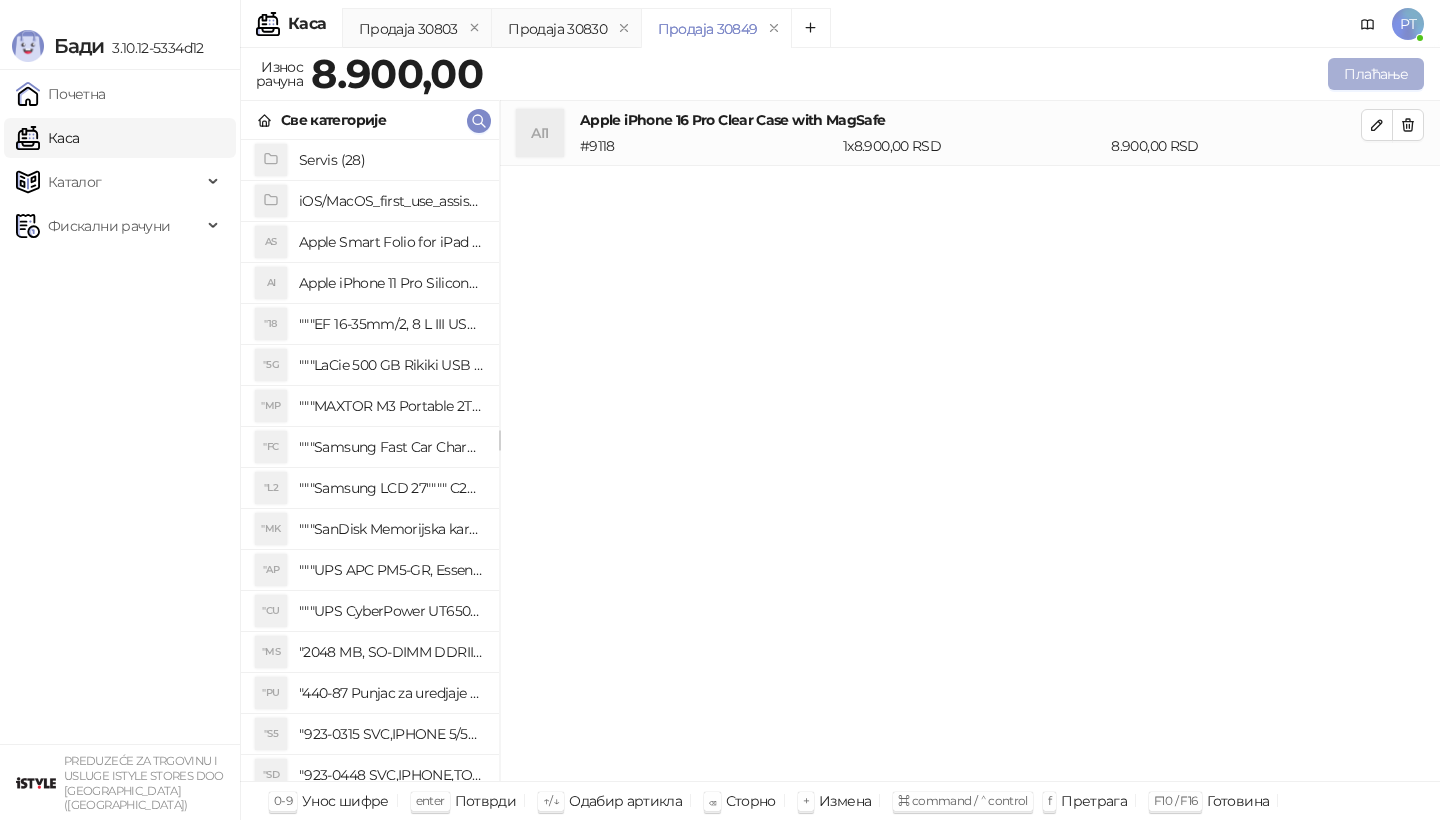 click on "Плаћање" at bounding box center [1376, 74] 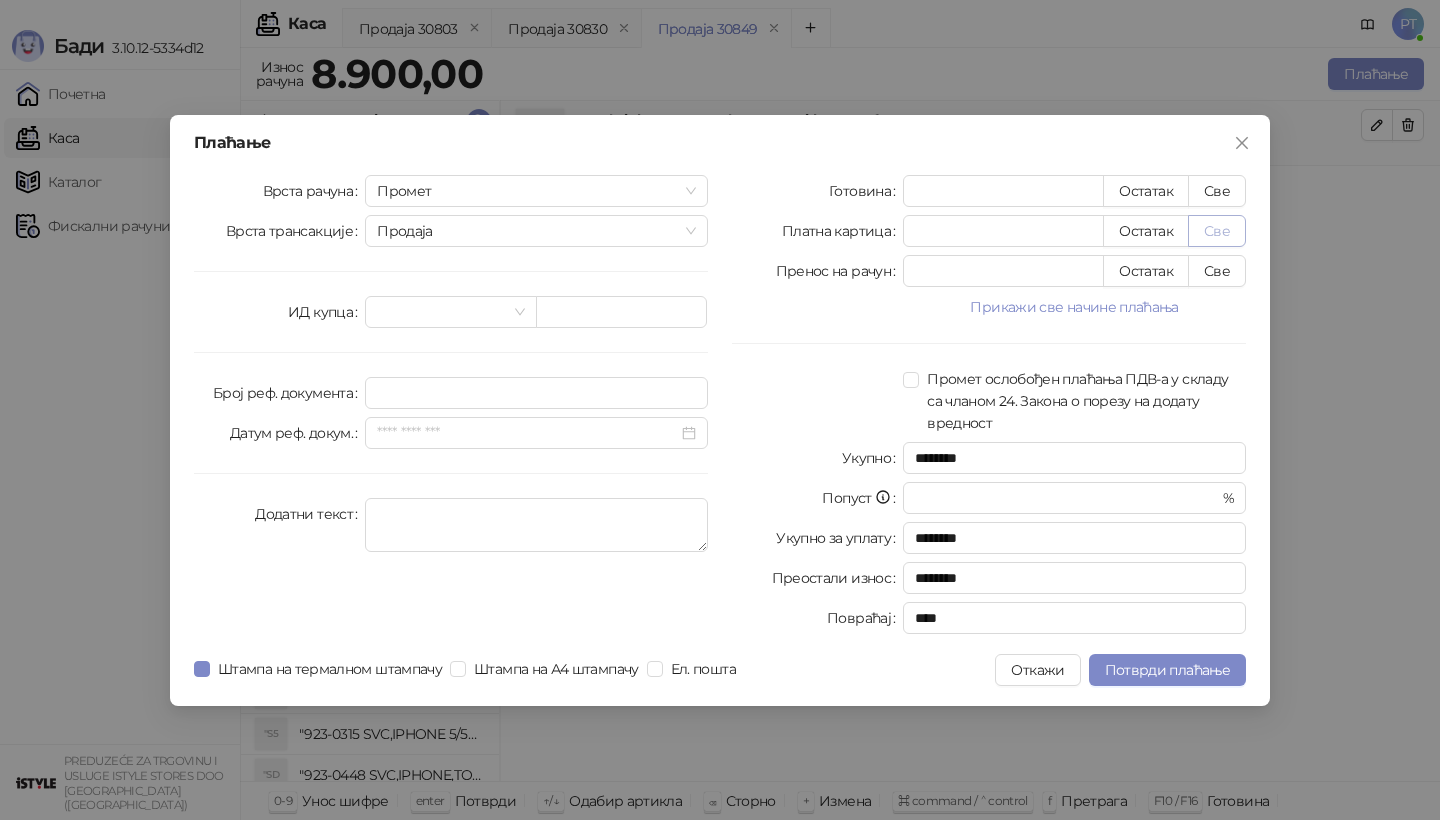 click on "Све" at bounding box center (1217, 231) 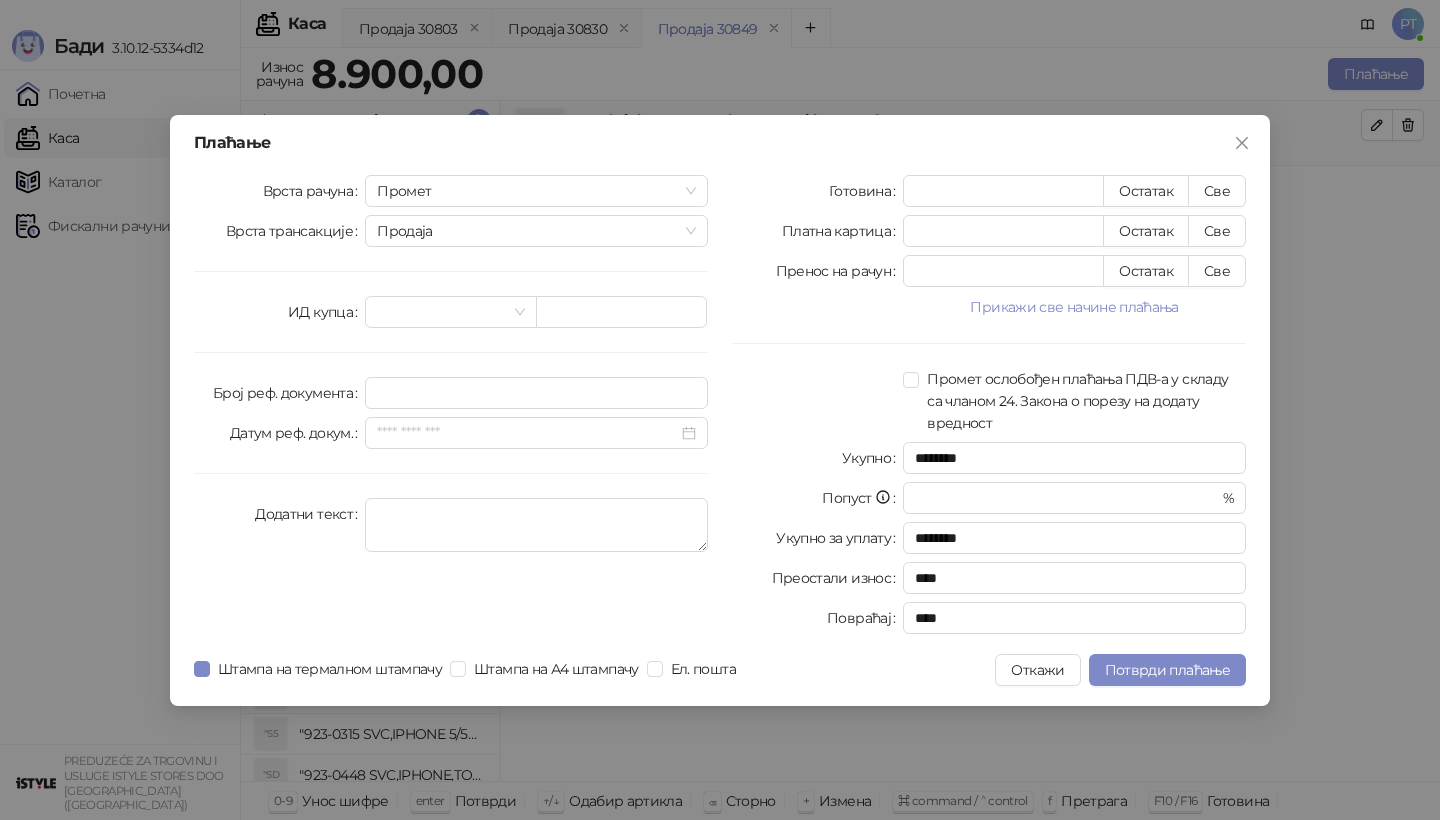 click on "Врста рачуна Промет Врста трансакције Продаја ИД купца Број реф. документа Датум реф. докум. Додатни текст" at bounding box center [451, 408] 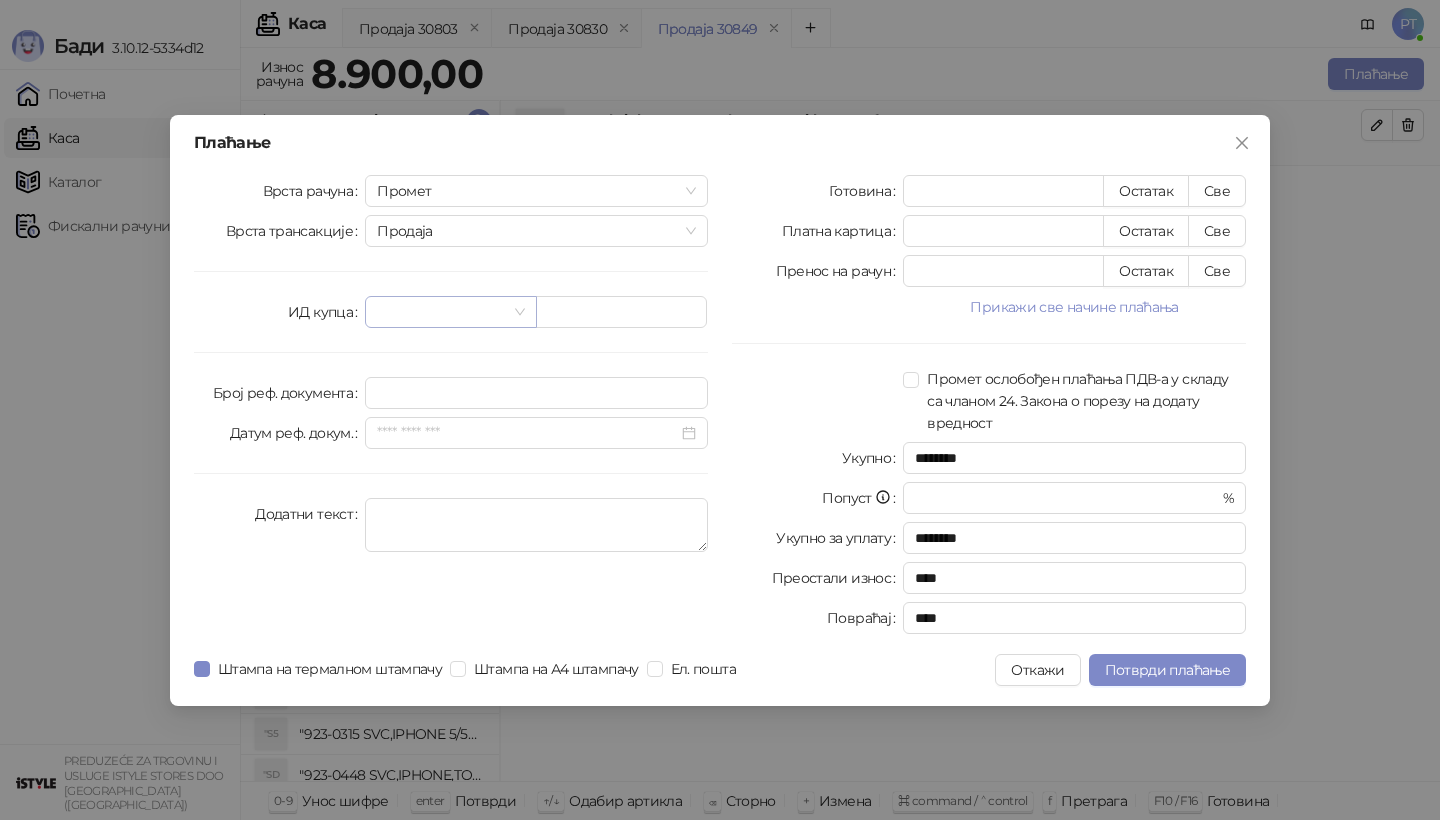 click at bounding box center [441, 312] 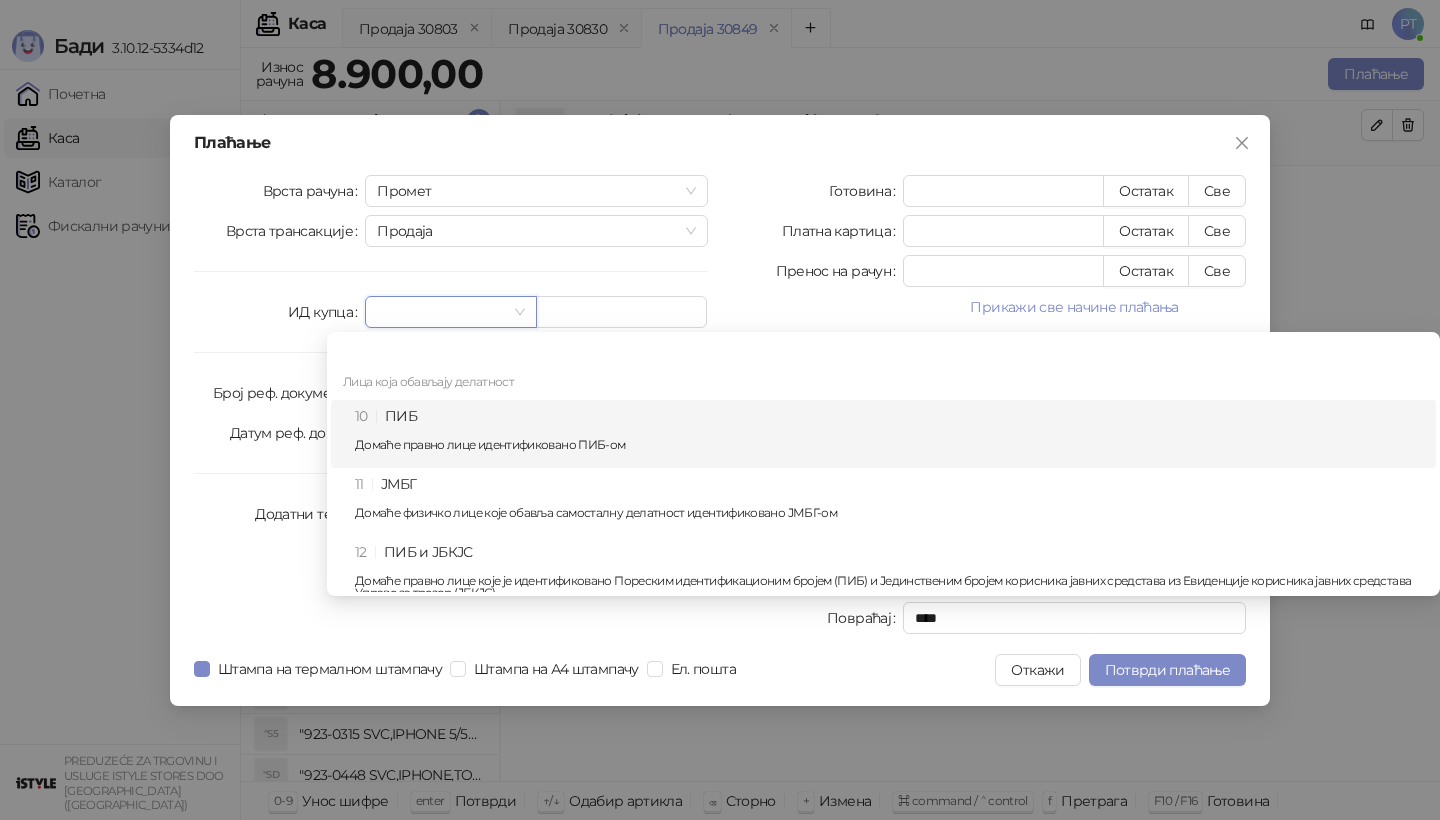 click on "10 ПИБ Домаће правно лице идентификовано ПИБ-ом" at bounding box center (889, 434) 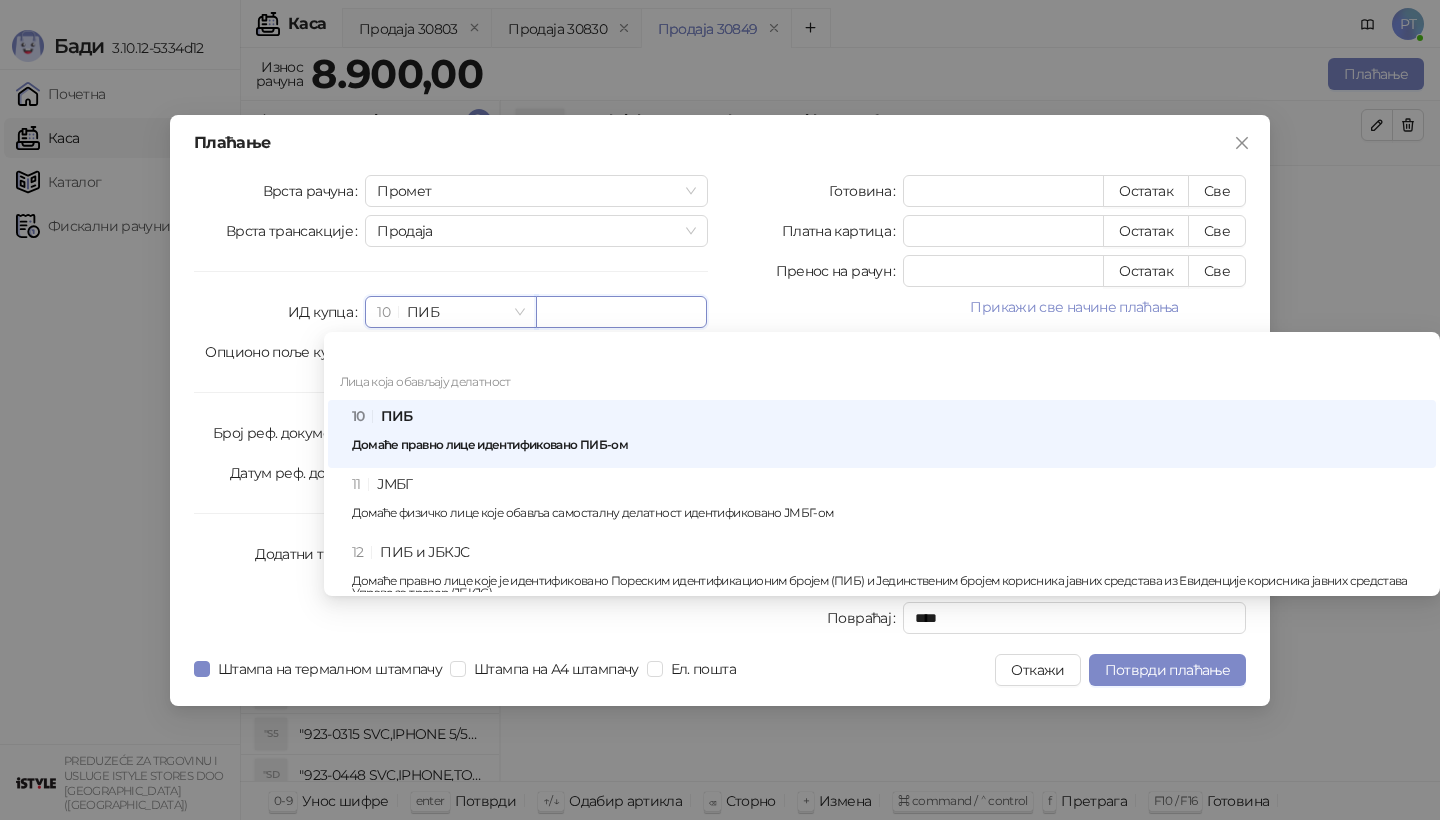 paste on "*********" 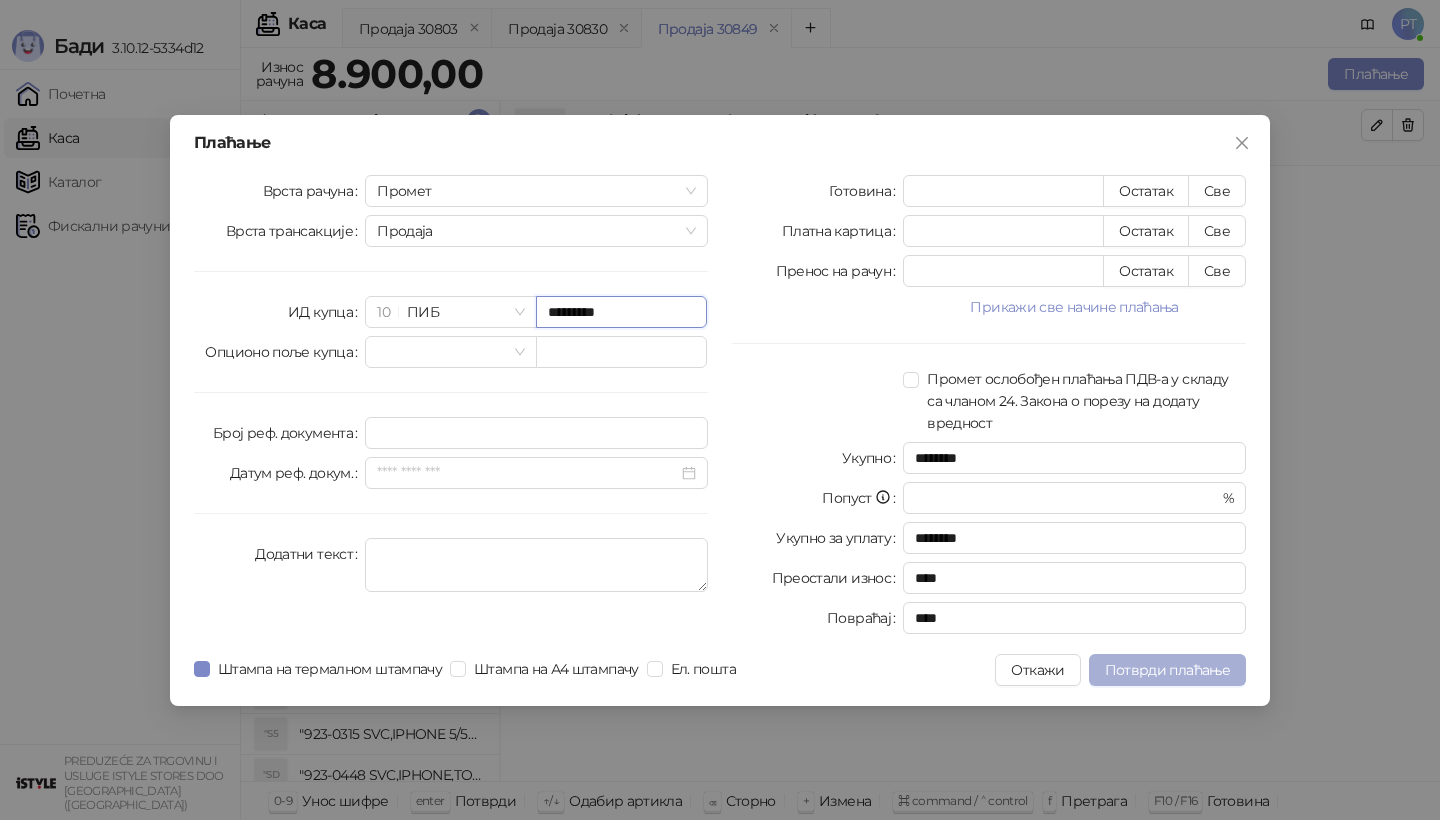 type on "*********" 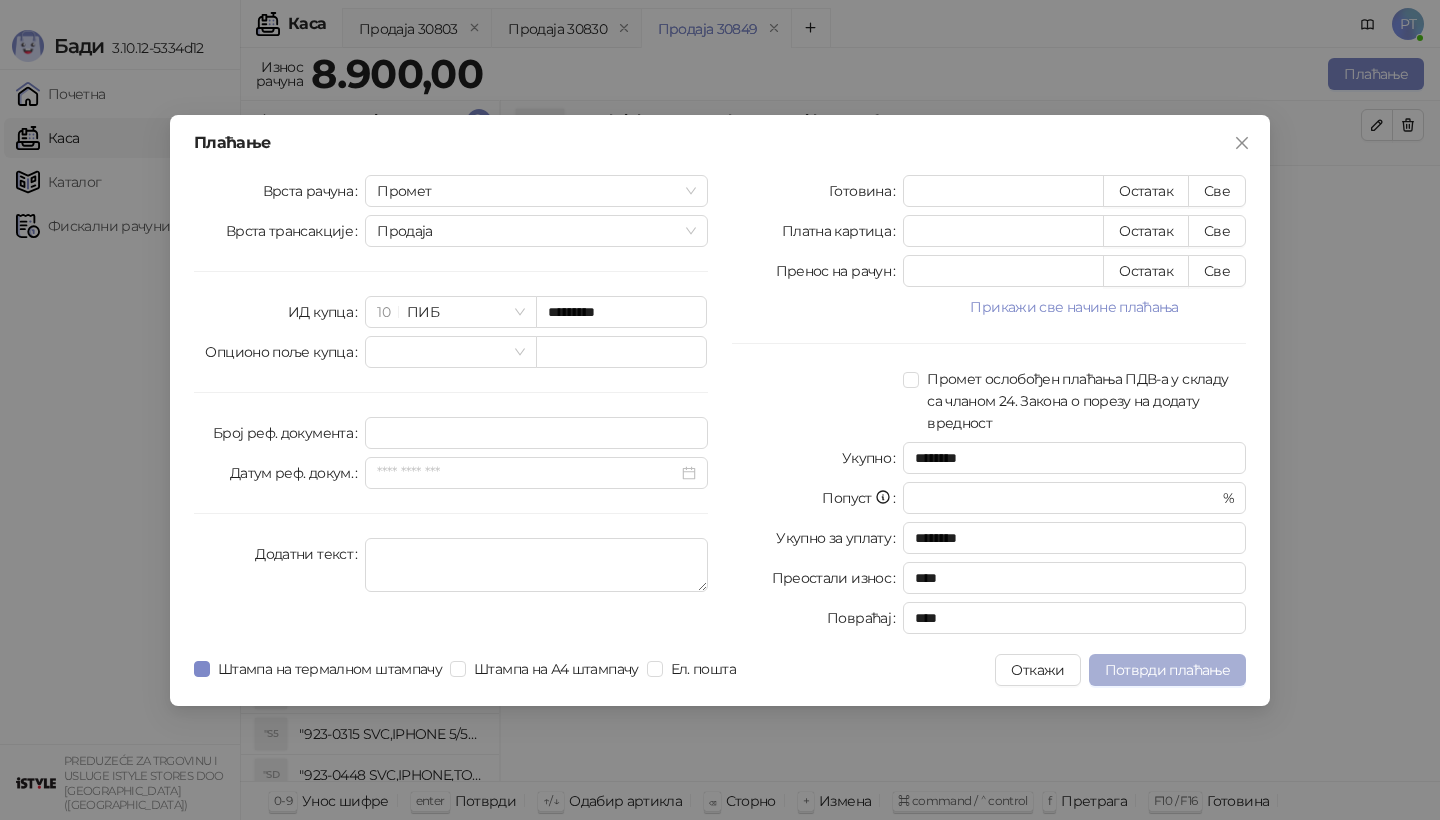 click on "Потврди плаћање" at bounding box center (1167, 670) 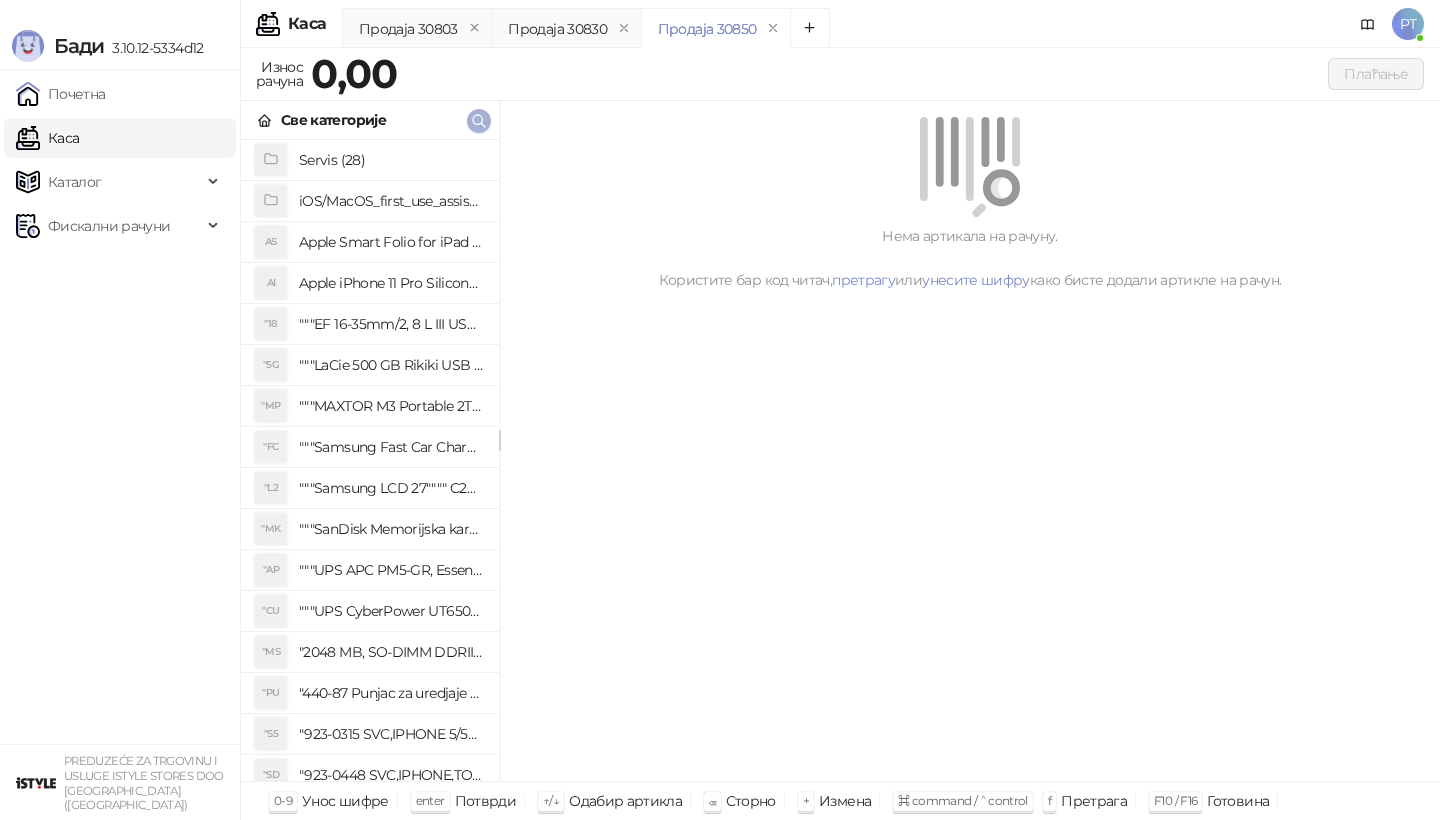 click 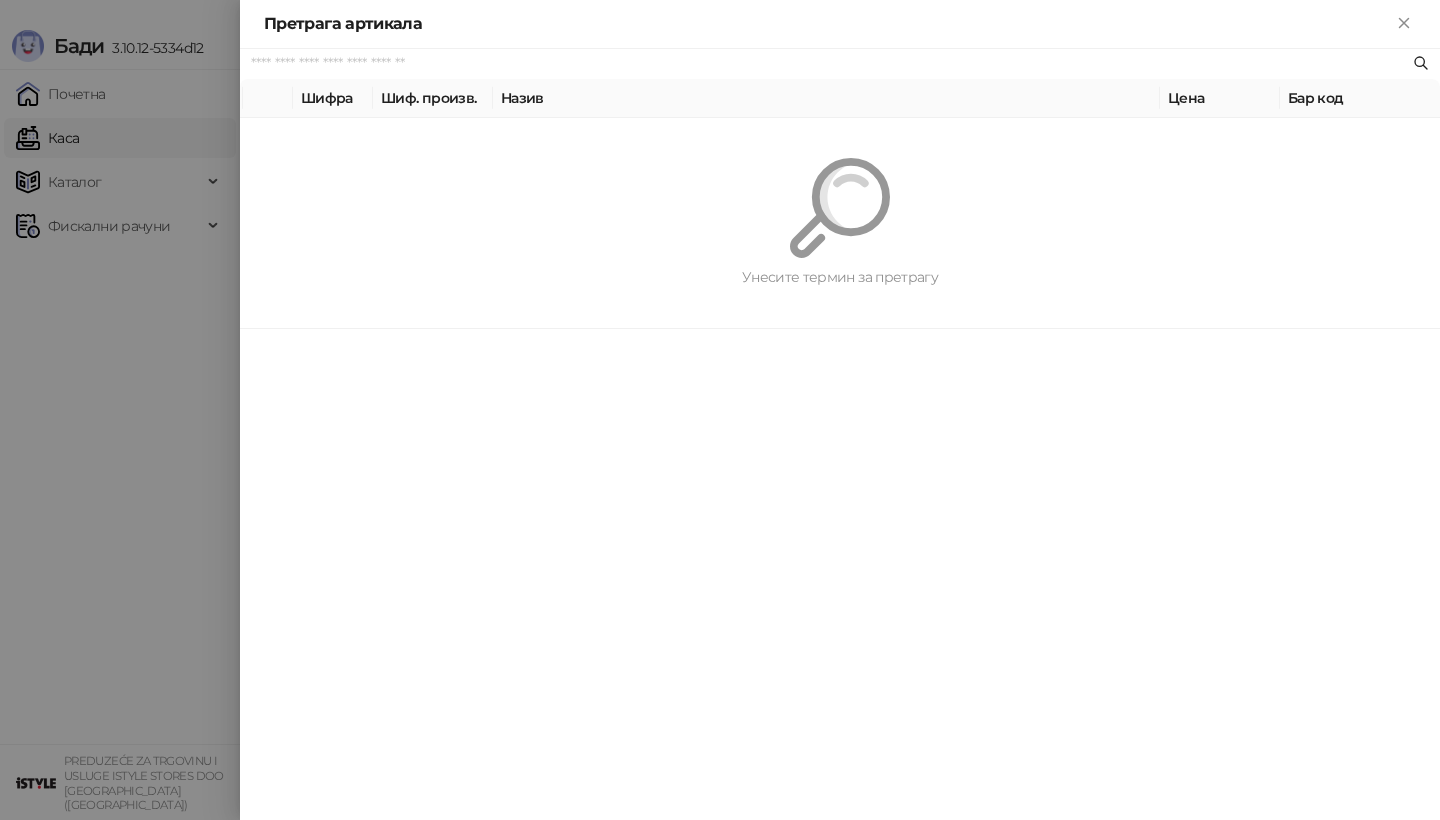 paste on "*********" 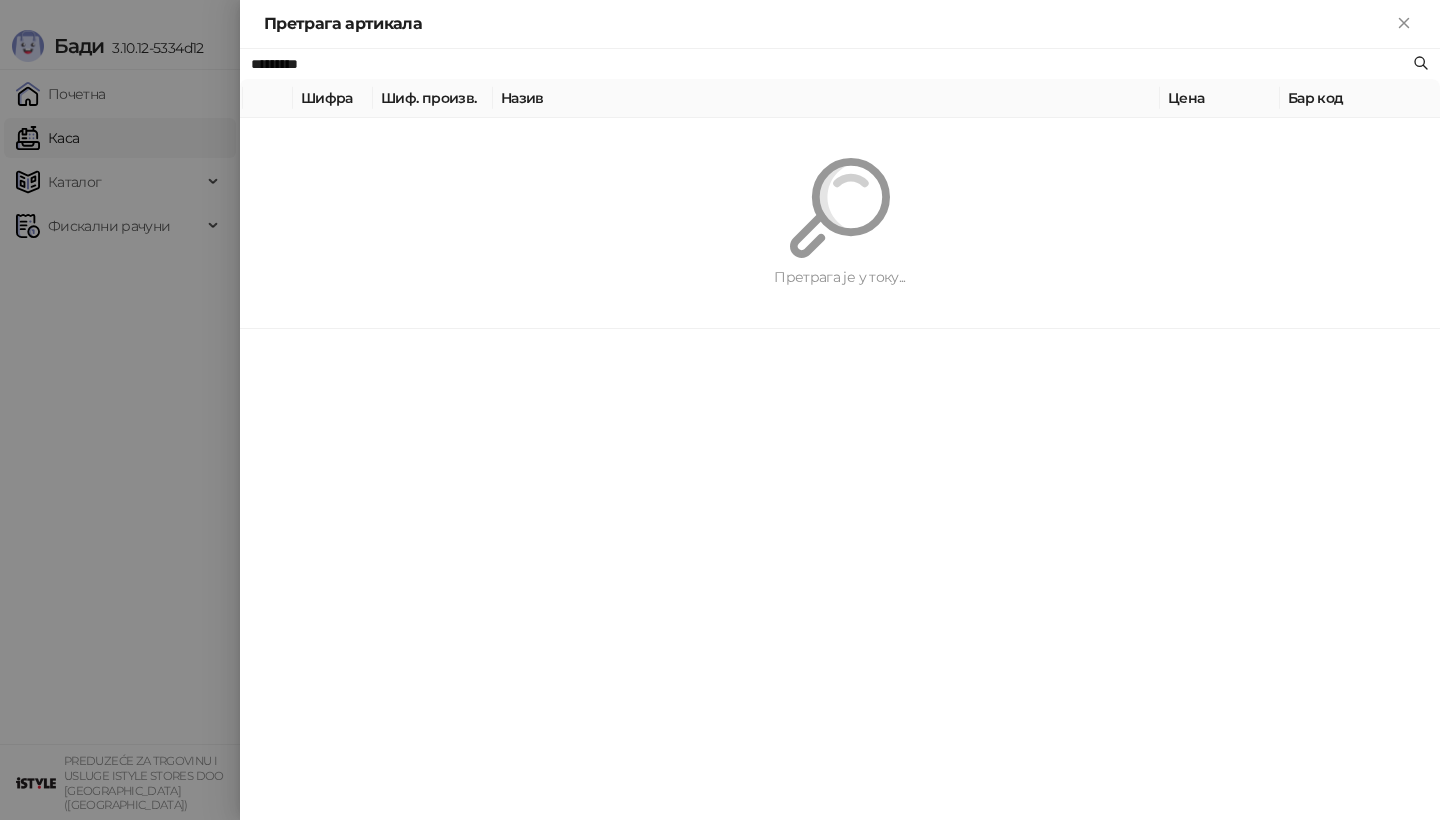 type on "*********" 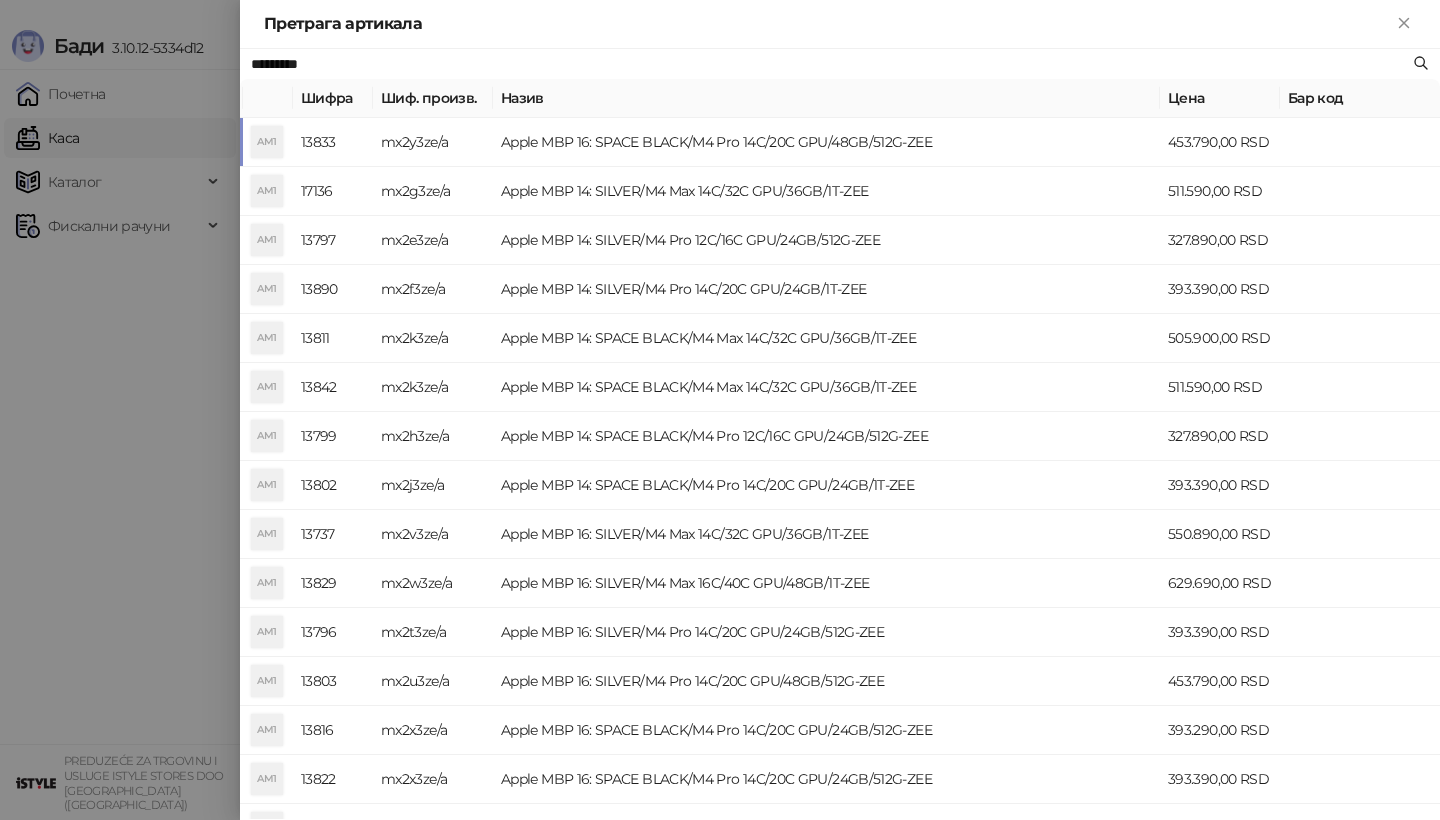 click on "Apple MBP 16: SPACE BLACK/M4 Pro 14C/20C GPU/48GB/512G-ZEE" at bounding box center (826, 142) 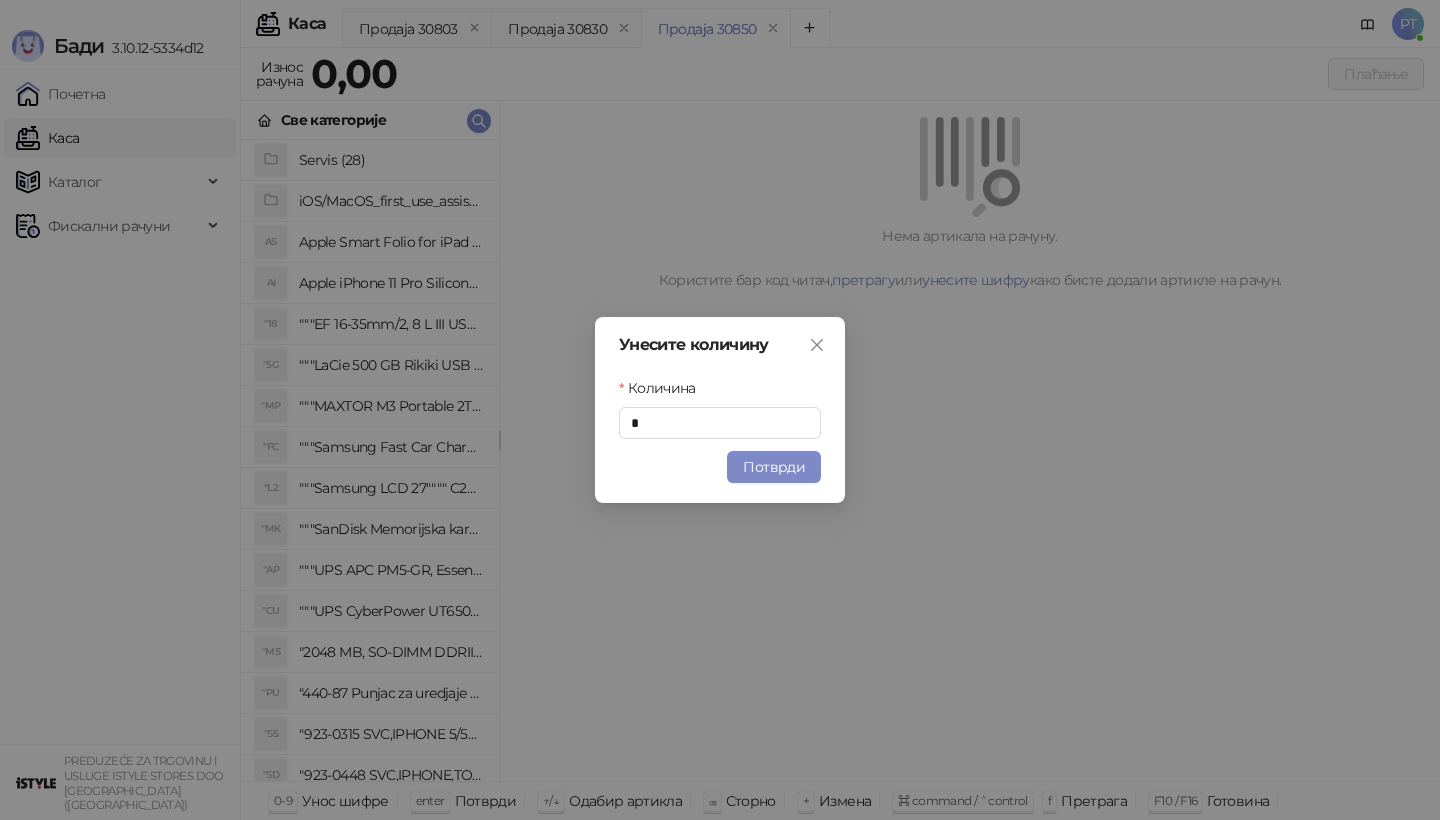 click on "Унесите количину Количина * Потврди" at bounding box center (720, 410) 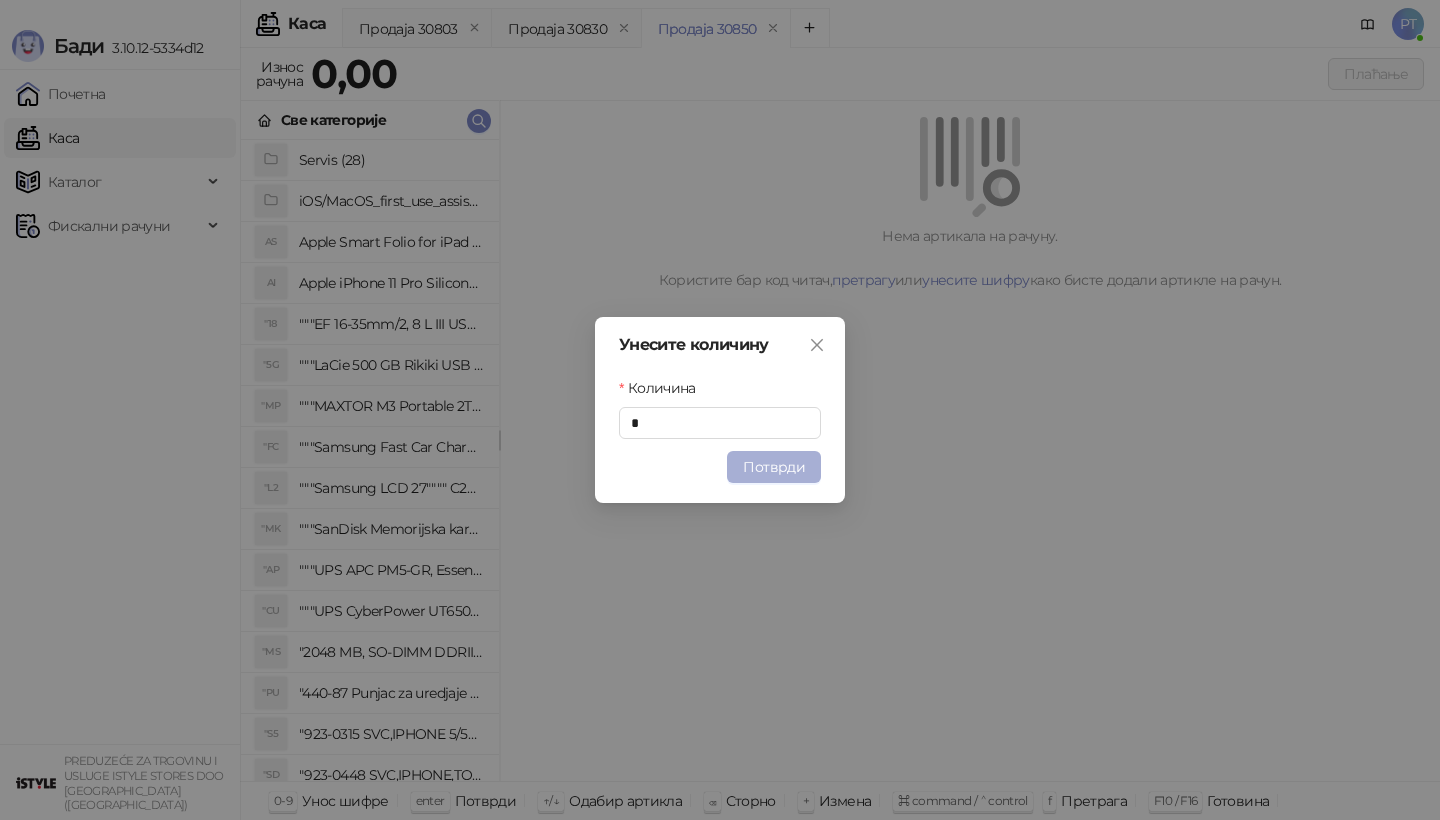 click on "Потврди" at bounding box center [774, 467] 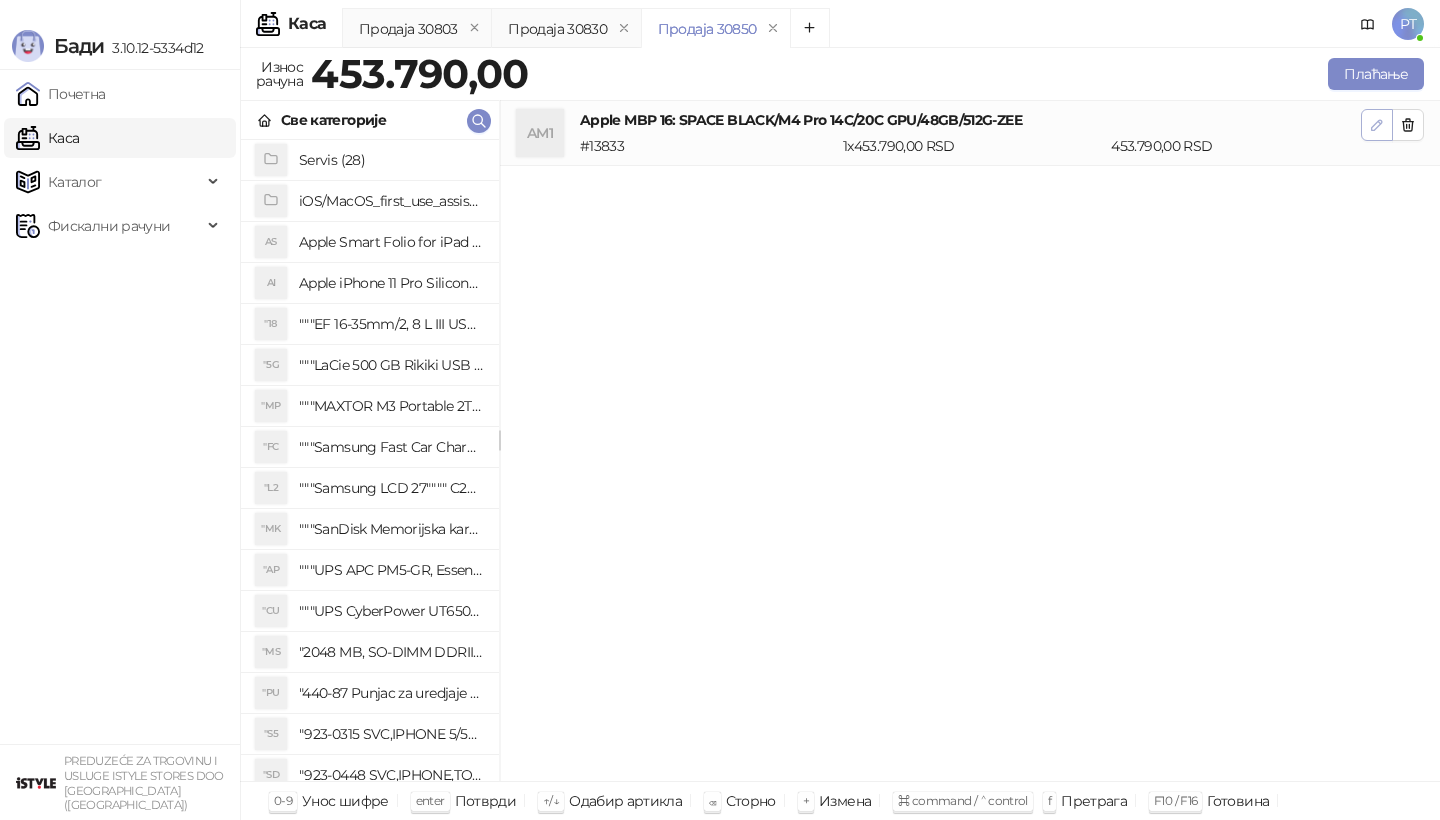 click 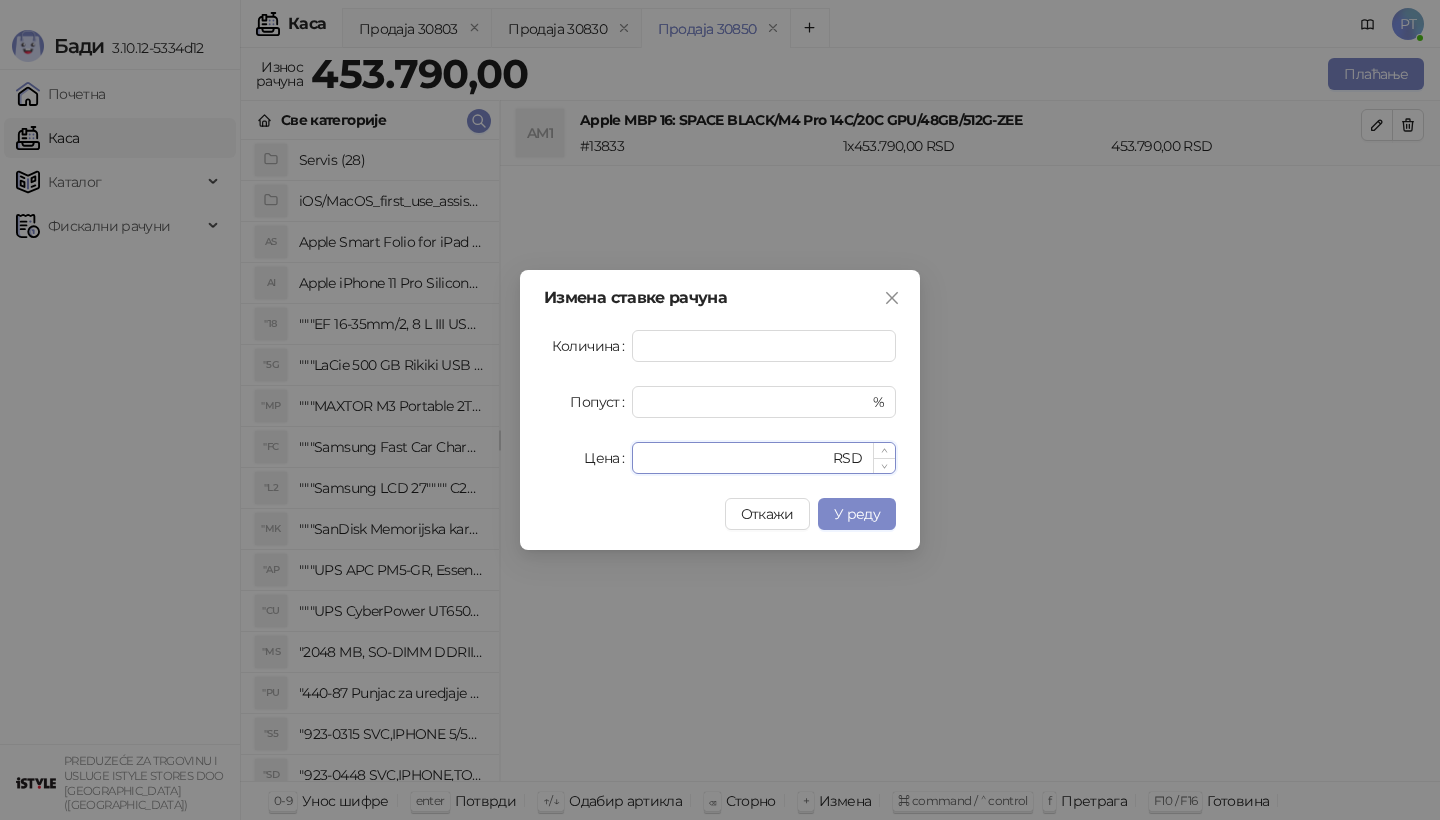 click on "******" at bounding box center (736, 458) 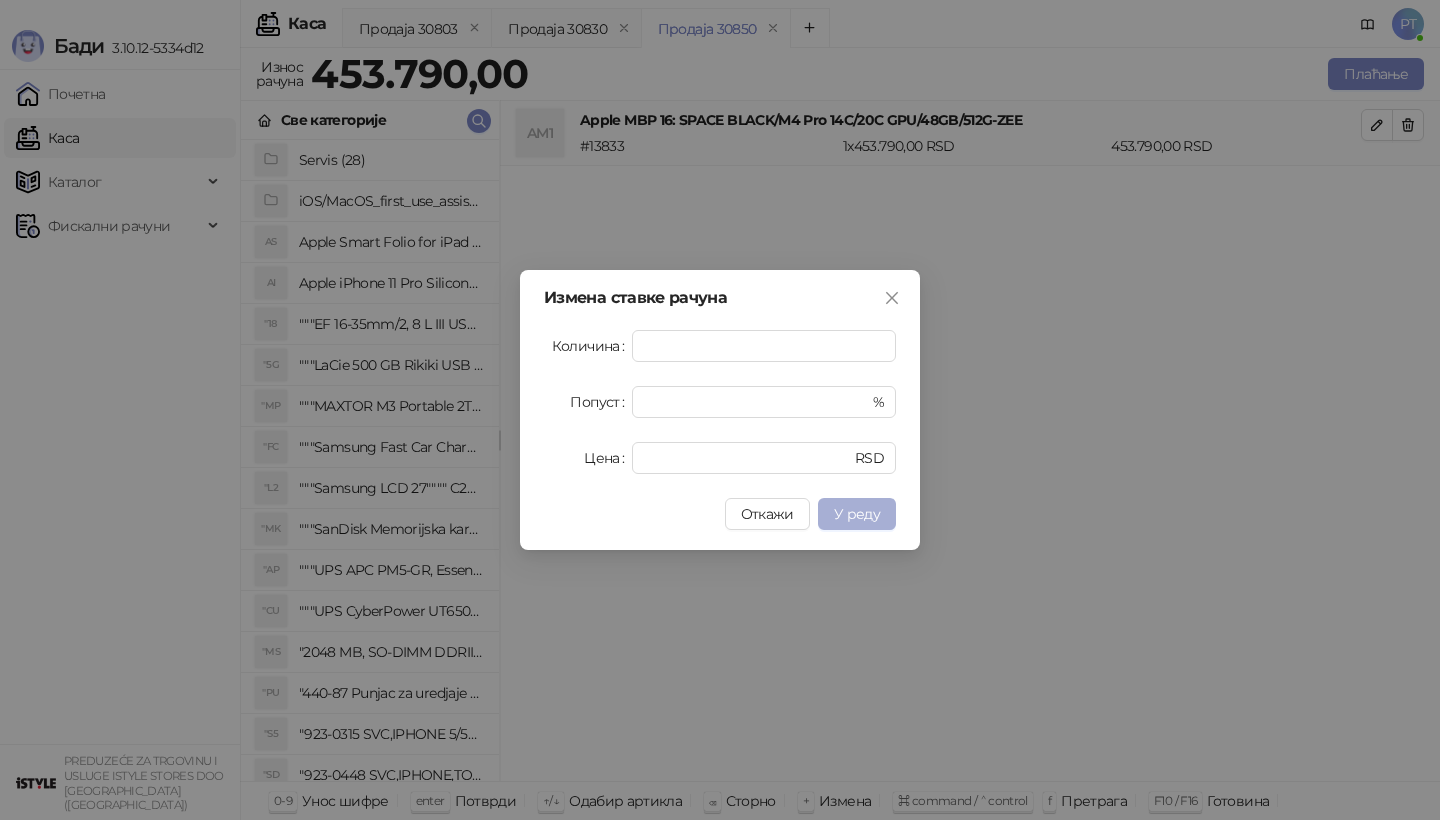 type on "******" 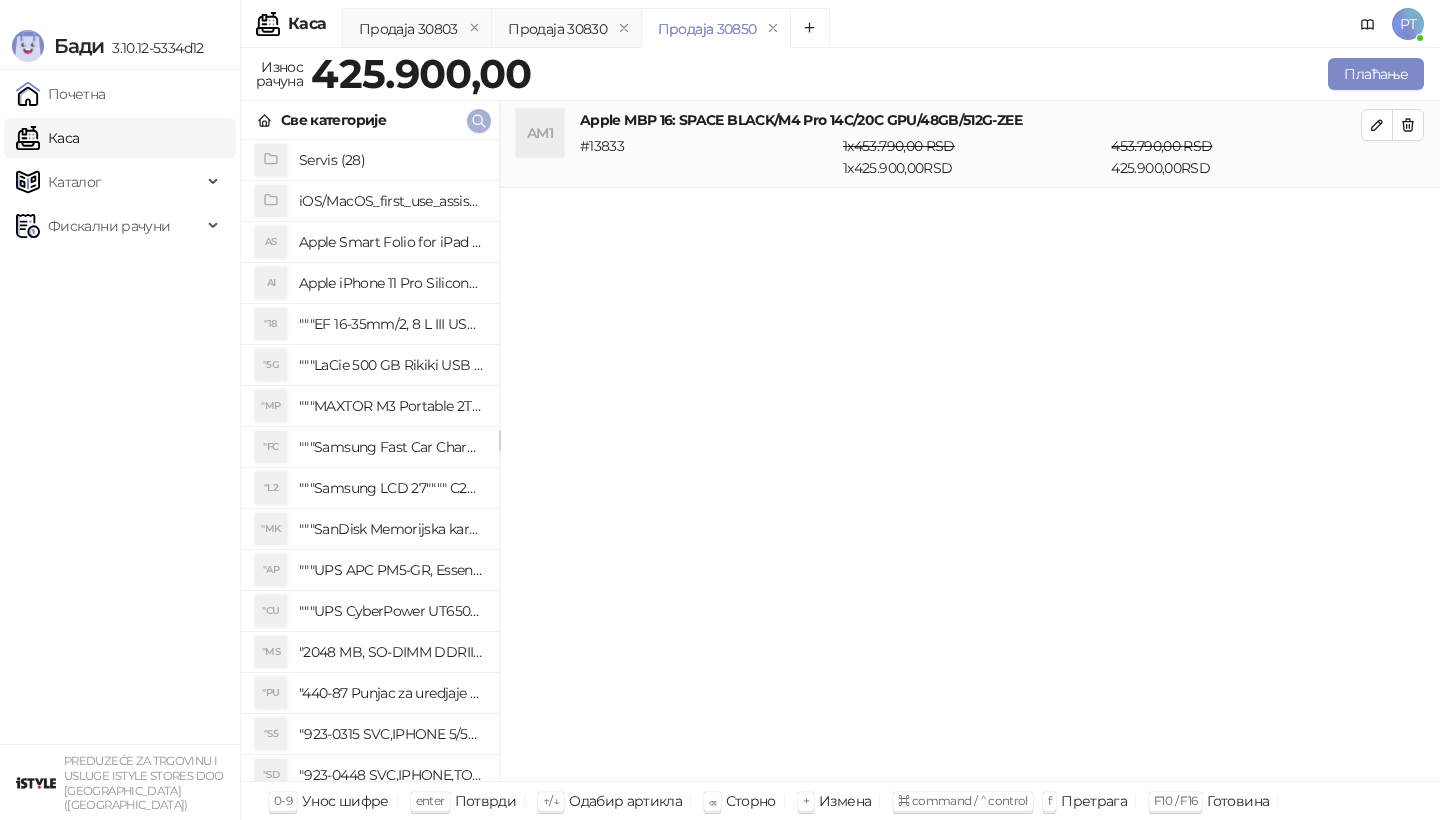 type 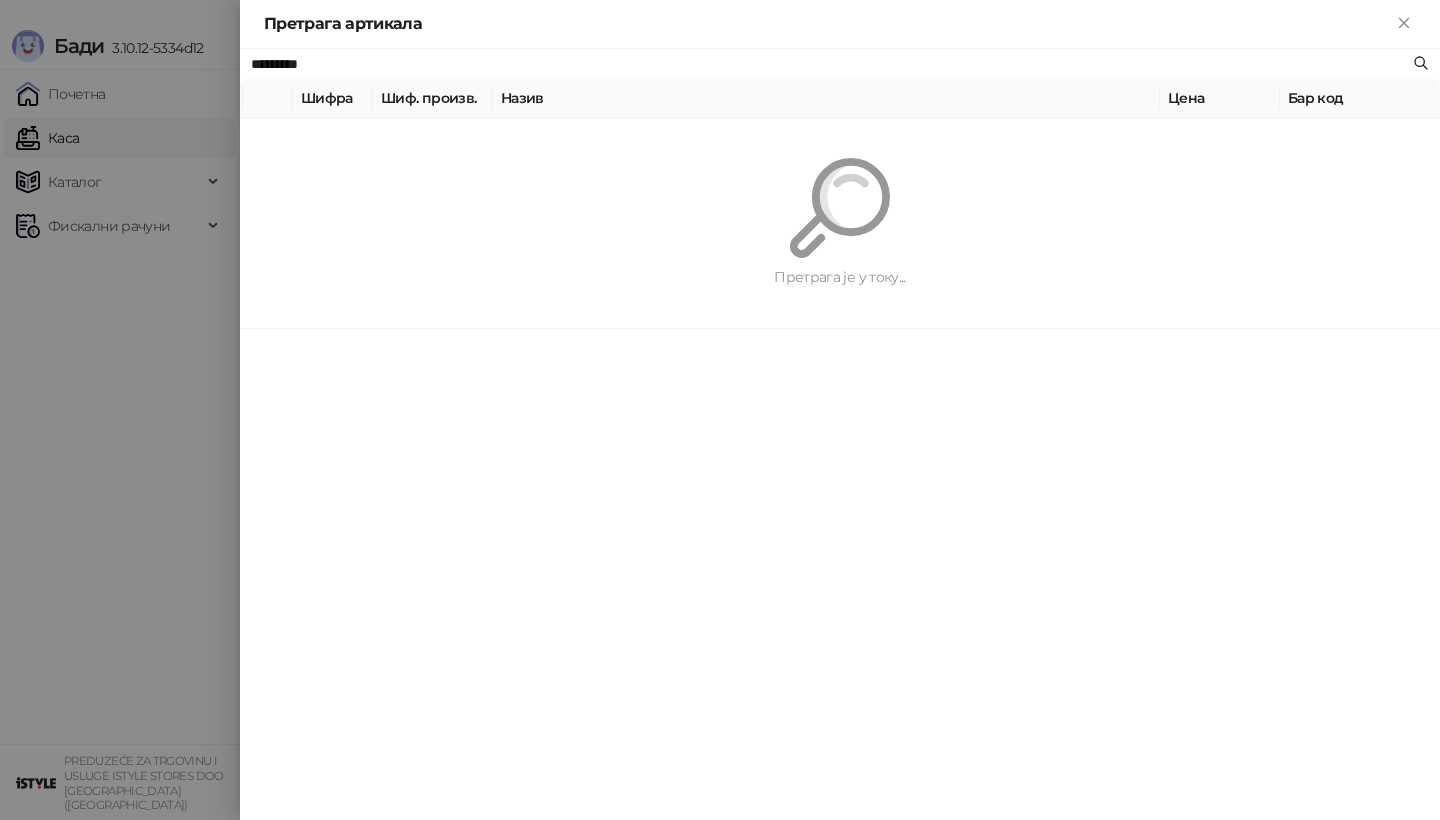 paste on "**********" 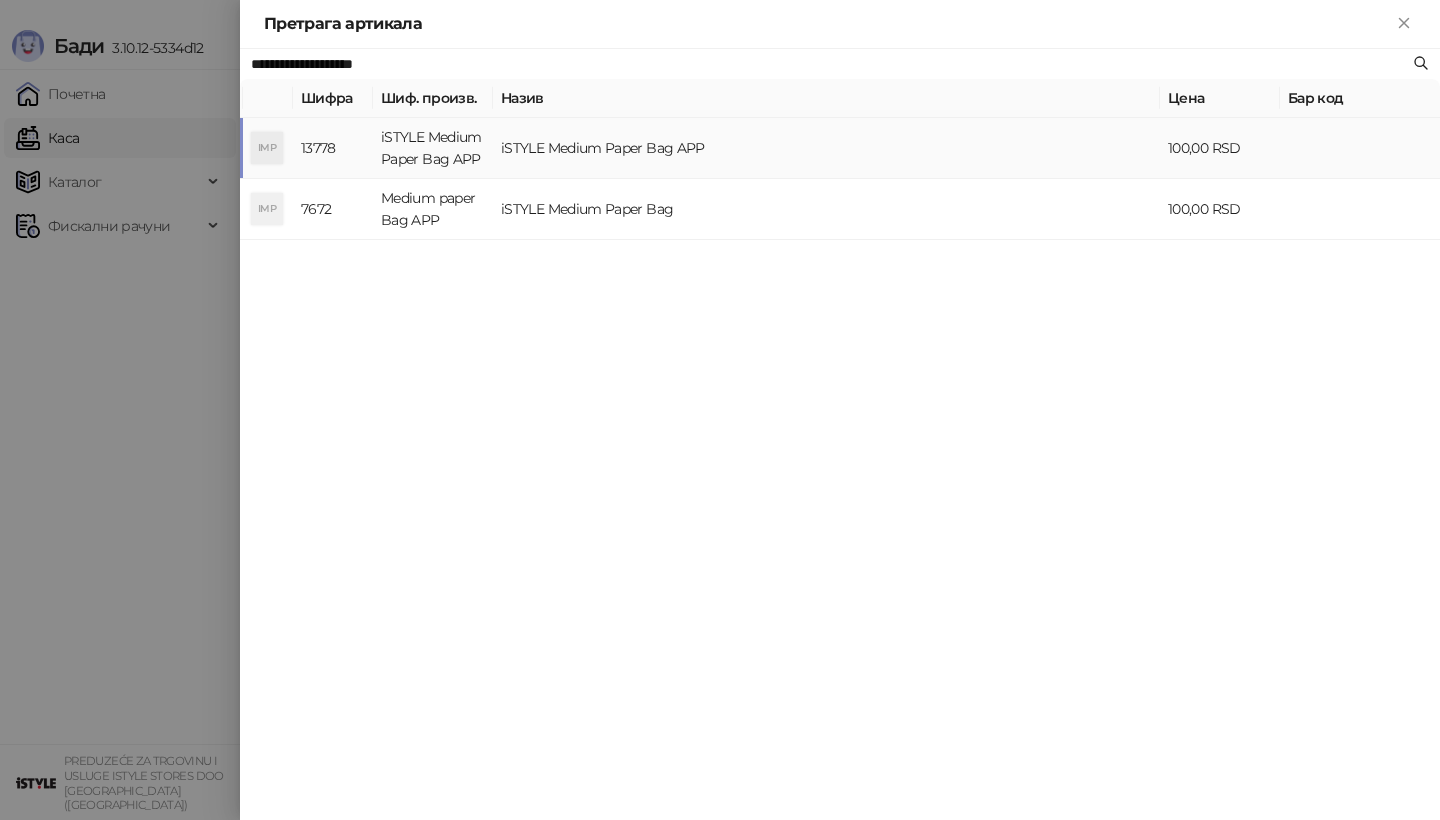click on "iSTYLE Medium Paper Bag APP" at bounding box center (433, 148) 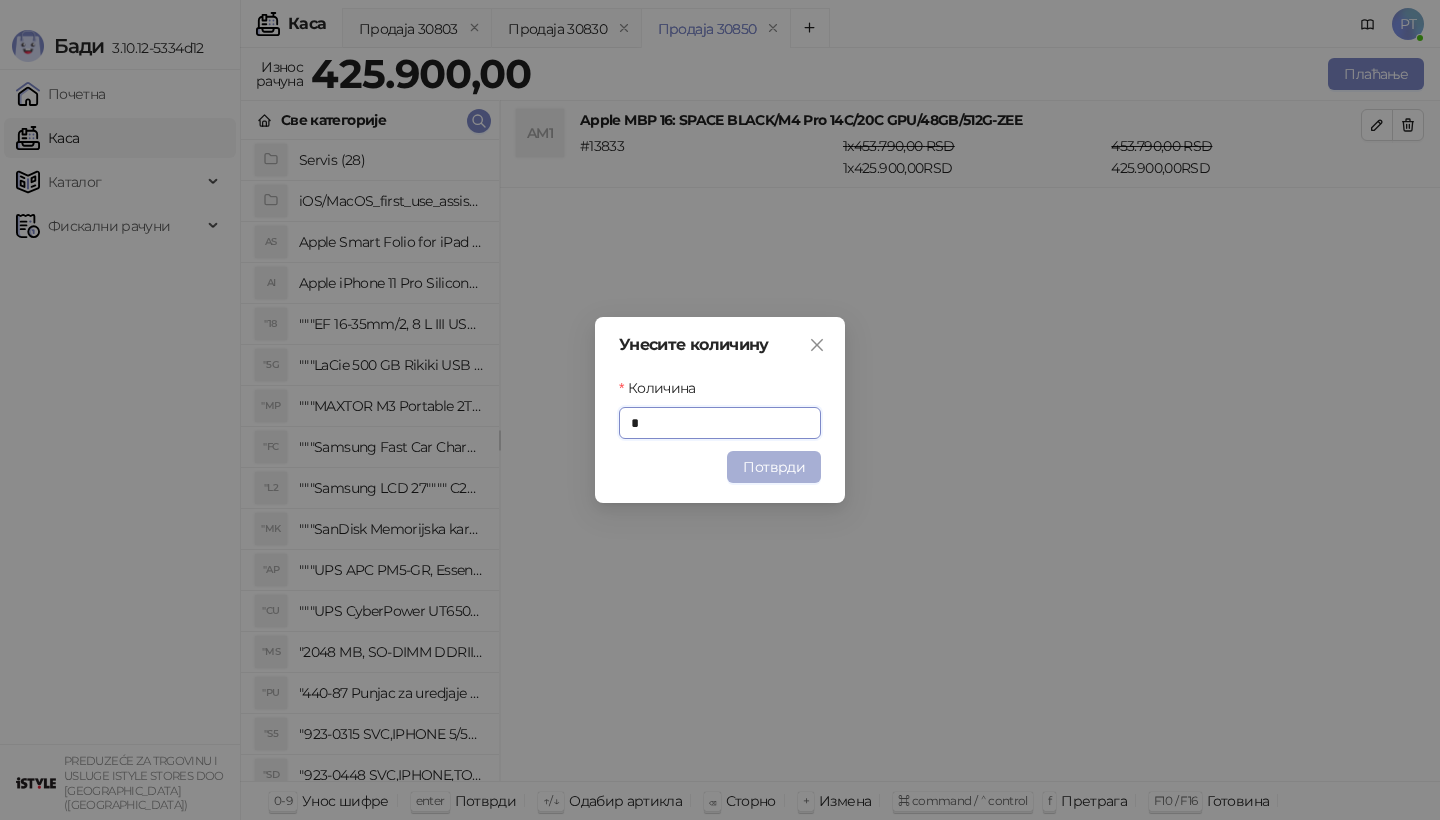 click on "Потврди" at bounding box center [774, 467] 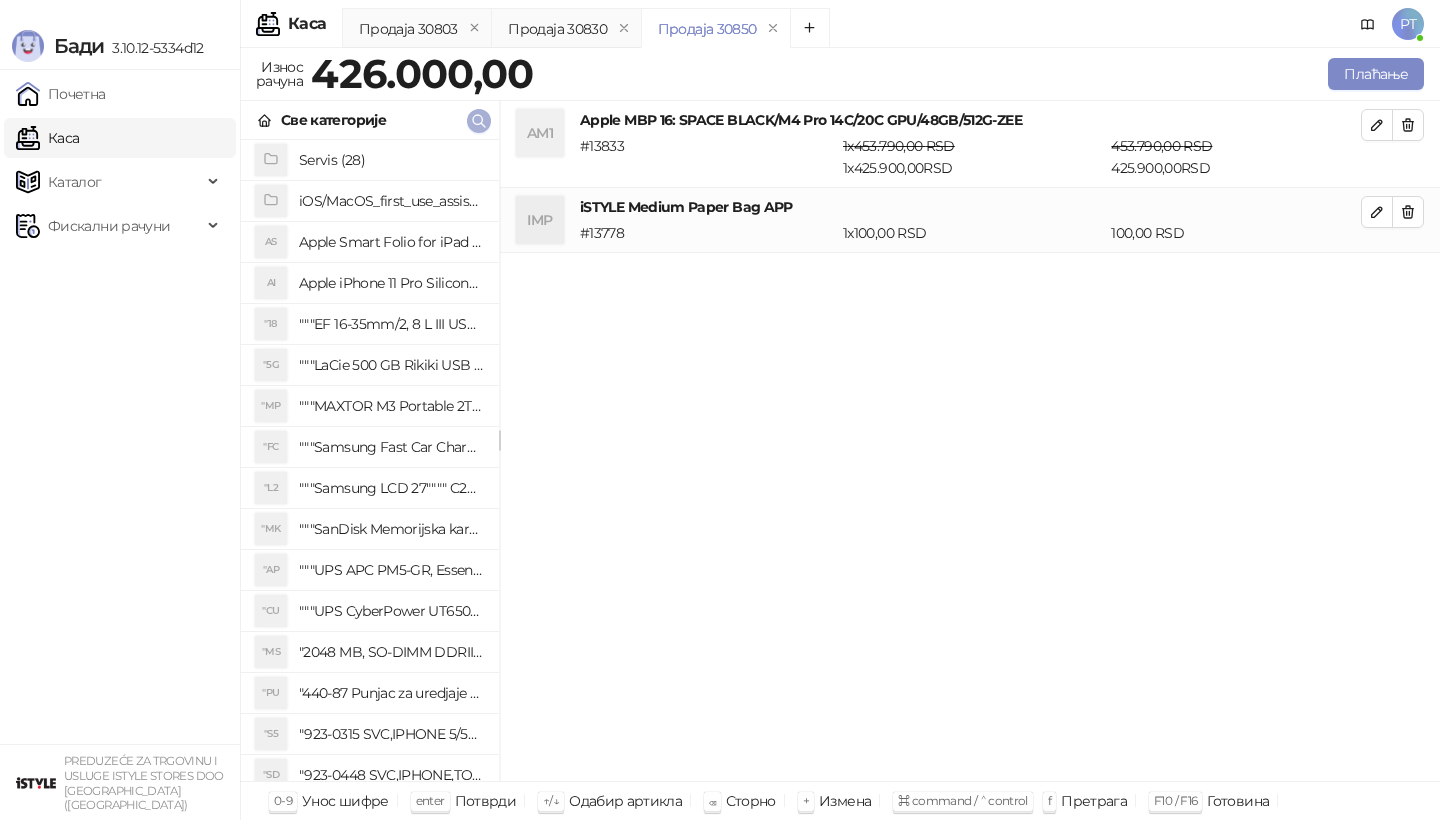 click at bounding box center (479, 121) 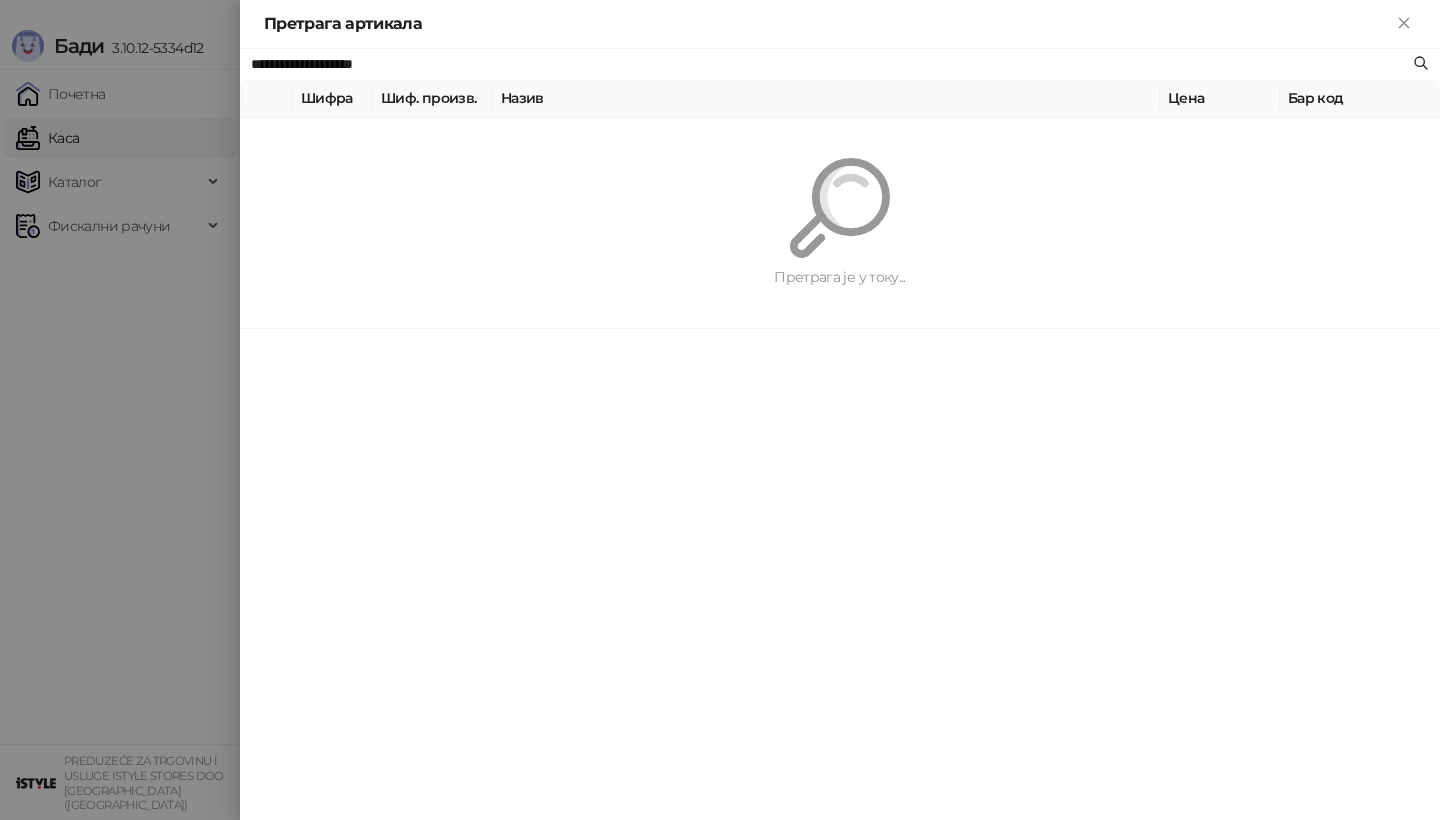 paste 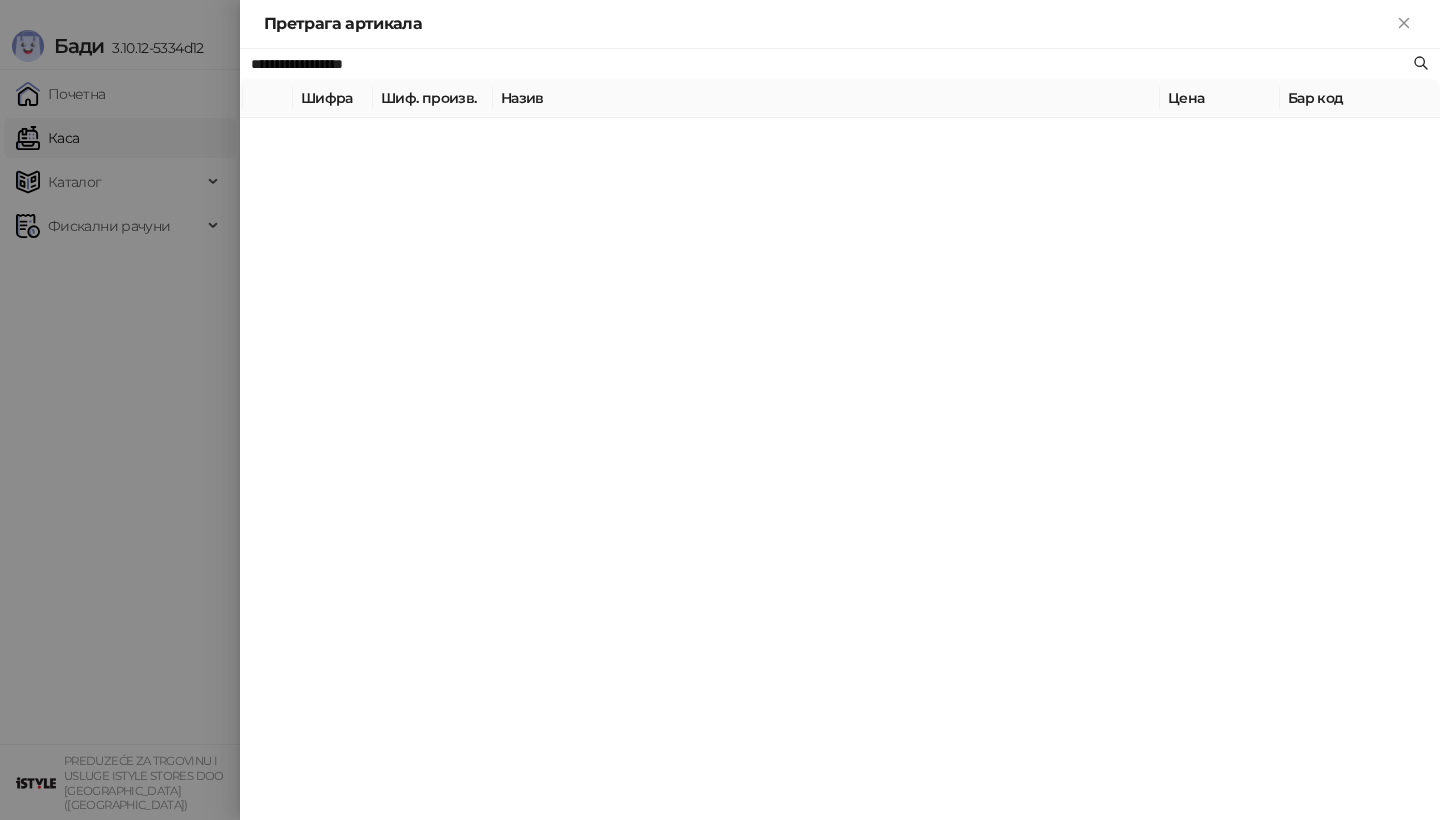 type on "**********" 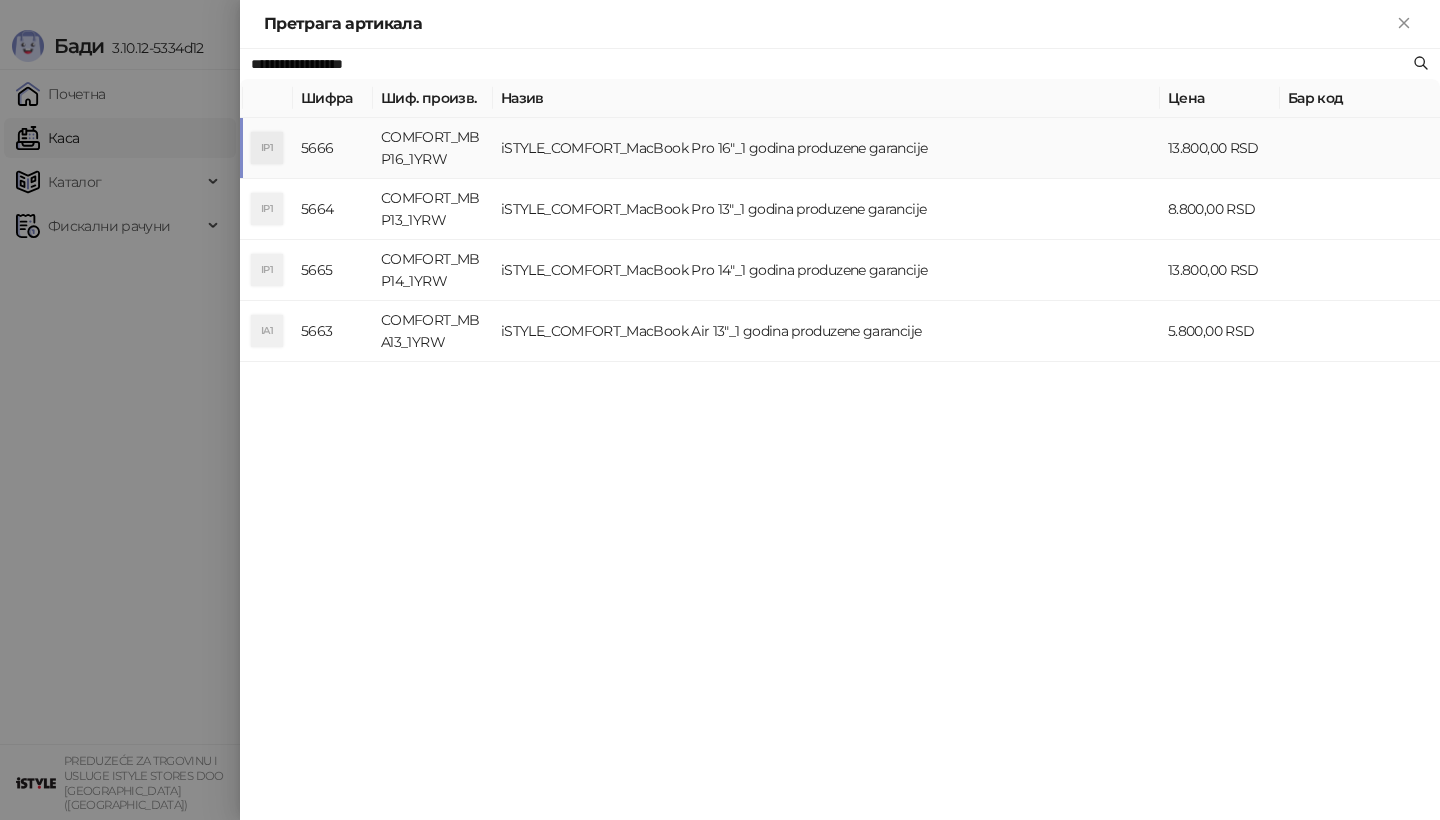 click on "COMFORT_MBP16_1YRW" at bounding box center (433, 148) 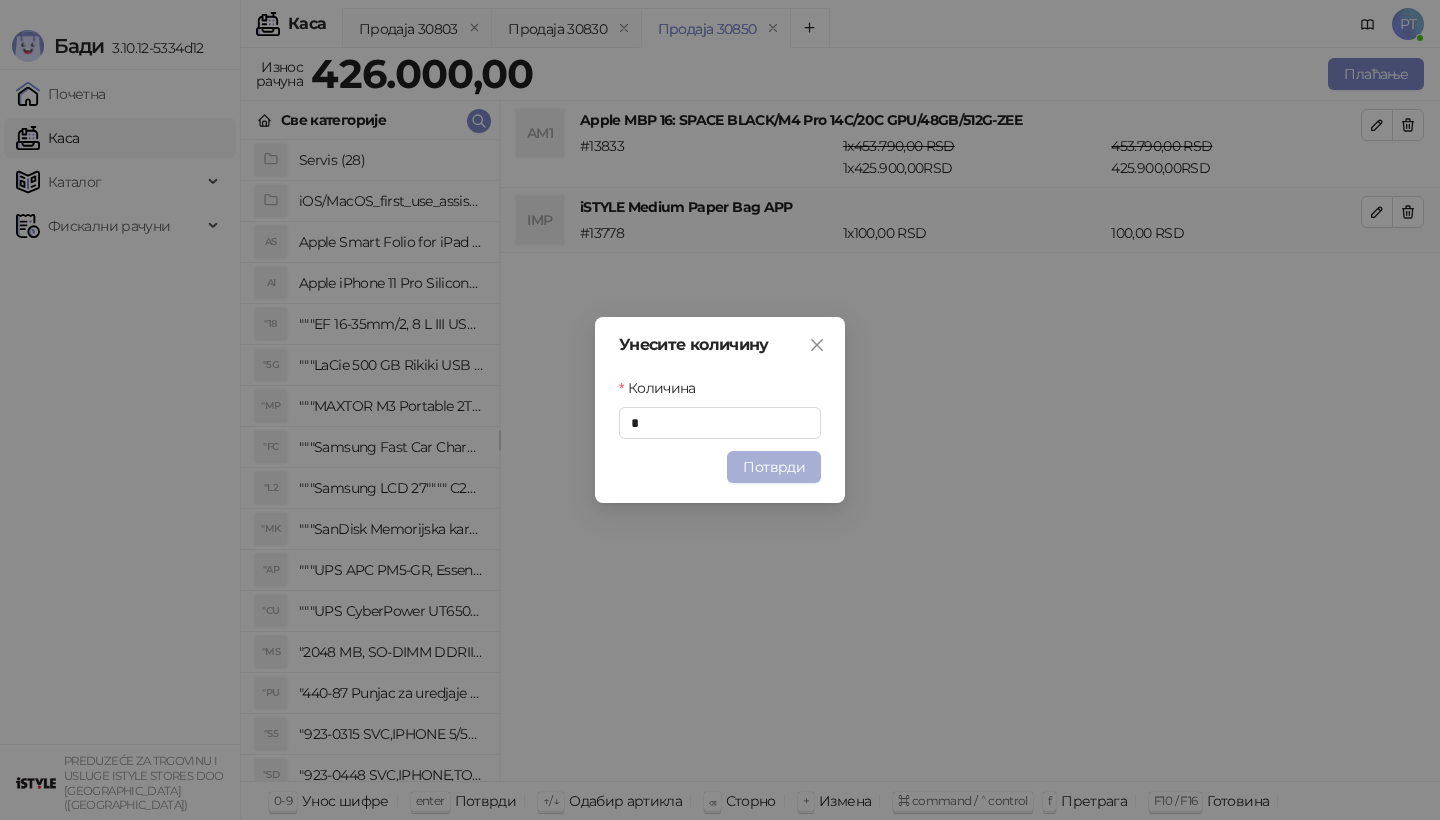 type 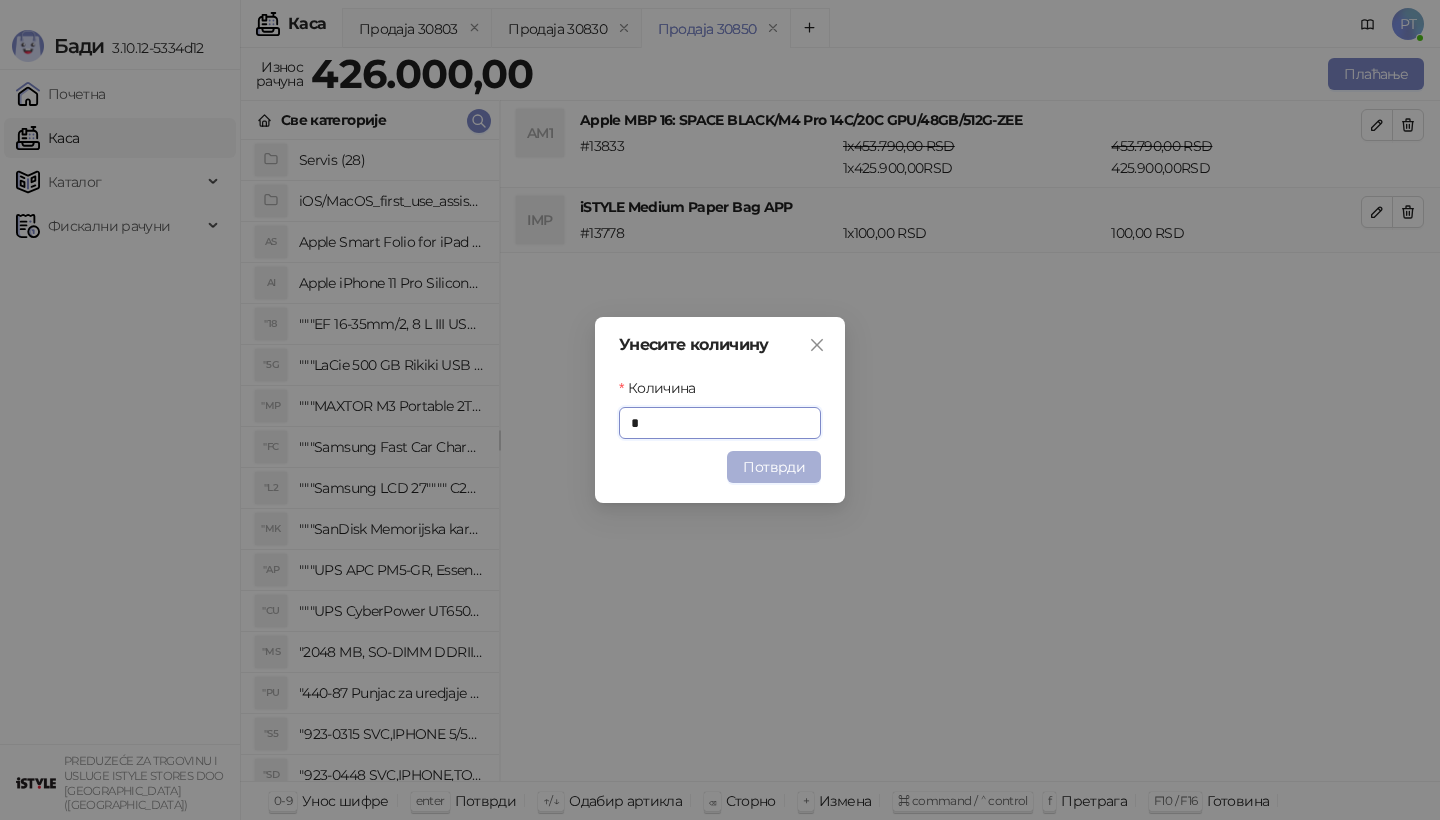 click on "Потврди" at bounding box center [774, 467] 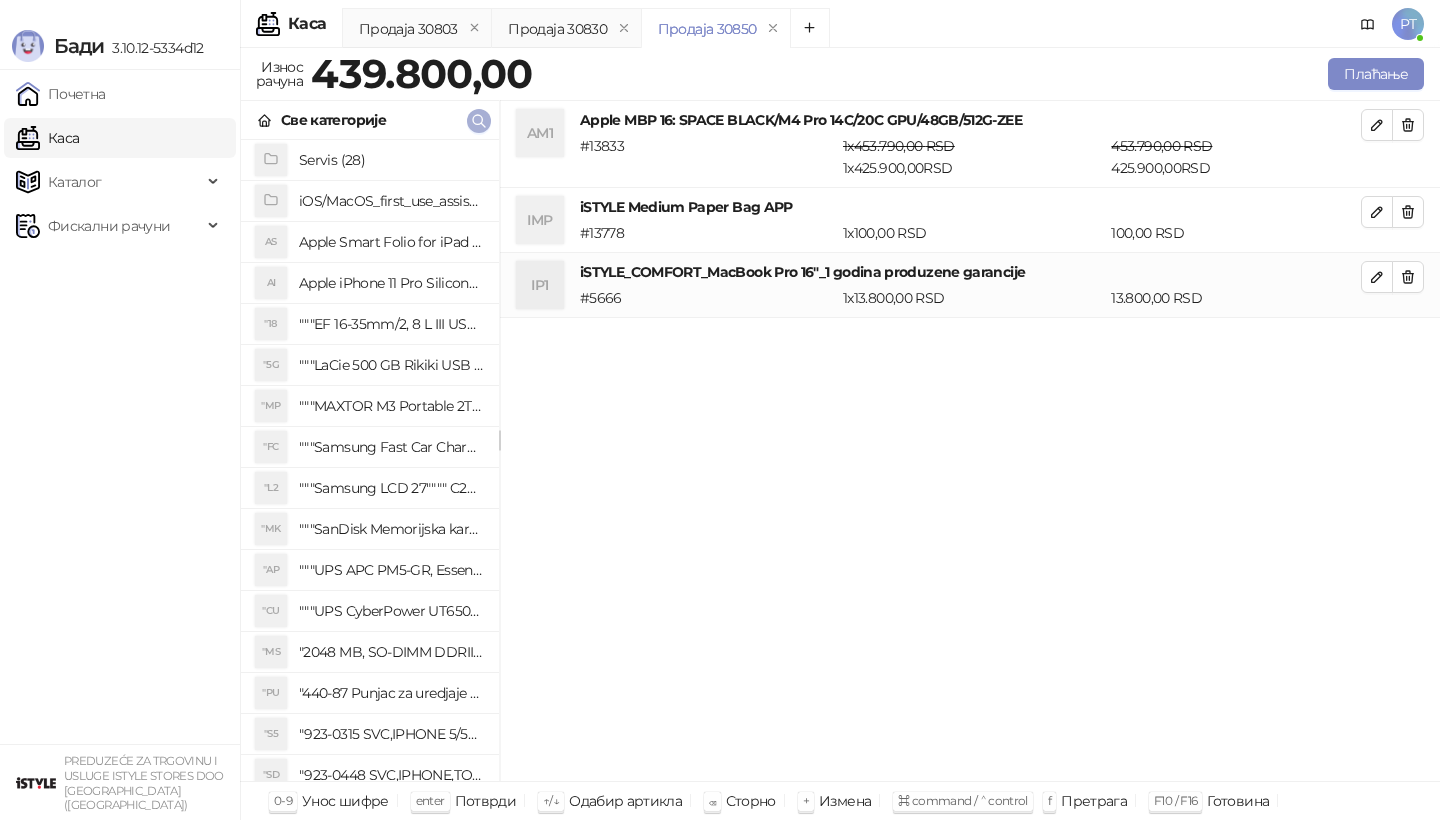 click 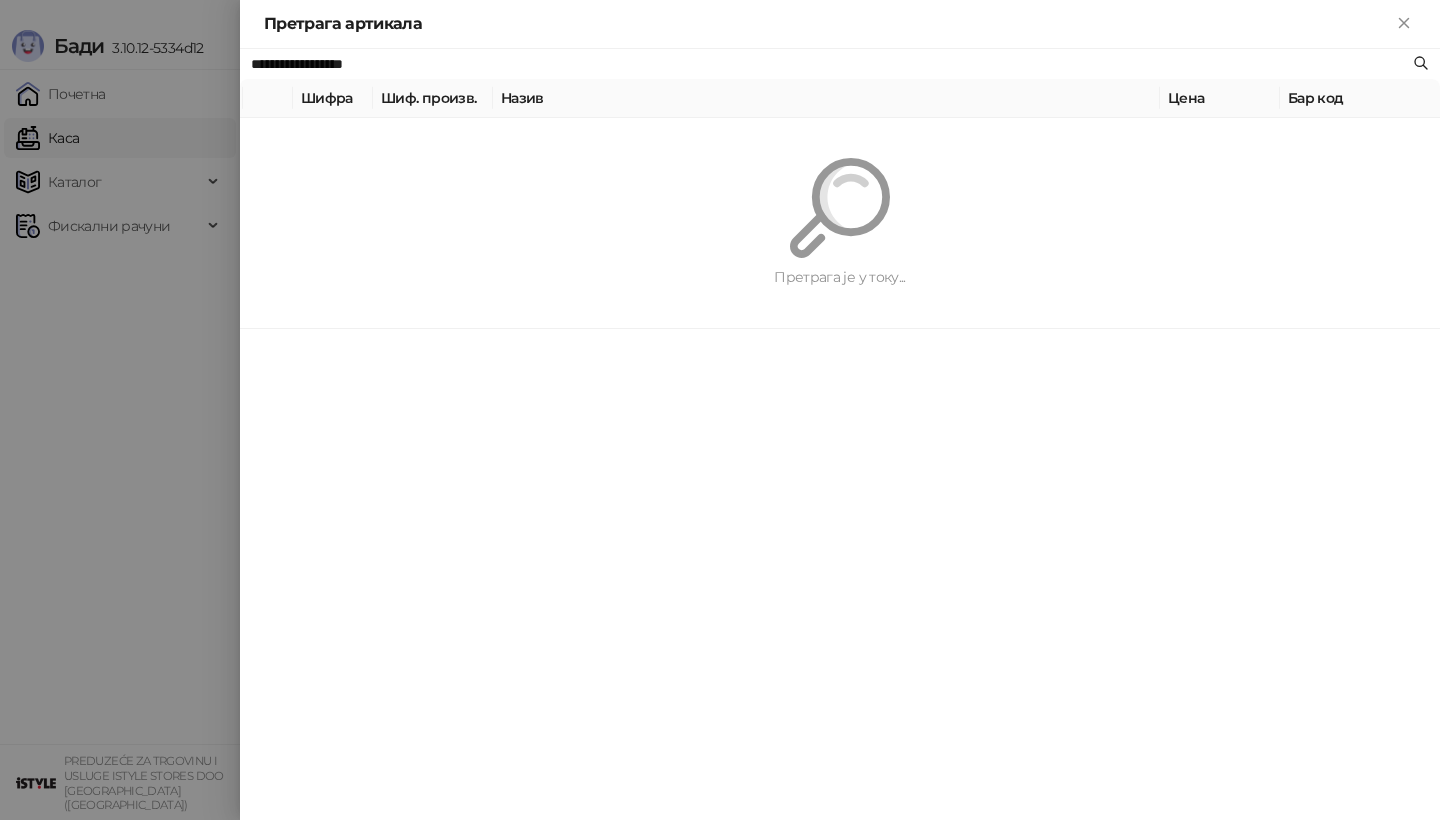 paste on "****" 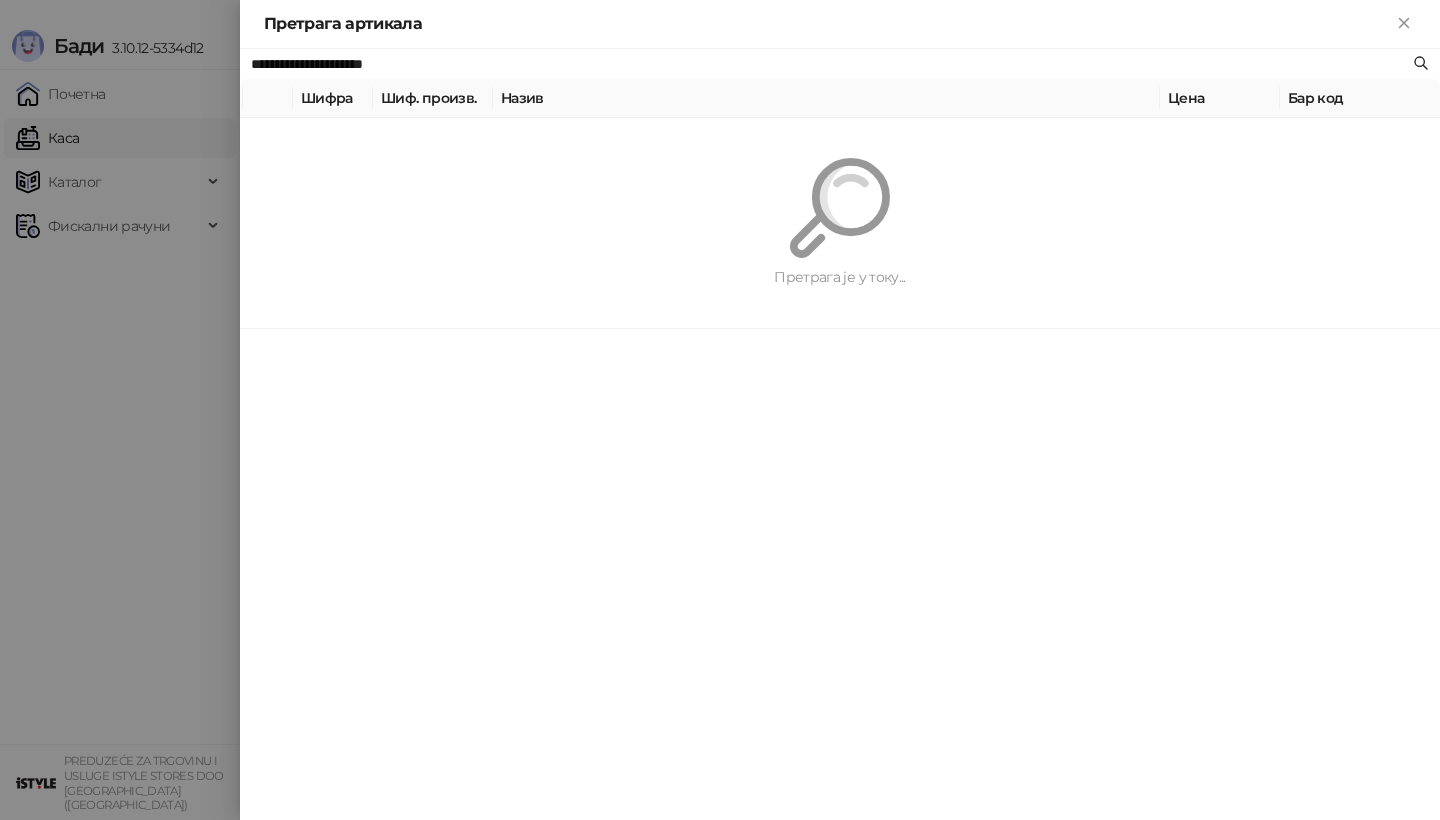 type on "**********" 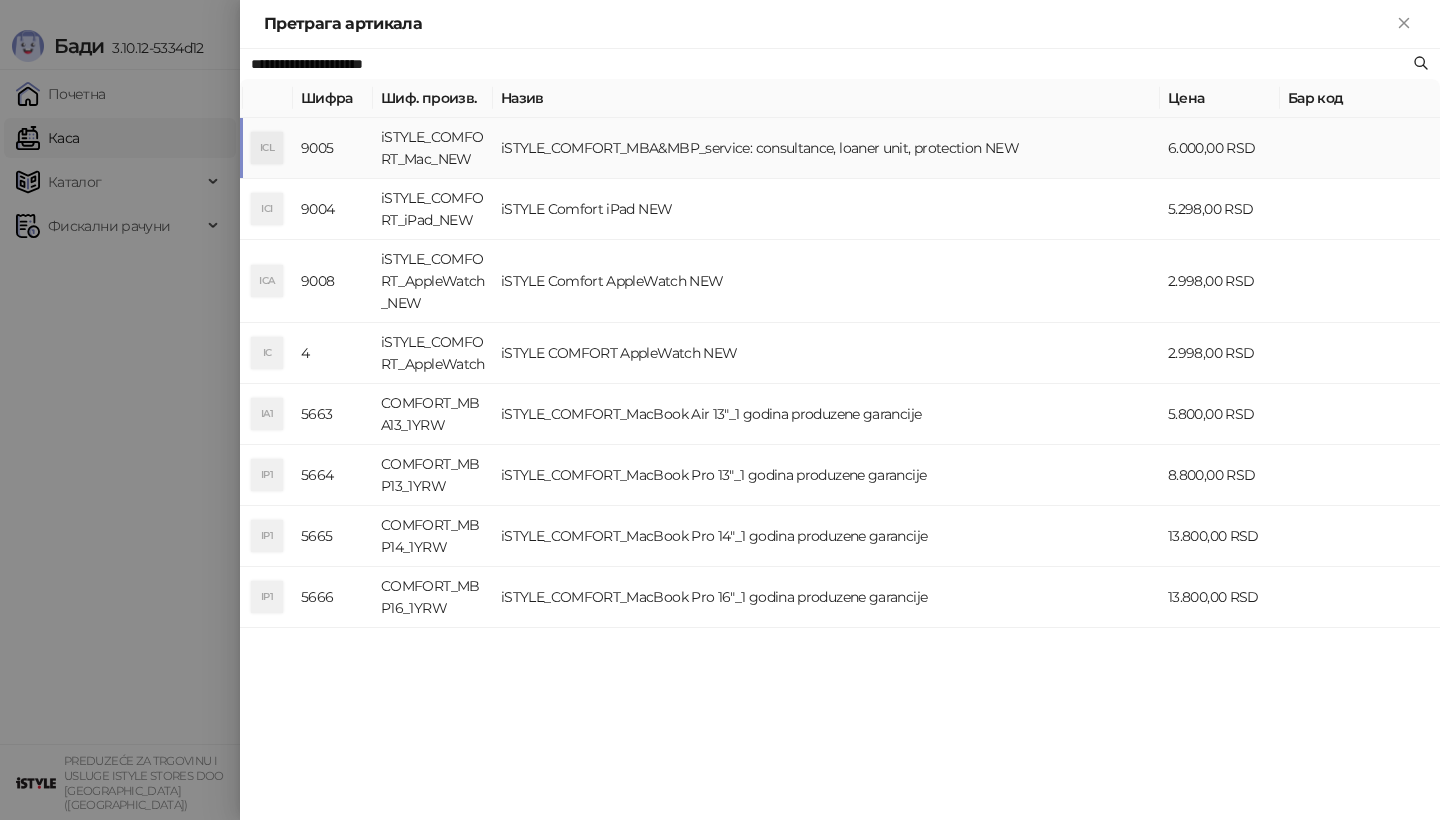 click on "iSTYLE_COMFORT_MBA&MBP_service: consultance, loaner unit, protection NEW" at bounding box center [826, 148] 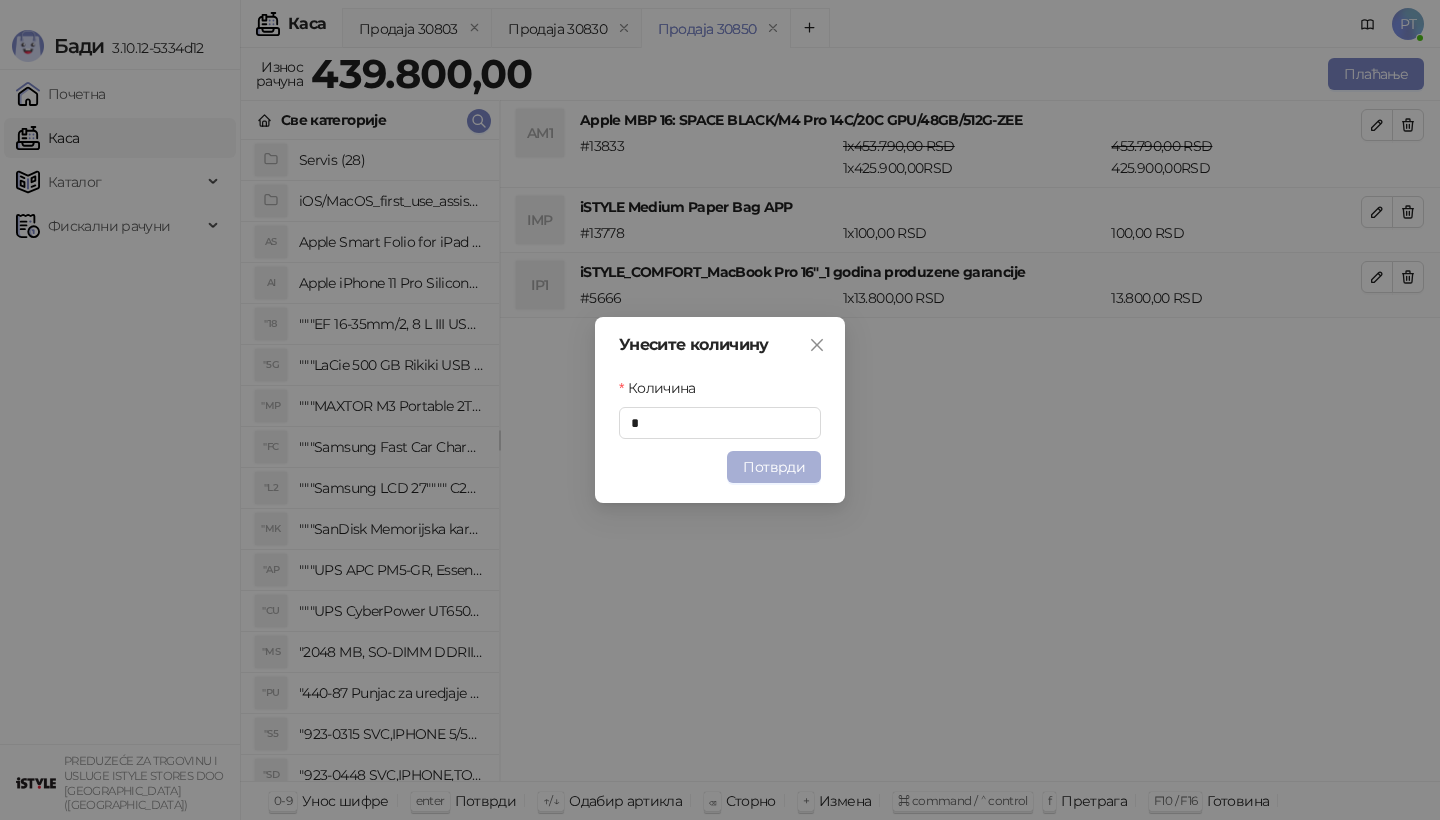 click on "Потврди" at bounding box center (774, 467) 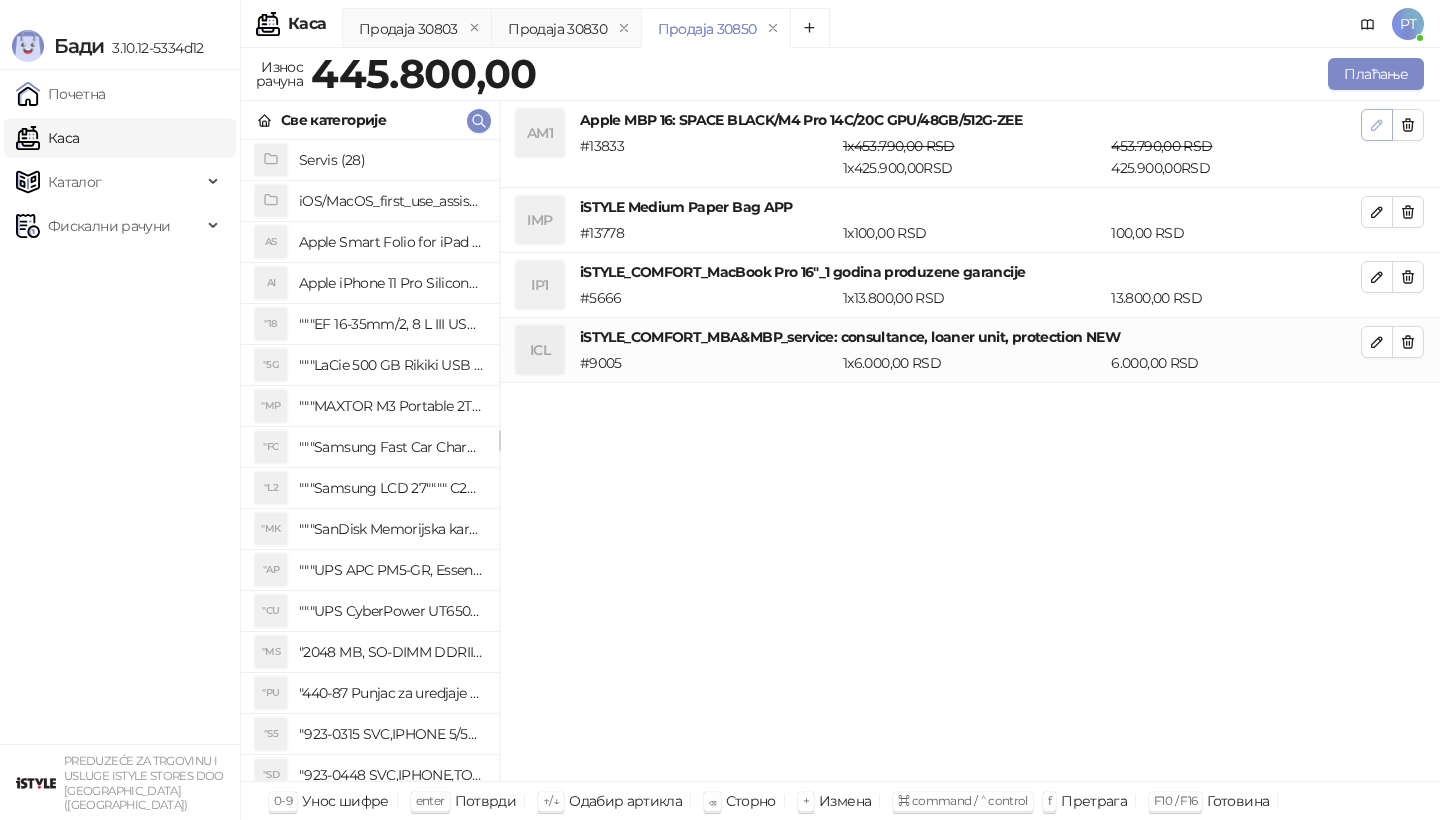 click 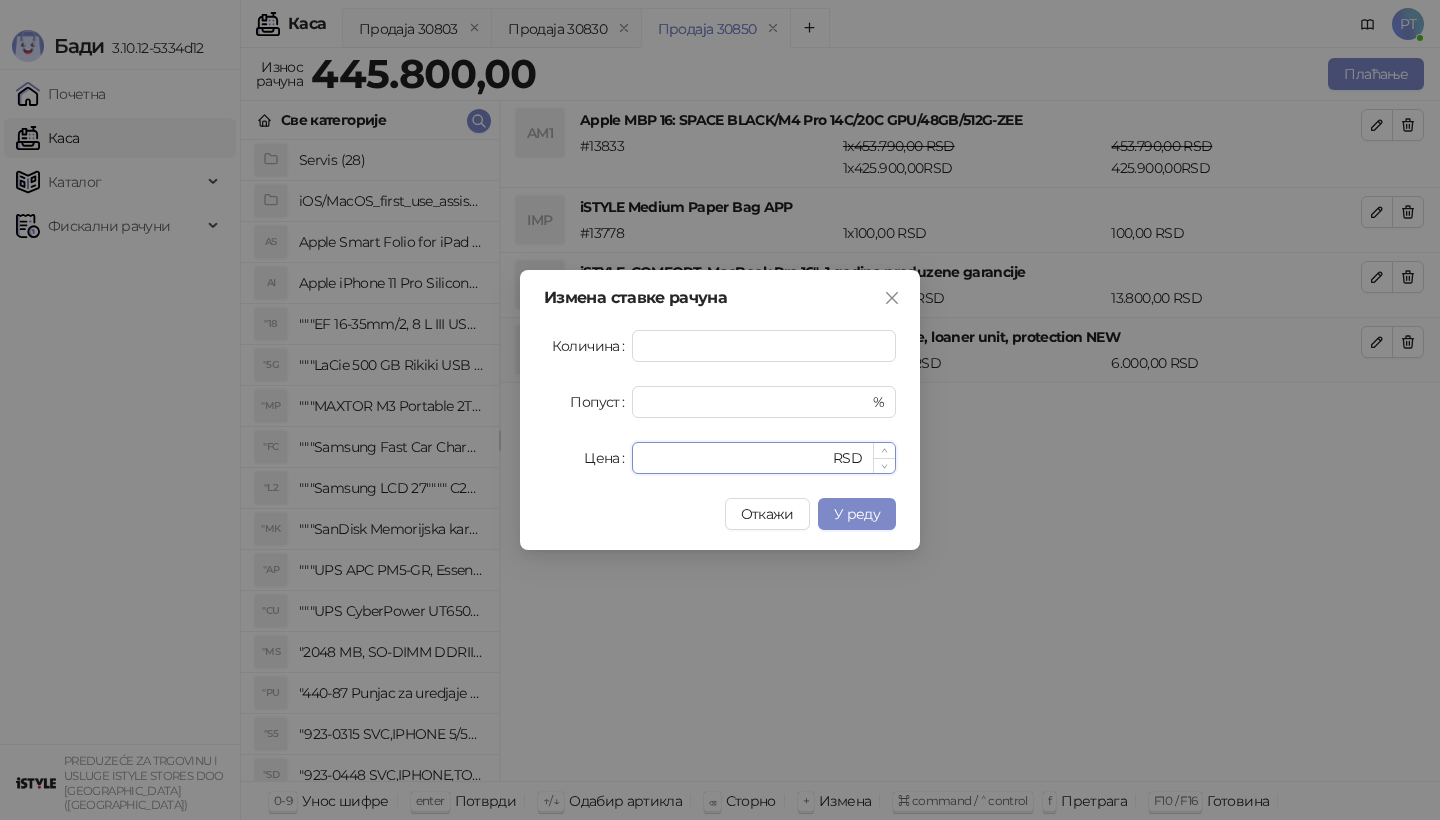 click on "******" at bounding box center (736, 458) 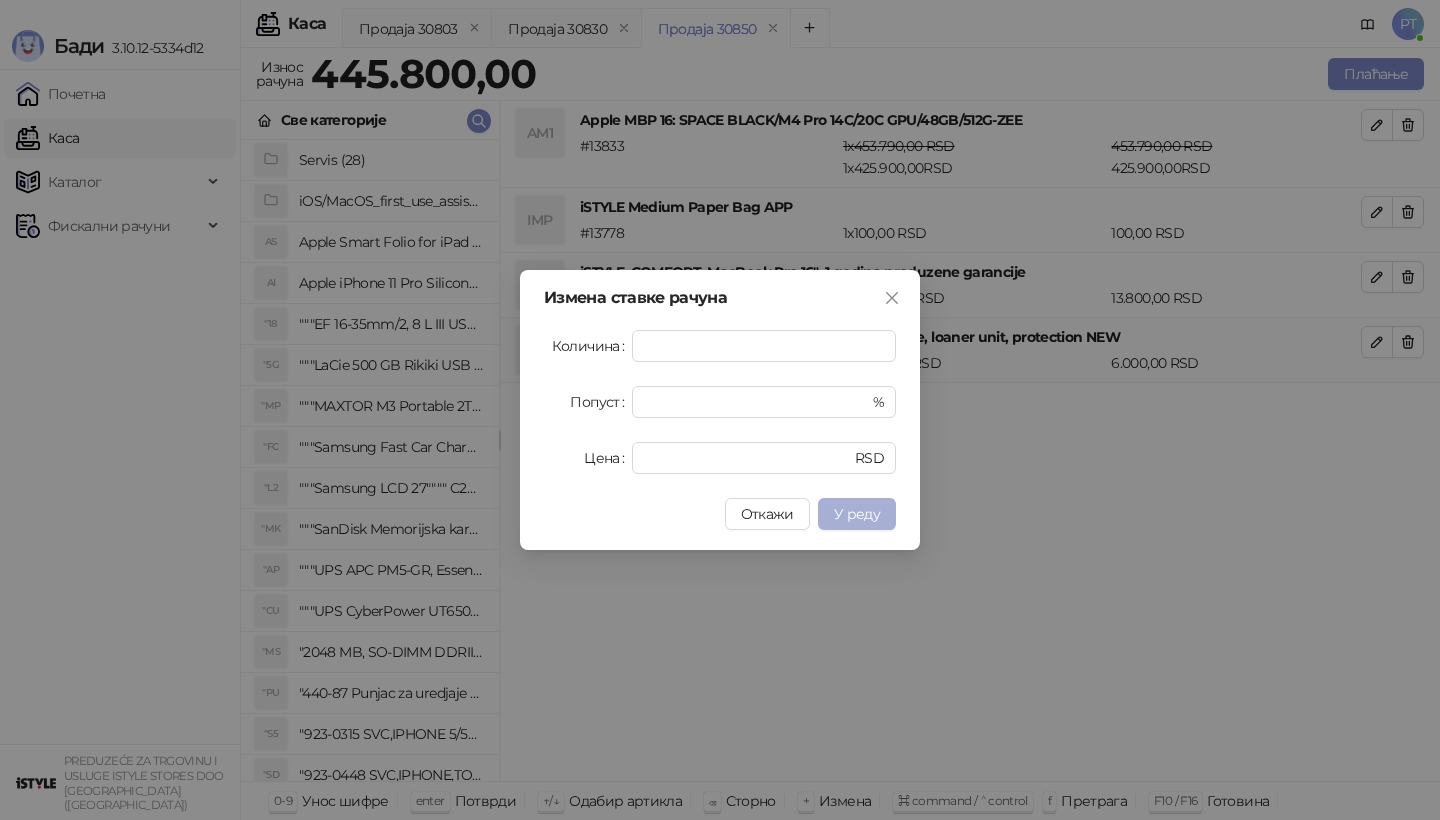 type on "******" 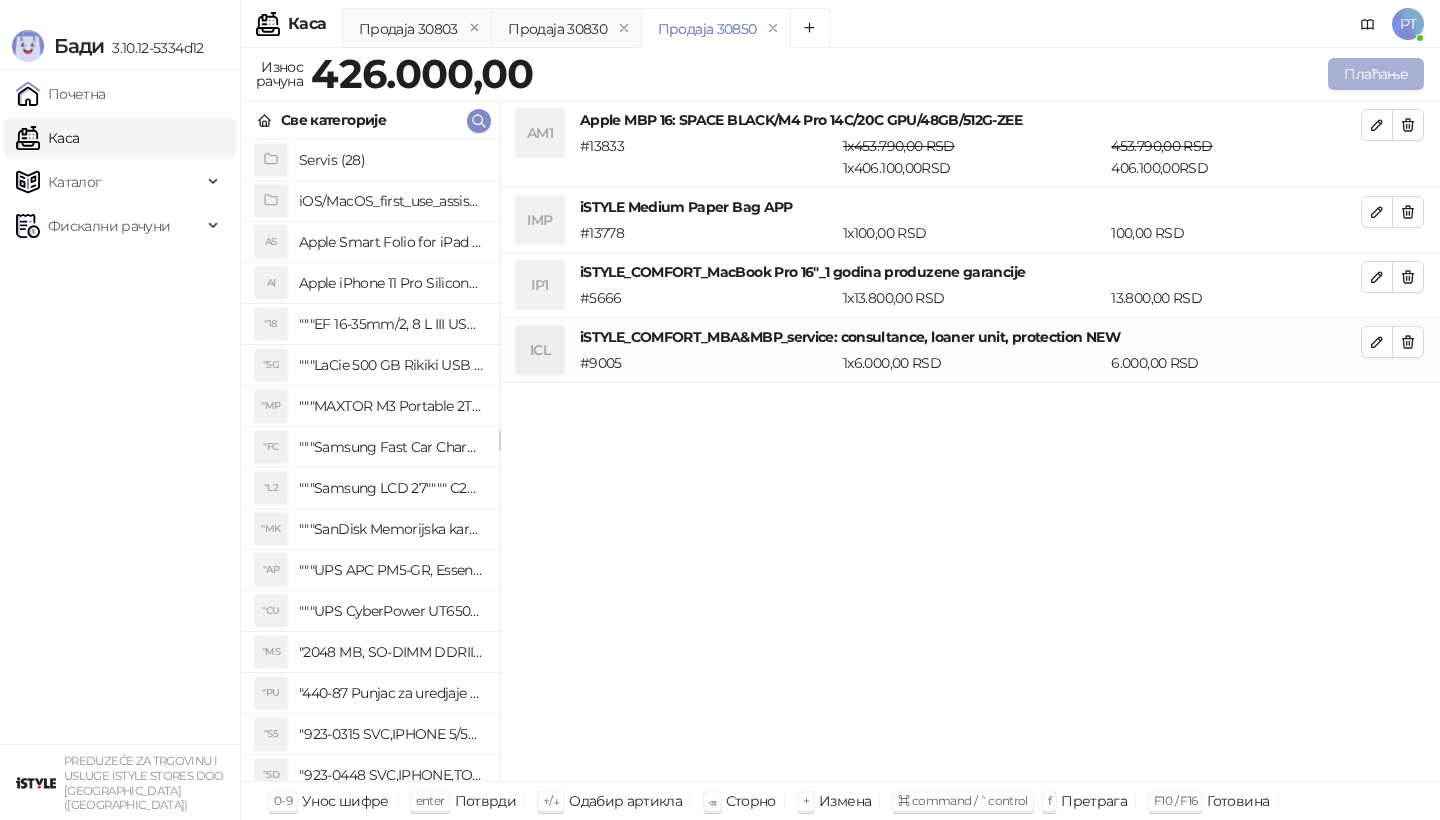 click on "Плаћање" at bounding box center [1376, 74] 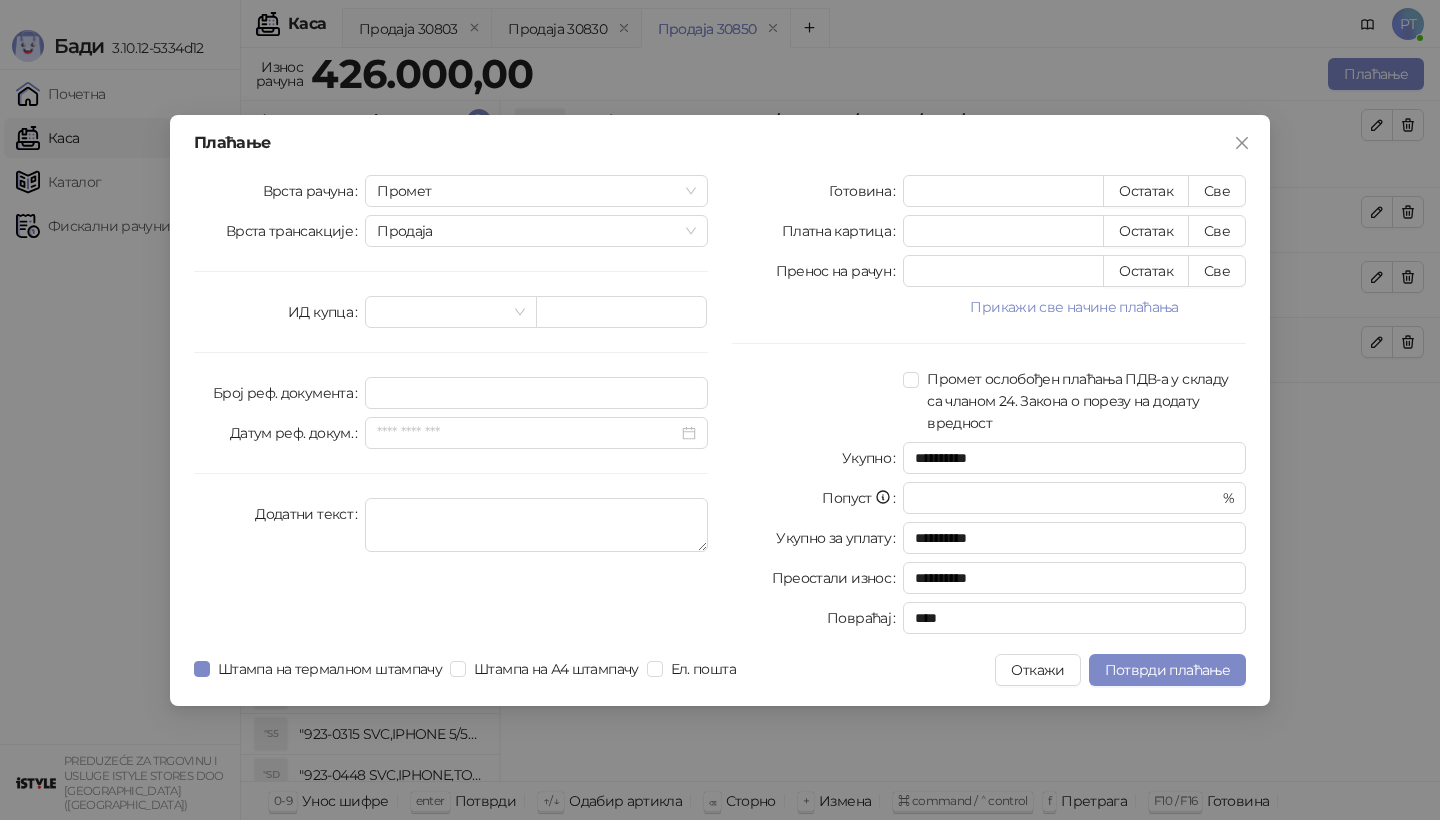 click on "**********" at bounding box center [989, 408] 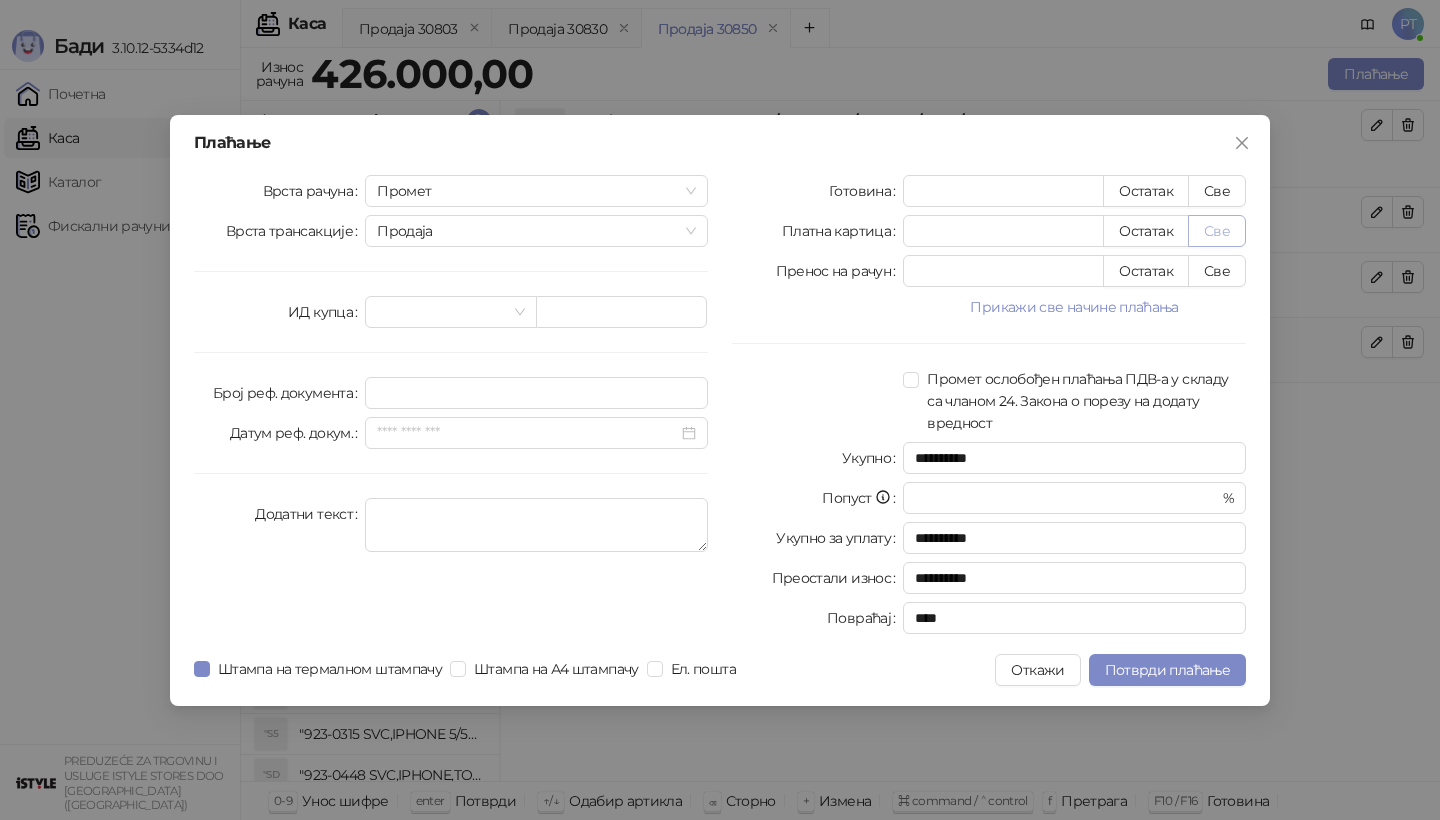 click on "Све" at bounding box center (1217, 231) 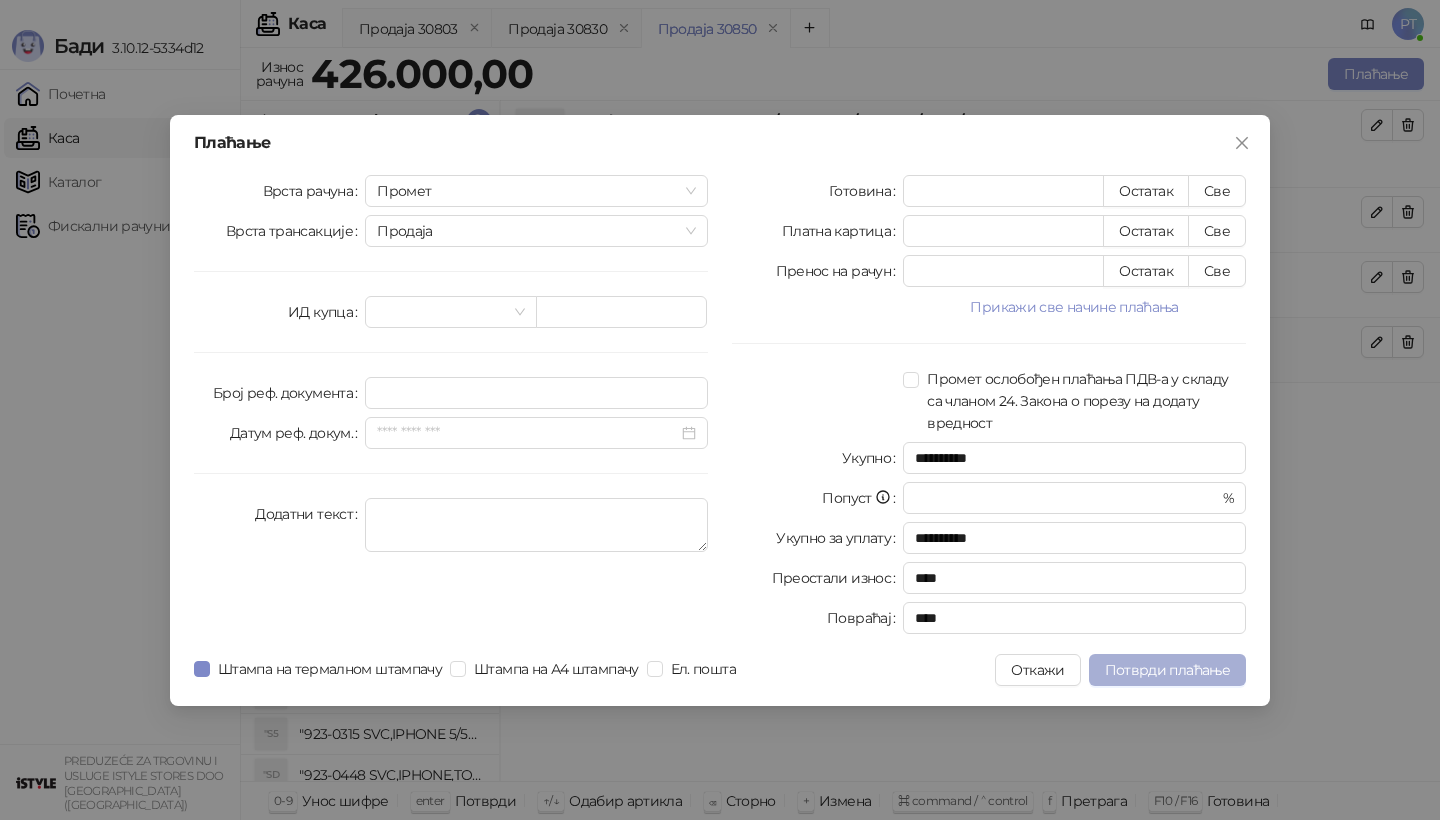 click on "Потврди плаћање" at bounding box center (1167, 670) 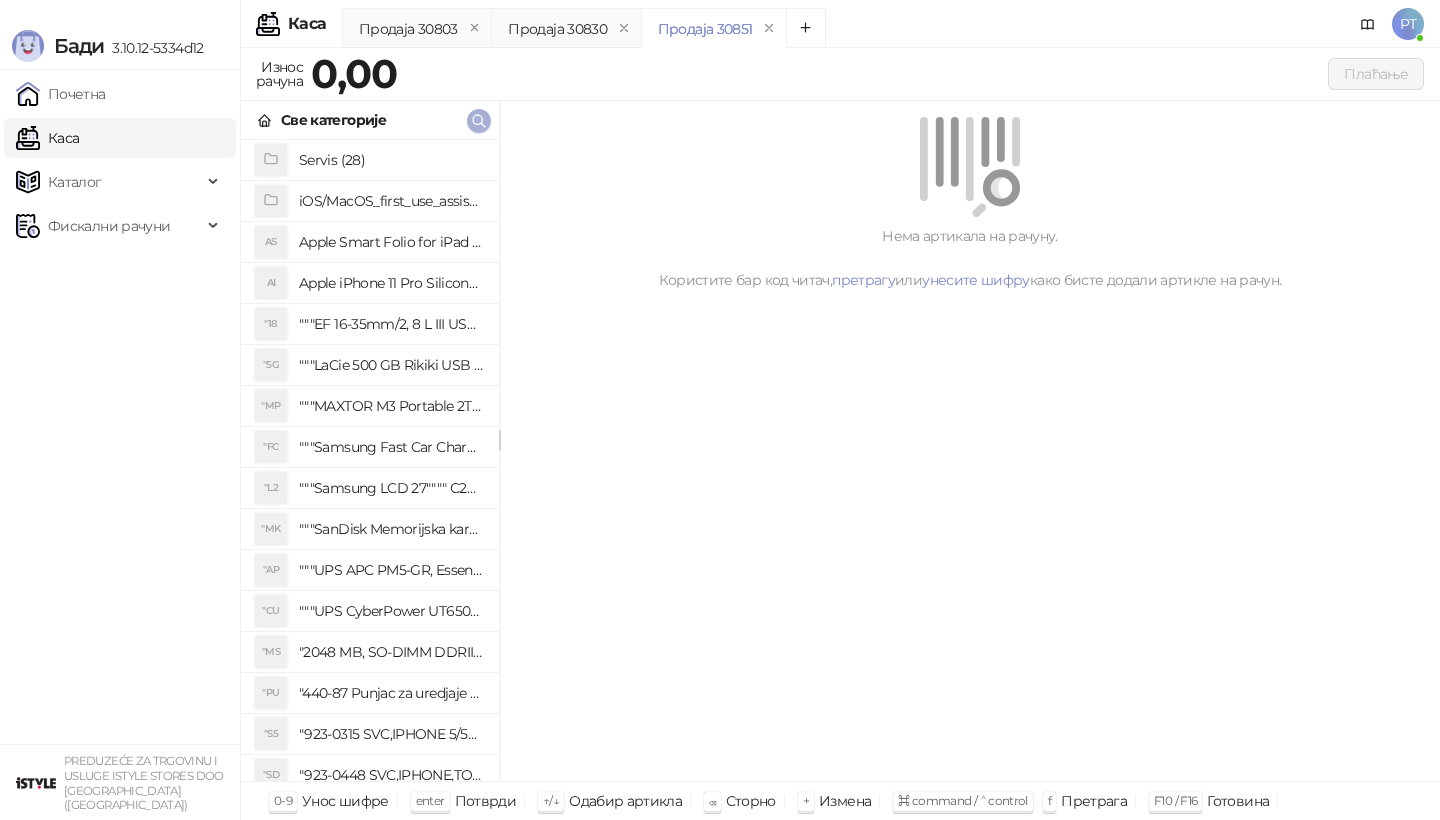 type 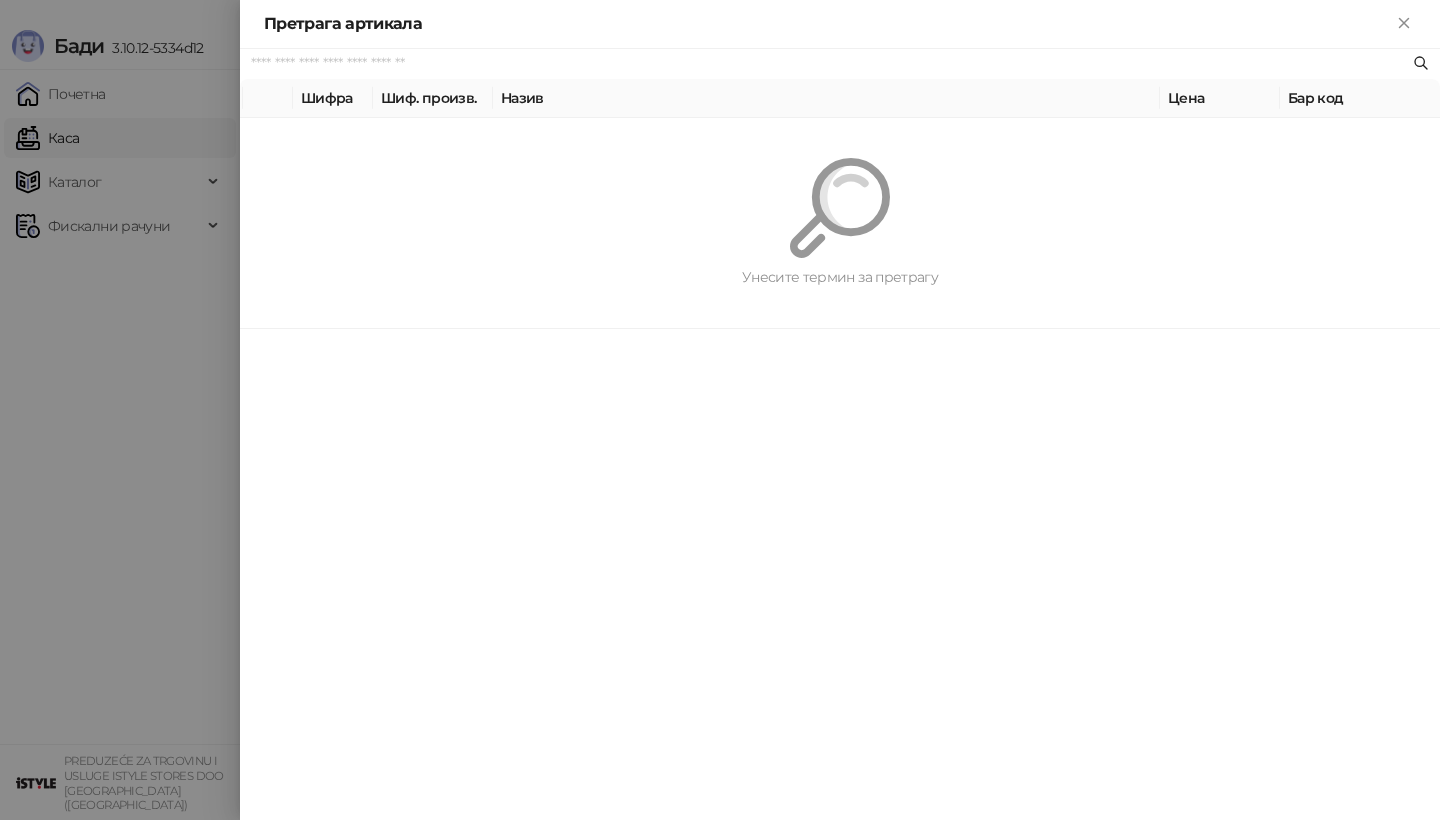 paste on "*********" 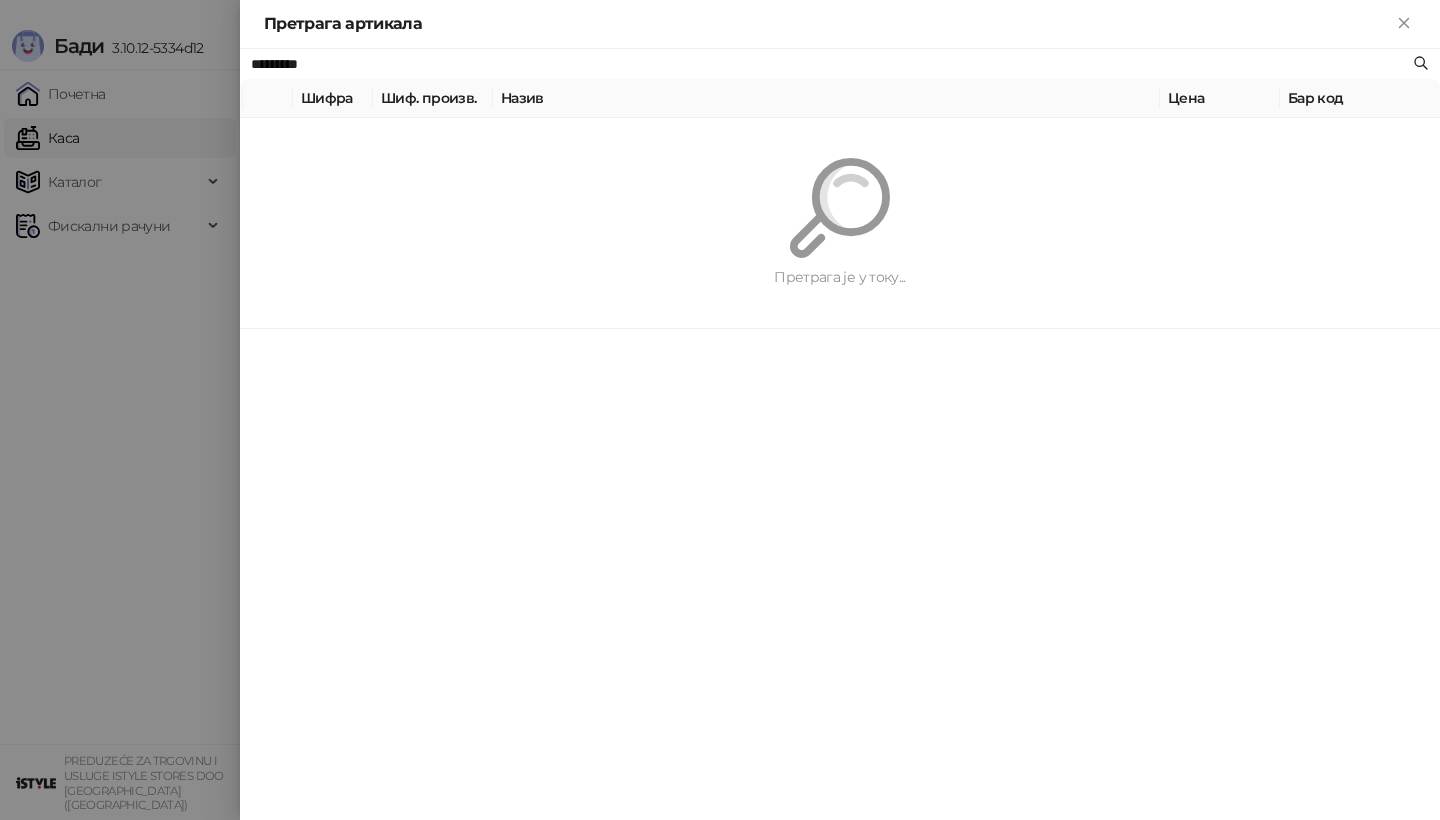 type on "*********" 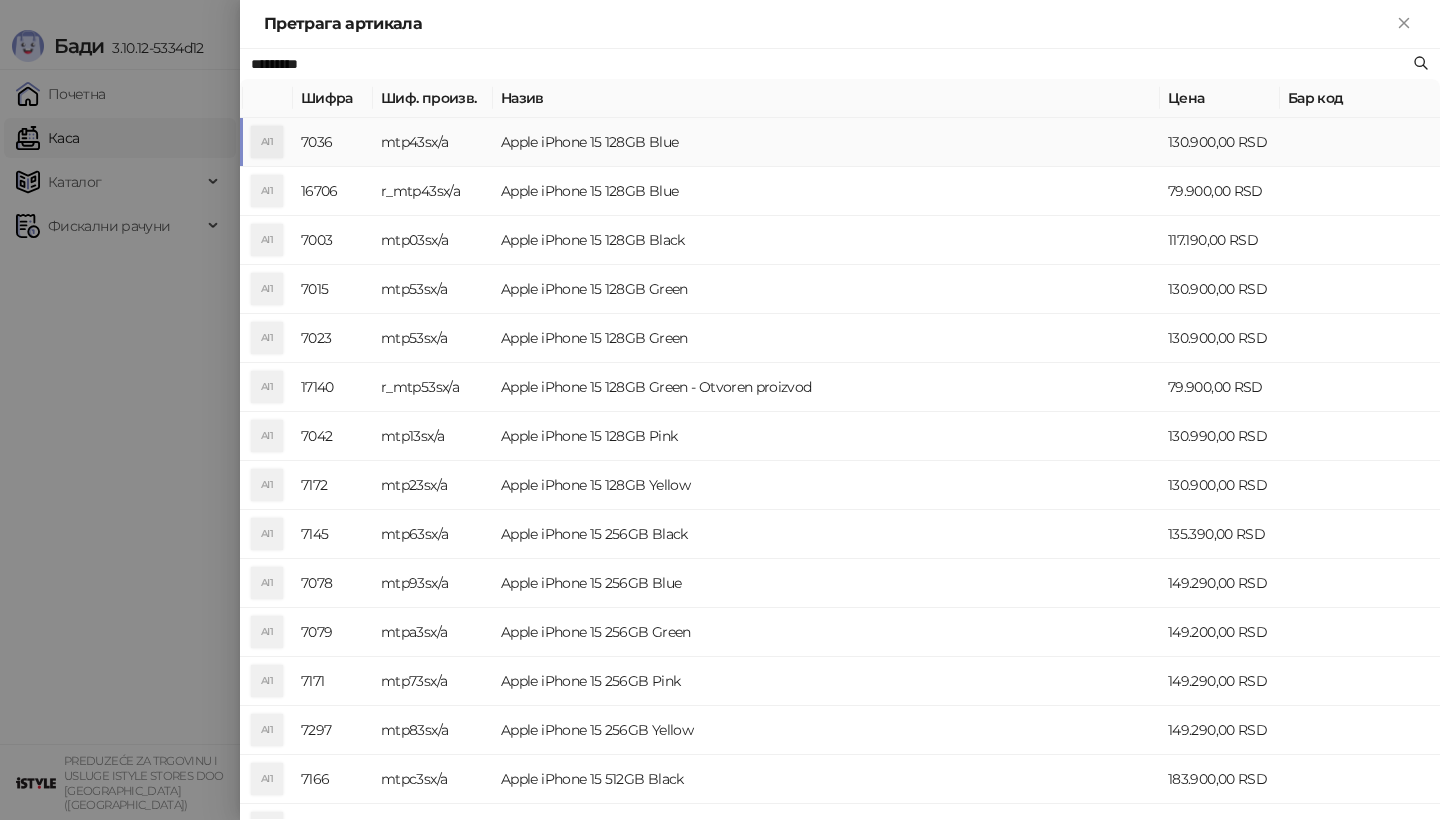 click on "mtp43sx/a" at bounding box center (433, 142) 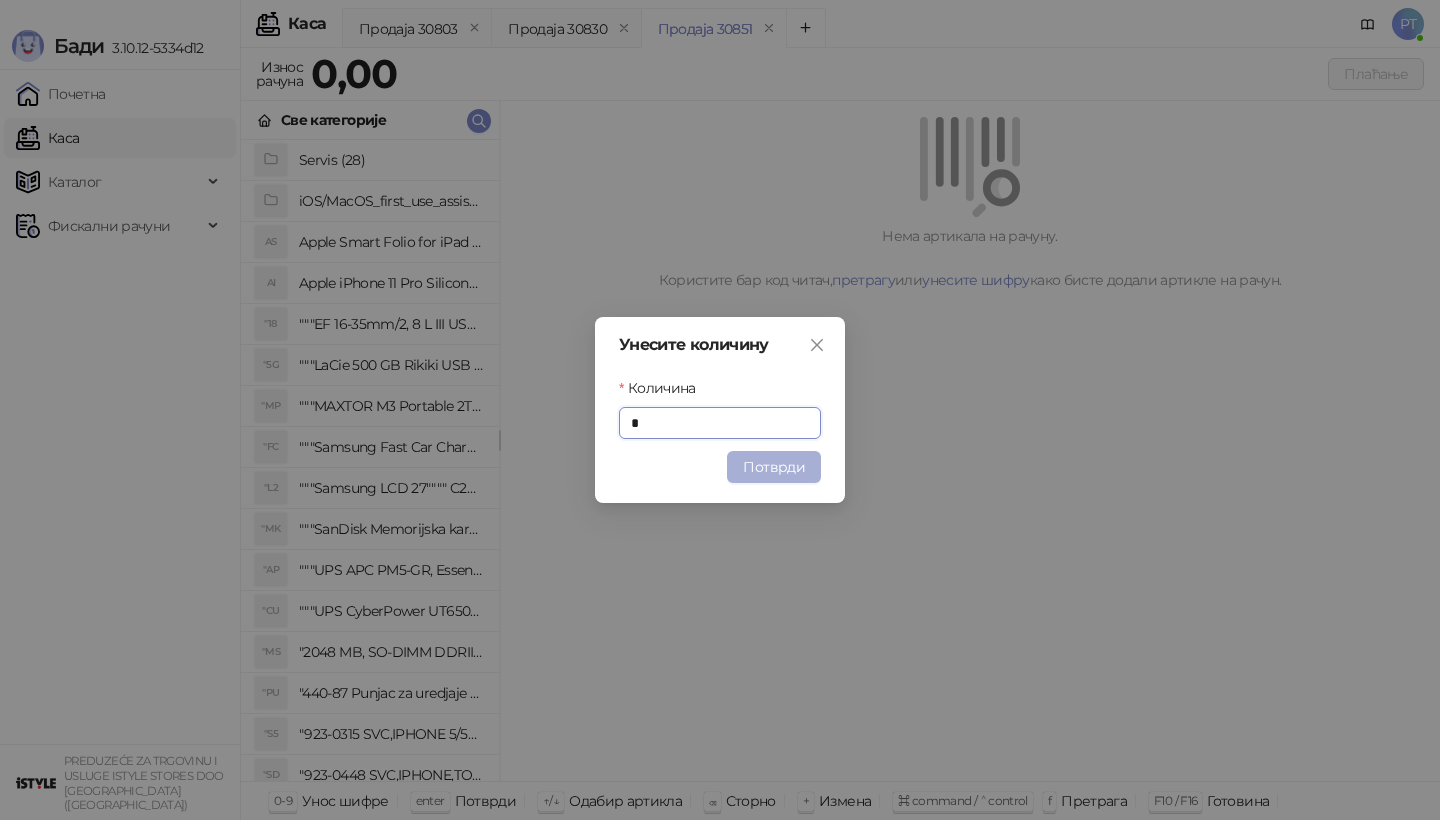 click on "Потврди" at bounding box center [774, 467] 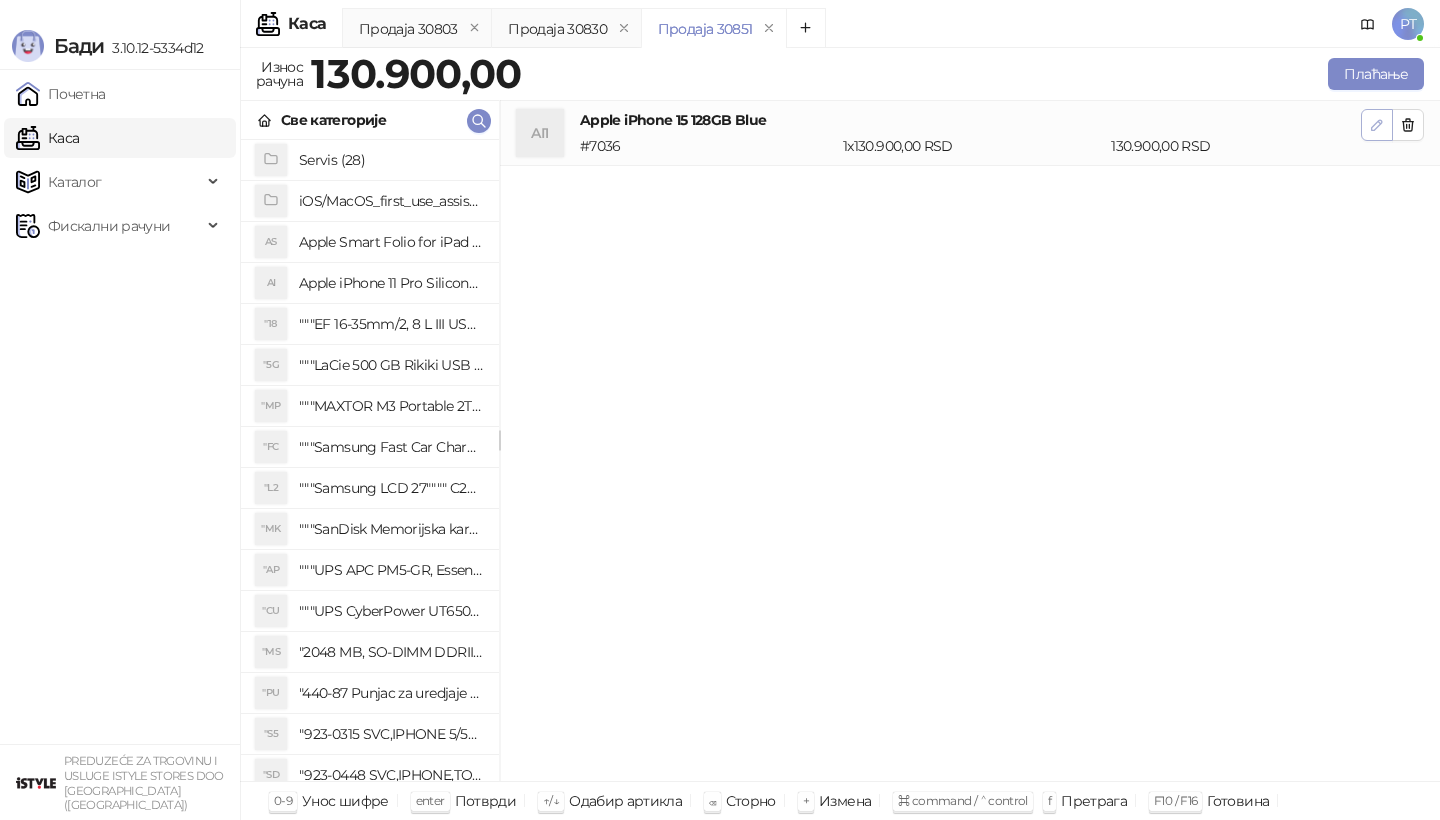 click at bounding box center [1377, 125] 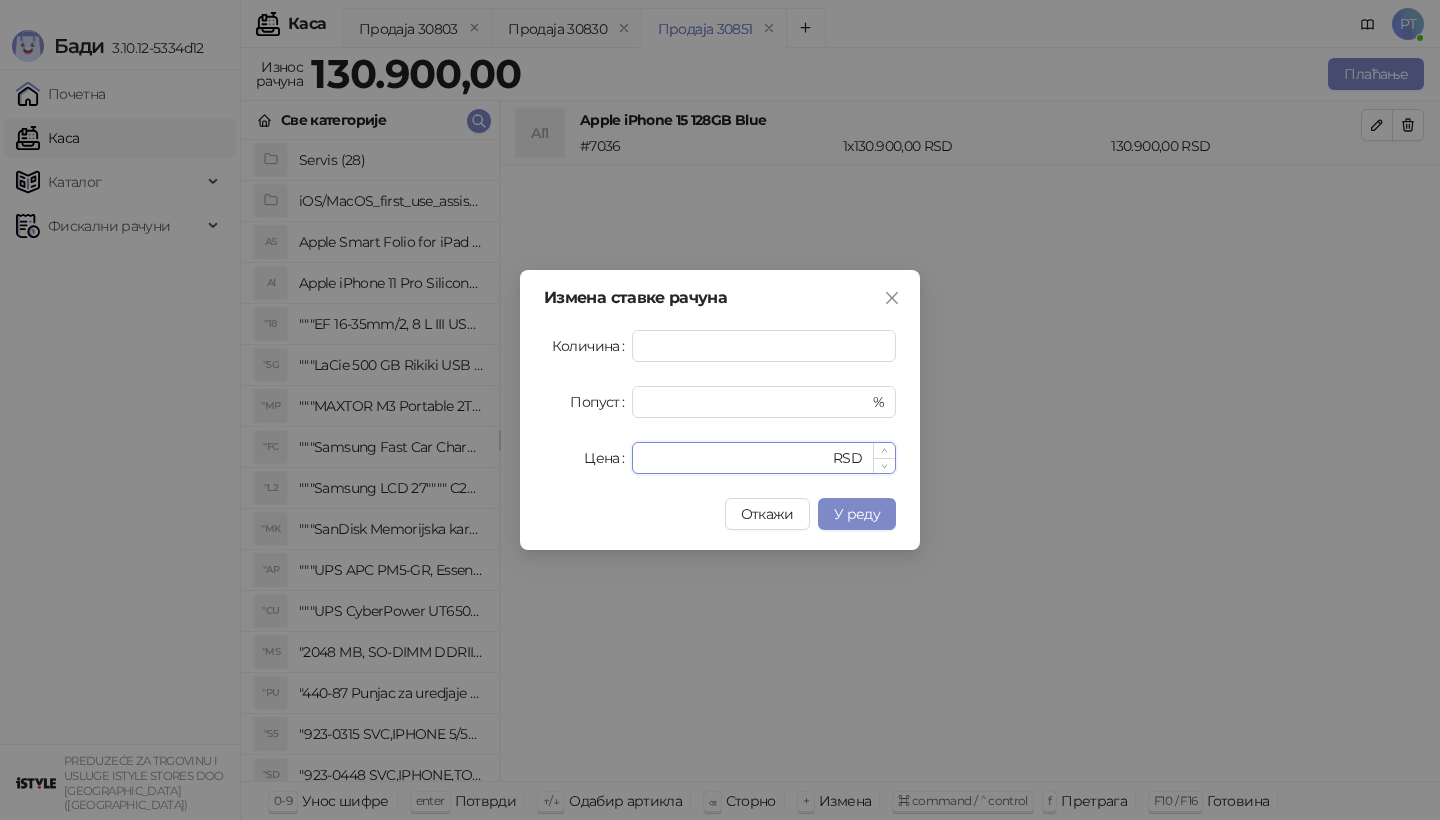 click on "******" at bounding box center [736, 458] 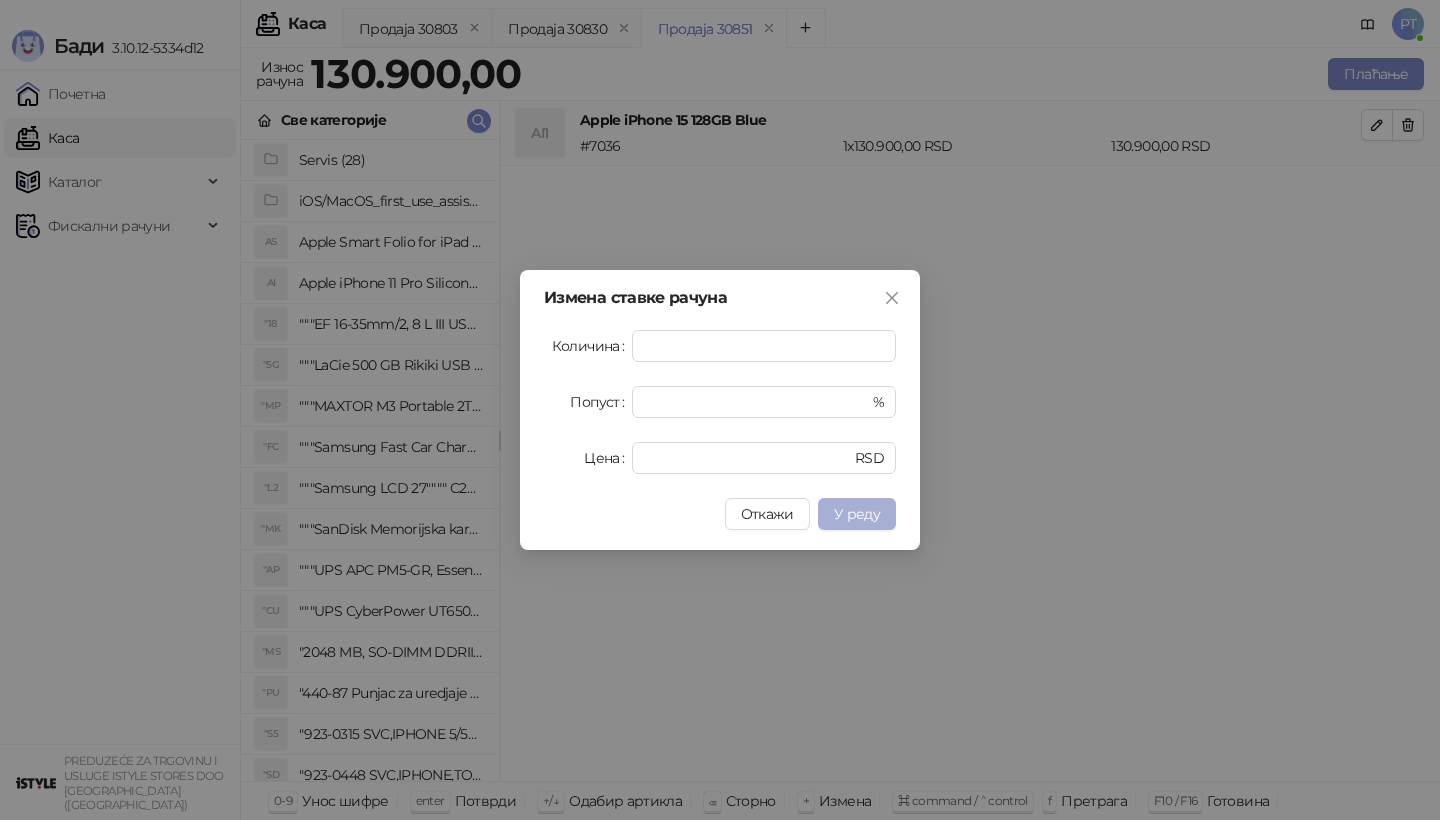 type on "*****" 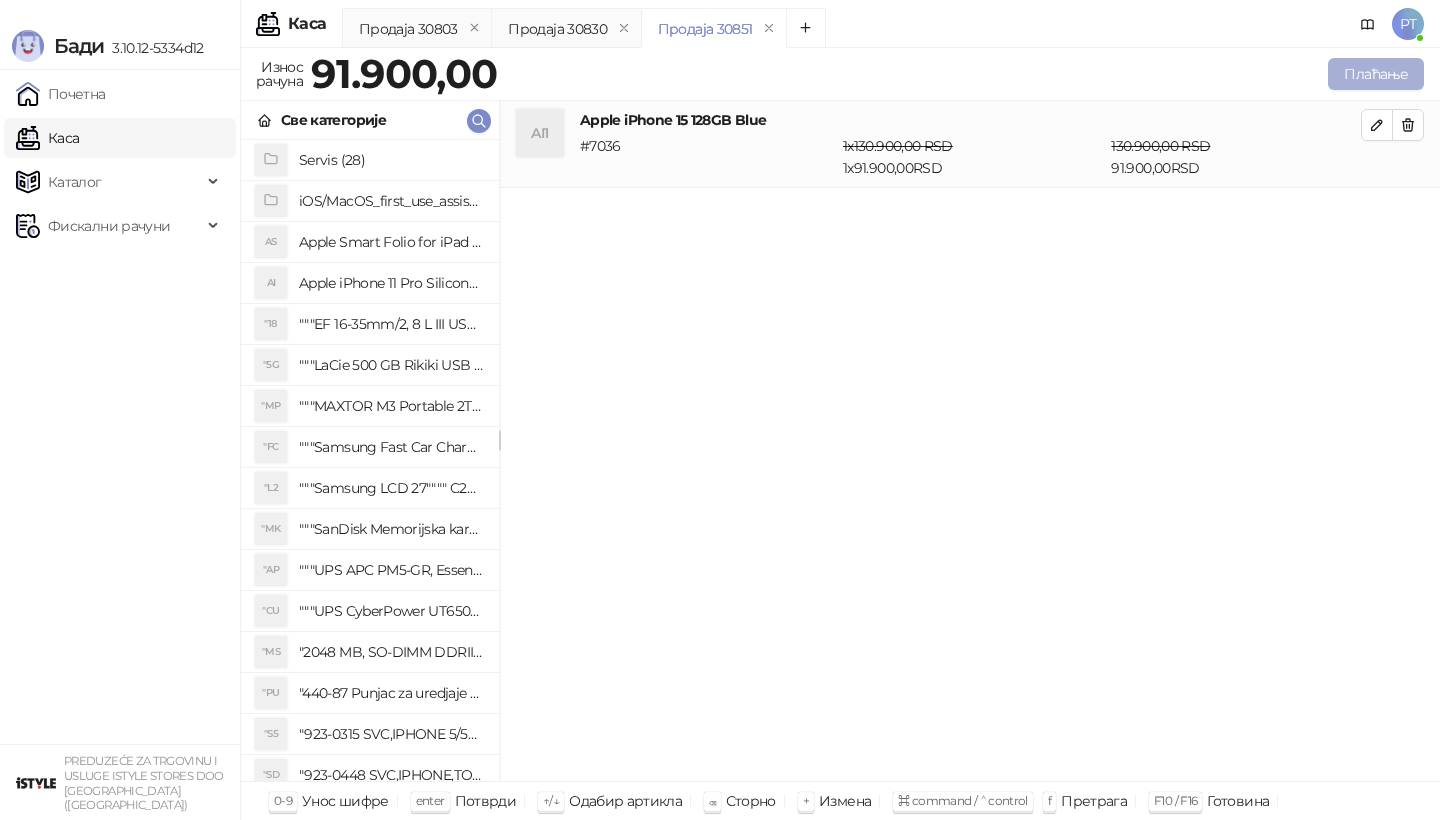 click on "Плаћање" at bounding box center [1376, 74] 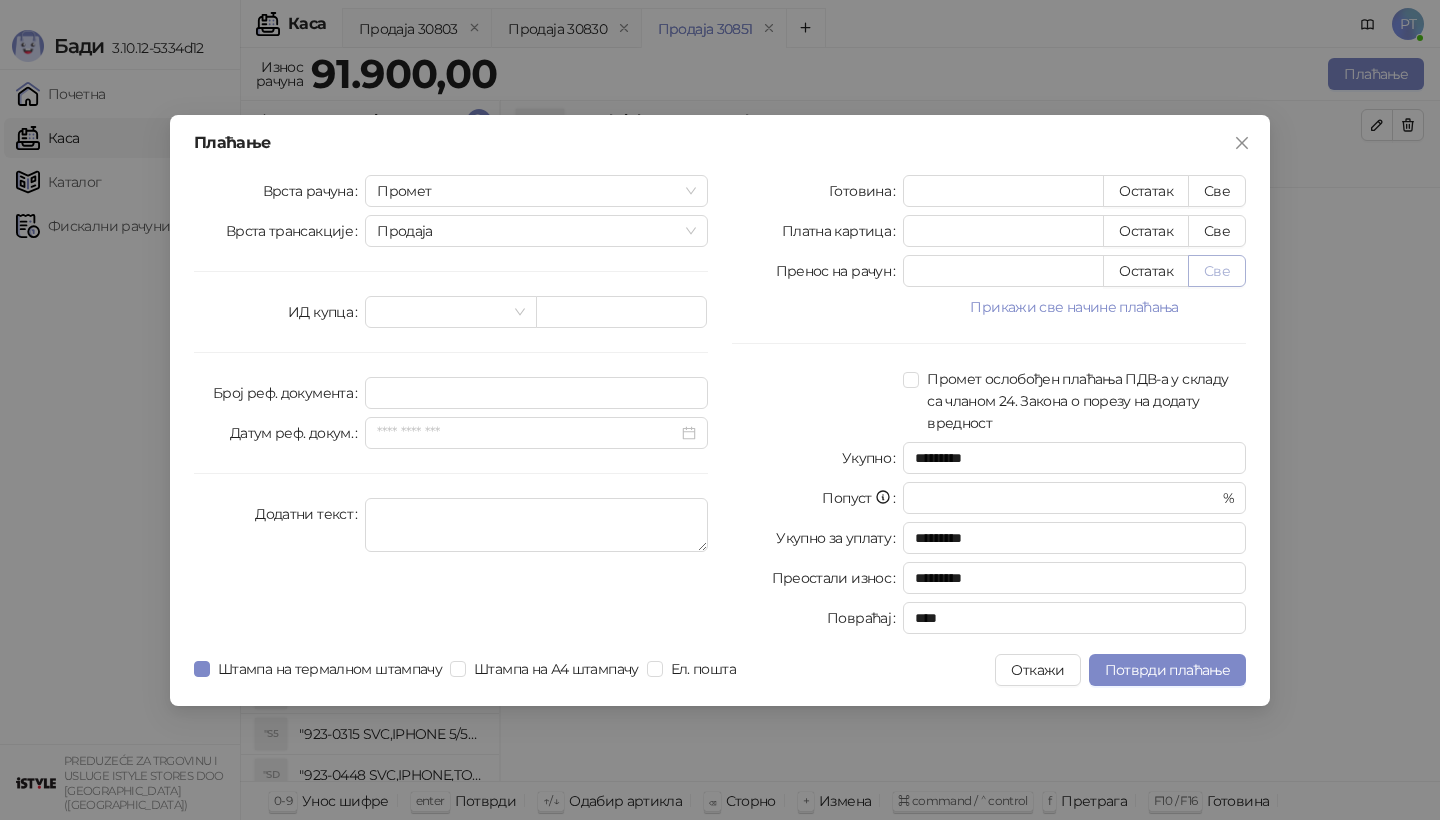 click on "Све" at bounding box center (1217, 271) 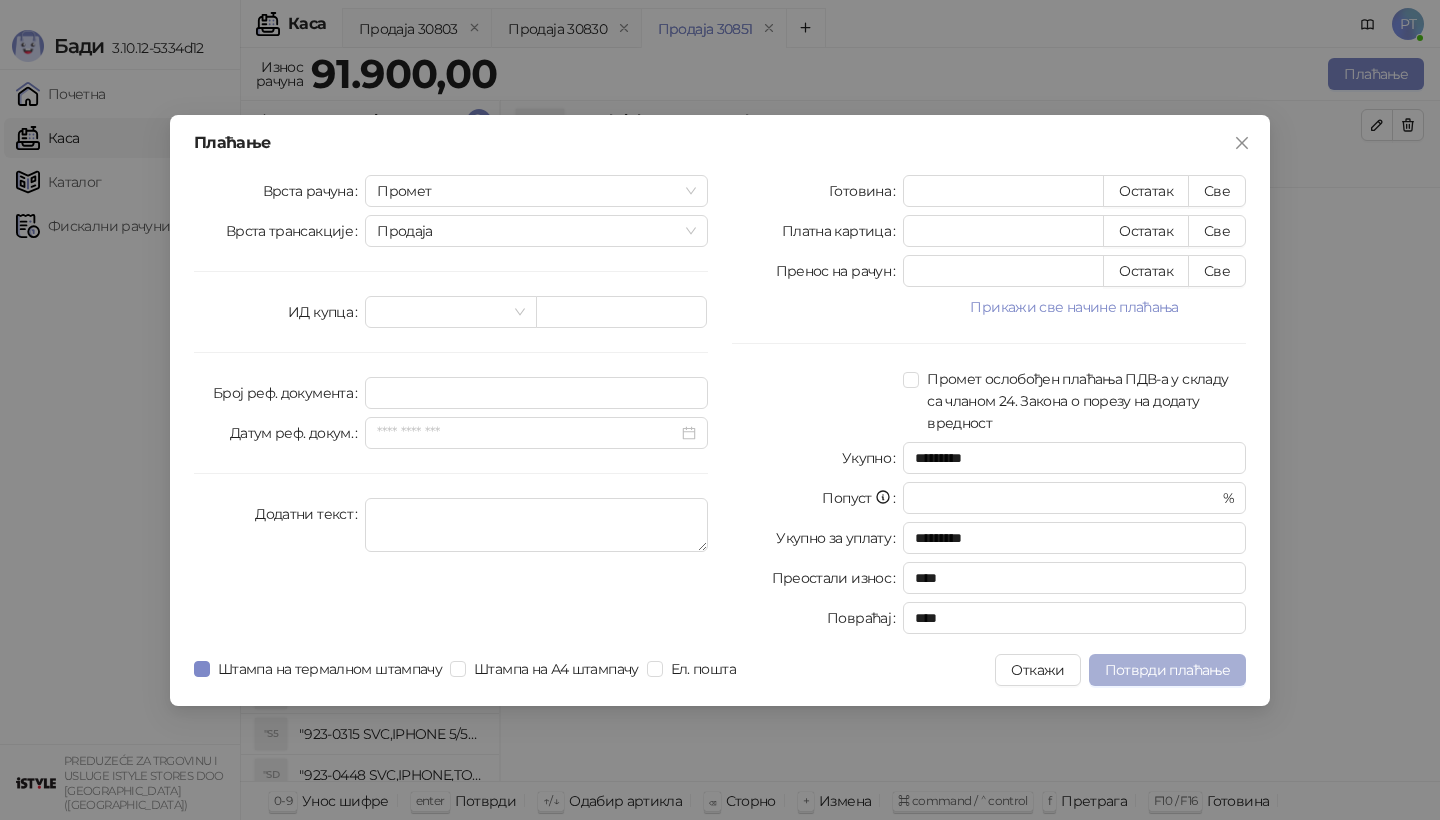 click on "Потврди плаћање" at bounding box center [1167, 670] 